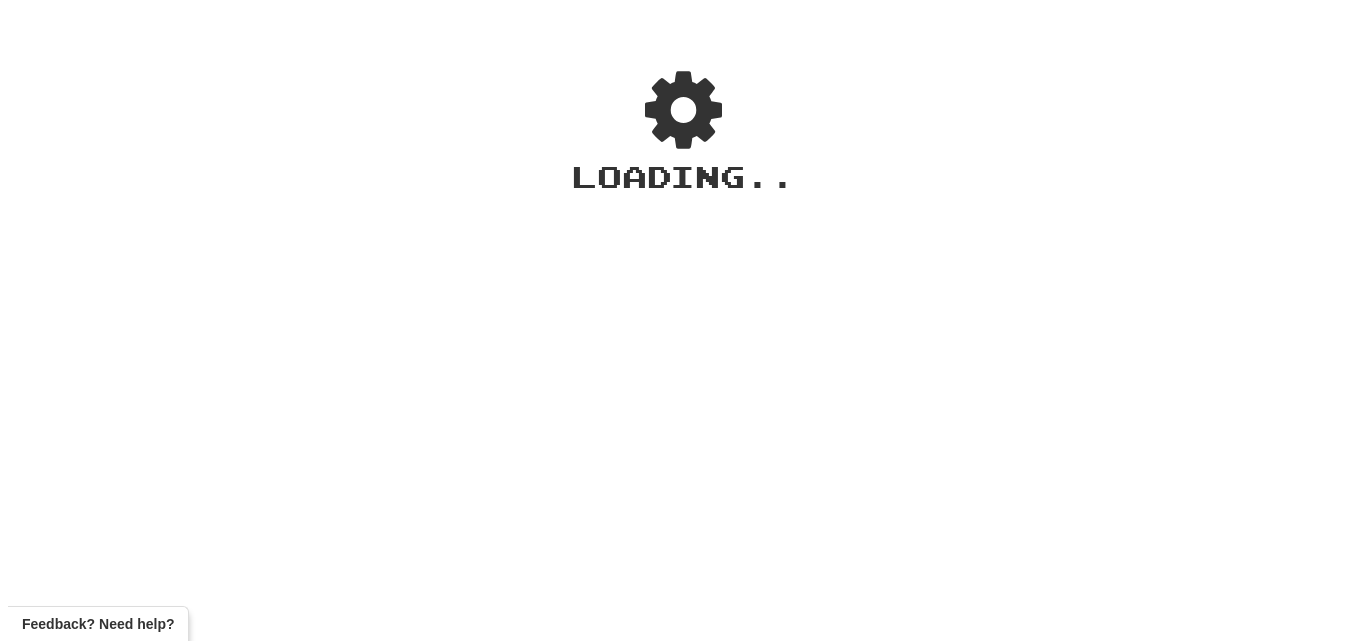 scroll, scrollTop: 0, scrollLeft: 0, axis: both 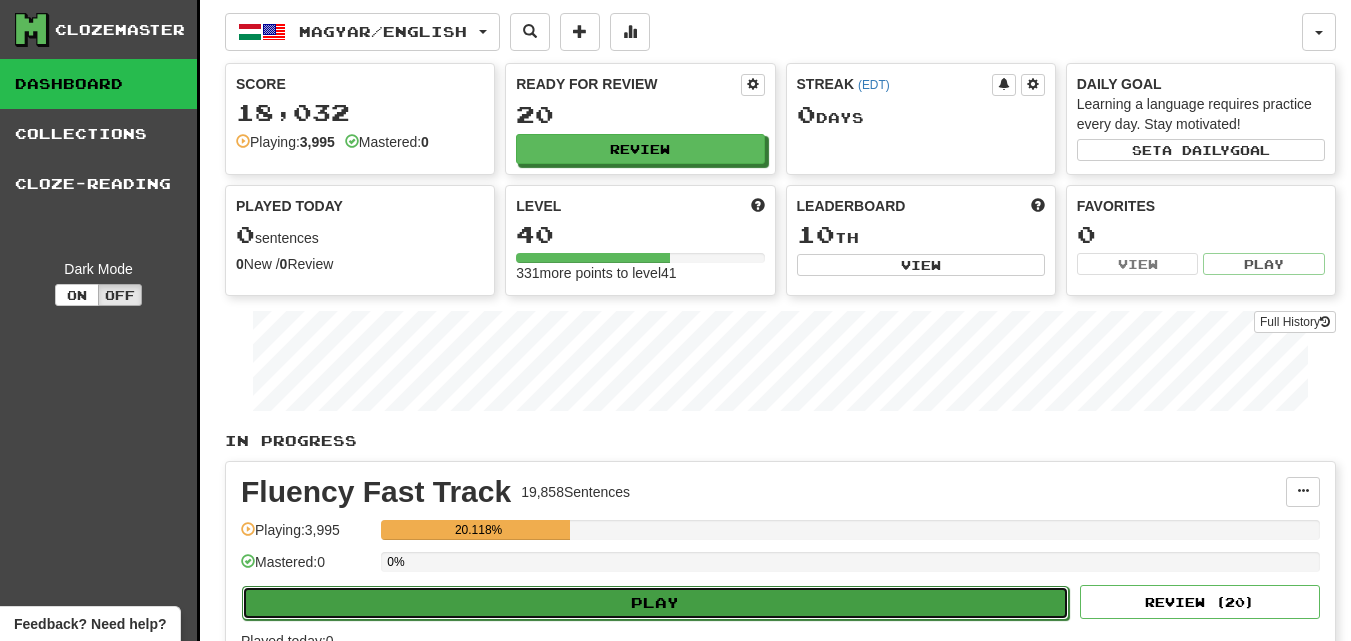 click on "Play" at bounding box center (655, 603) 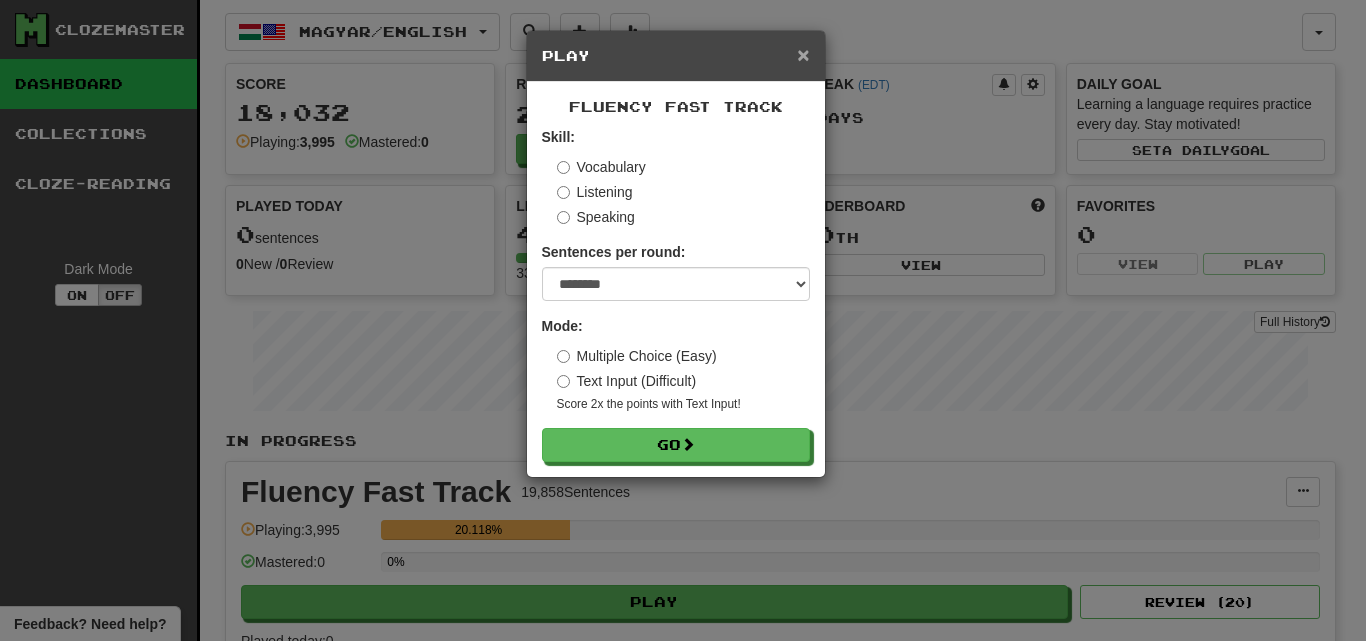 click on "×" at bounding box center (803, 54) 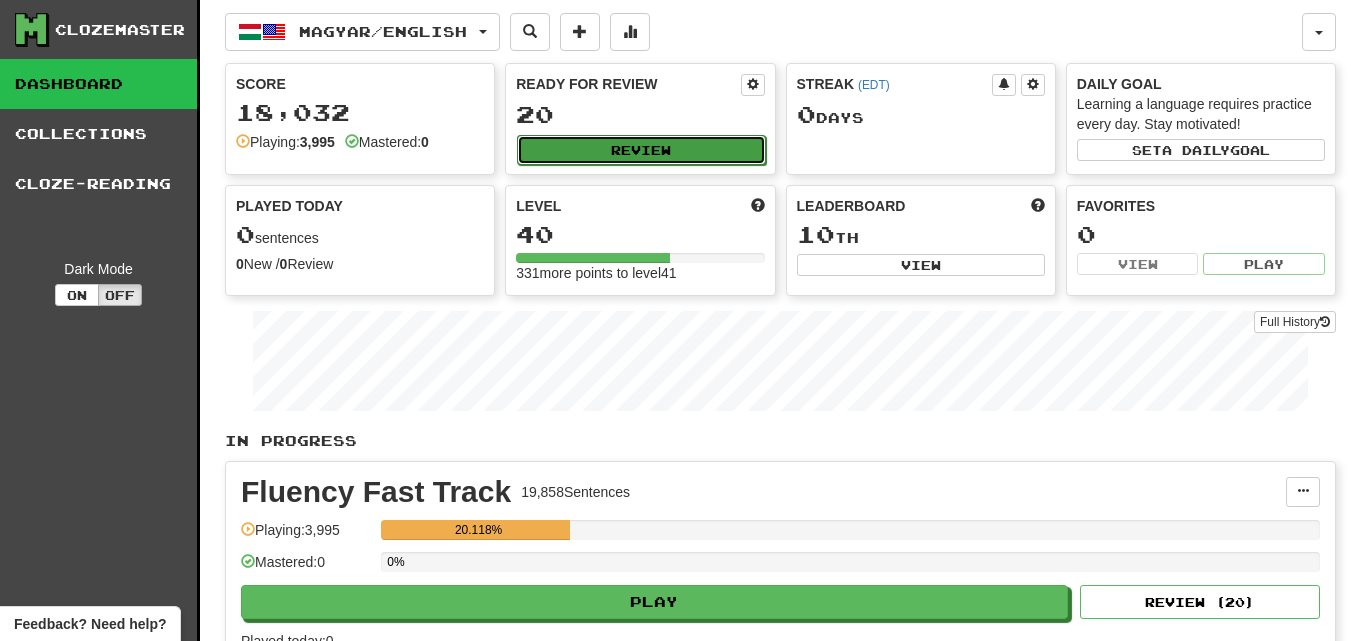click on "Review" at bounding box center [641, 150] 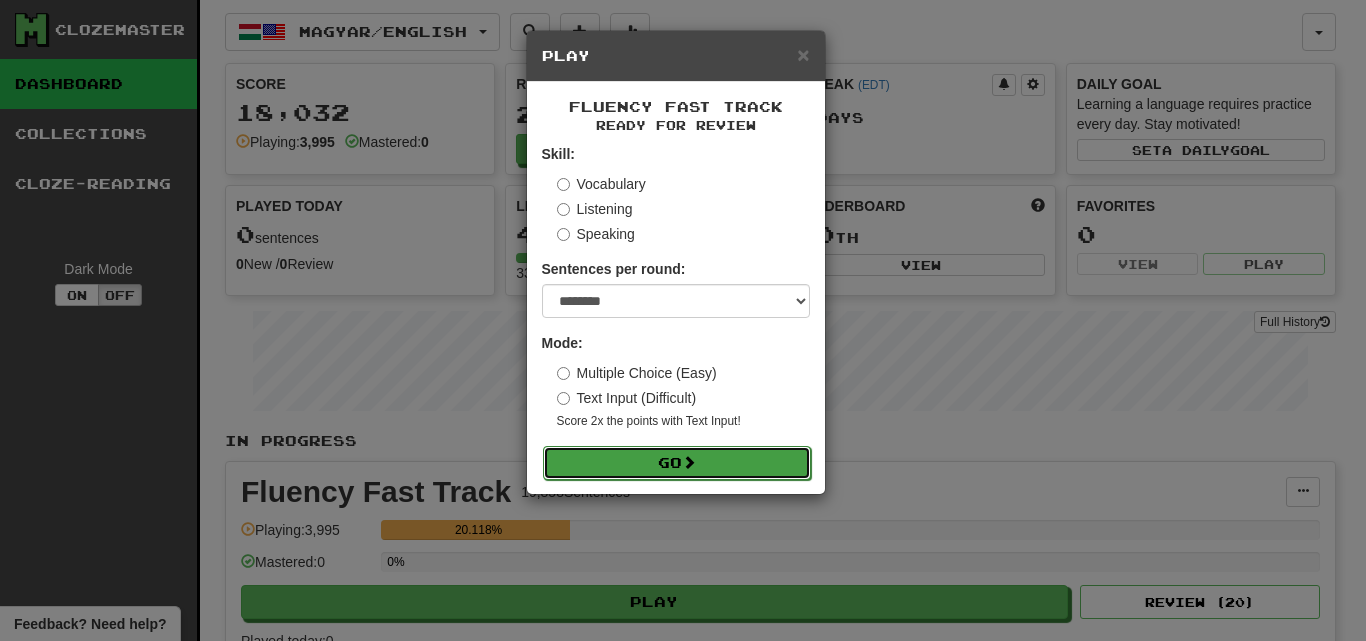 click on "Go" at bounding box center (677, 463) 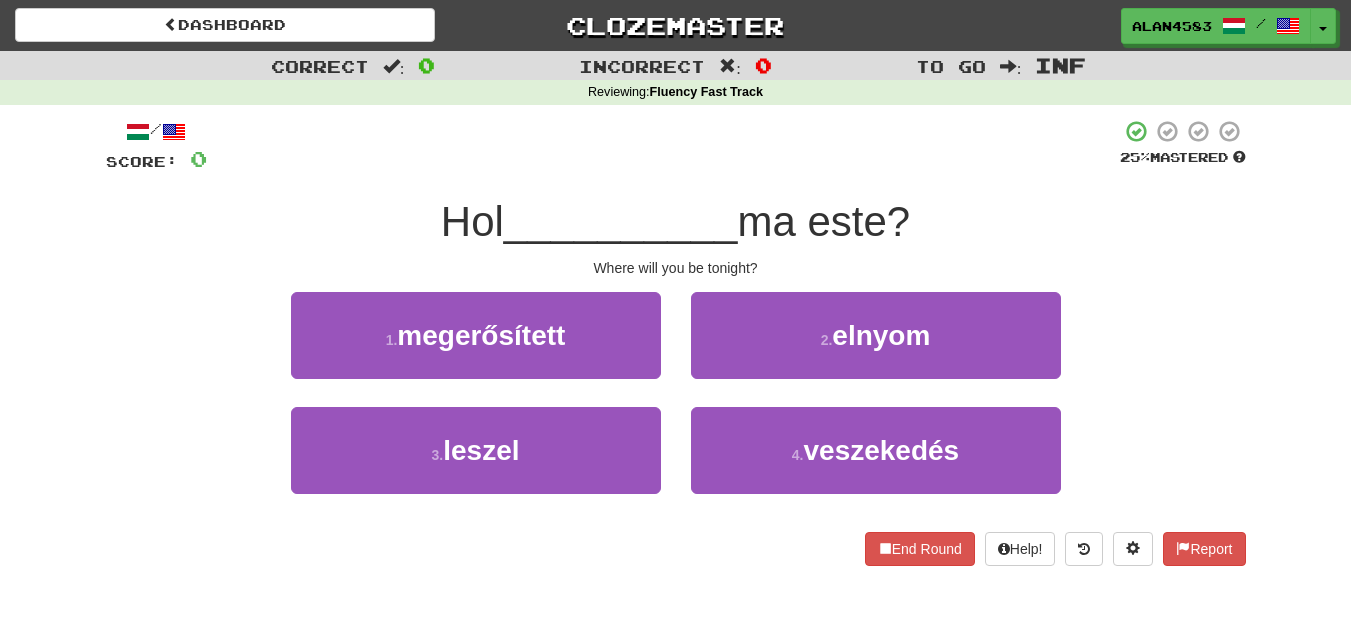 scroll, scrollTop: 0, scrollLeft: 0, axis: both 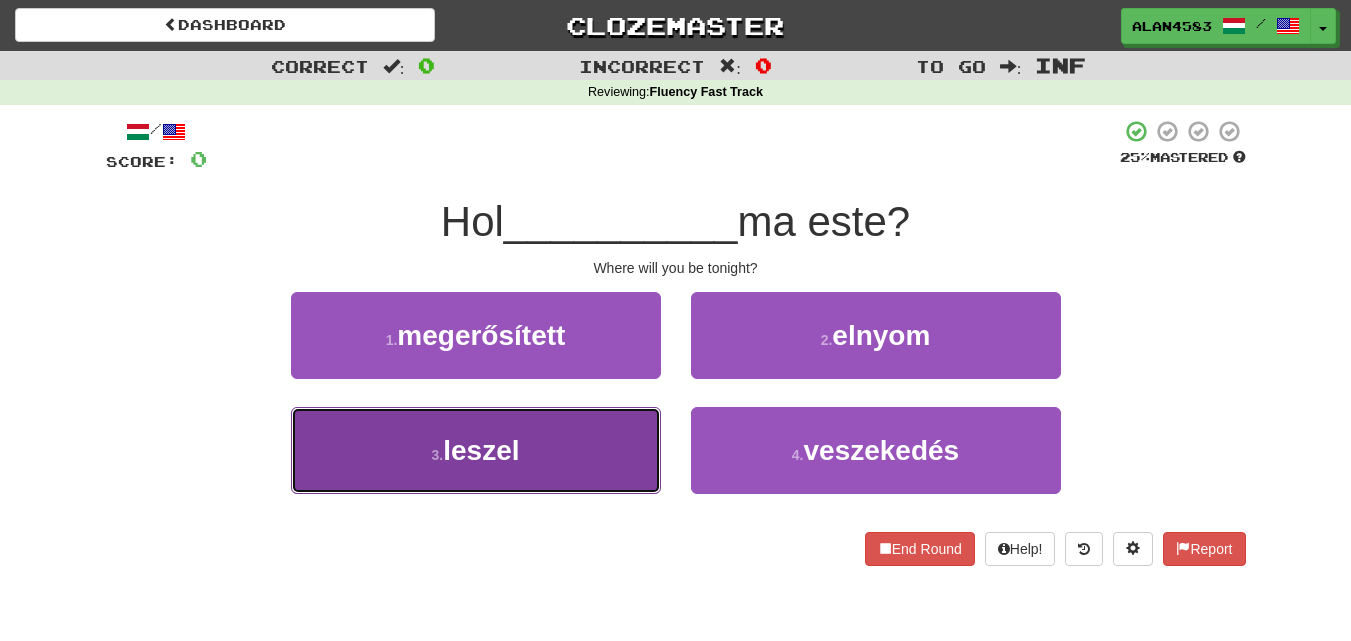 click on "3 .  leszel" at bounding box center [476, 450] 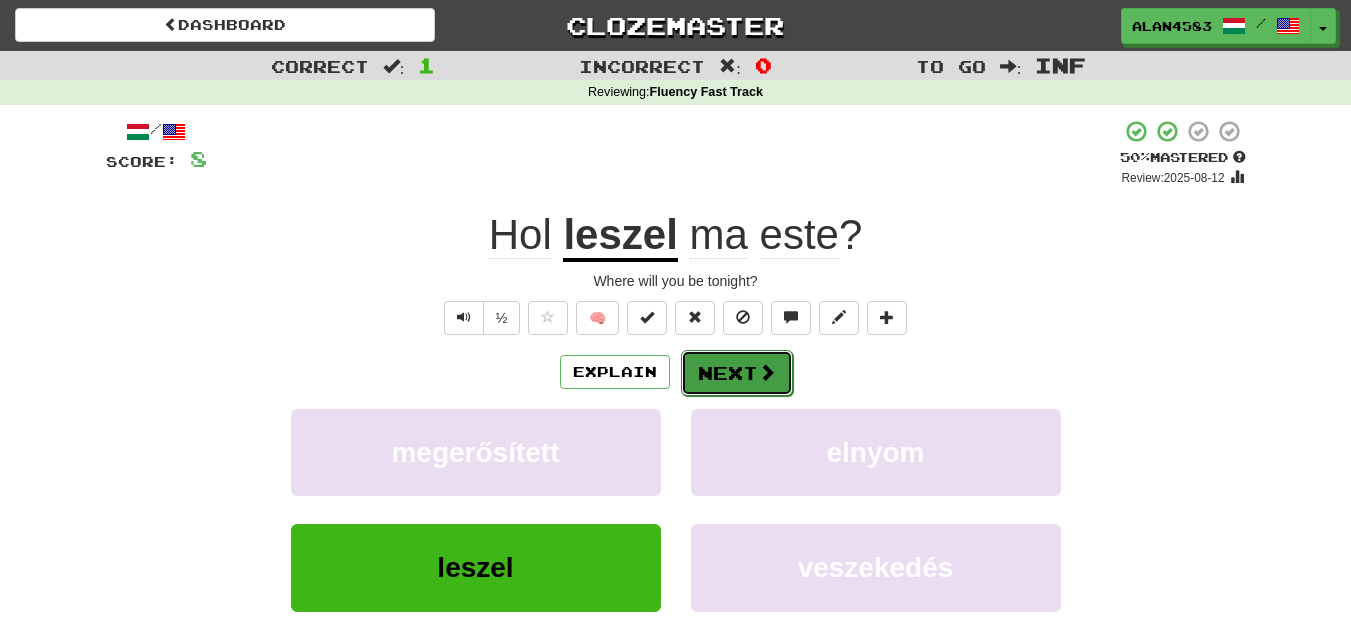 click on "Next" at bounding box center [737, 373] 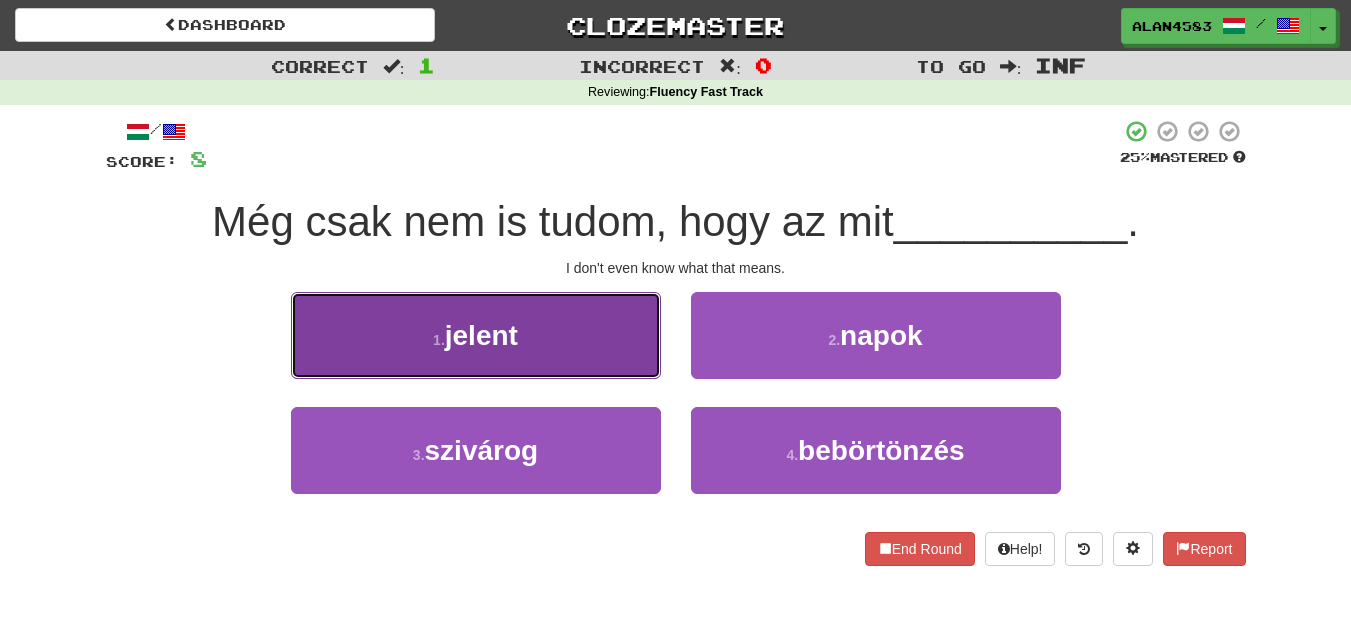 click on "1 .  jelent" at bounding box center (476, 335) 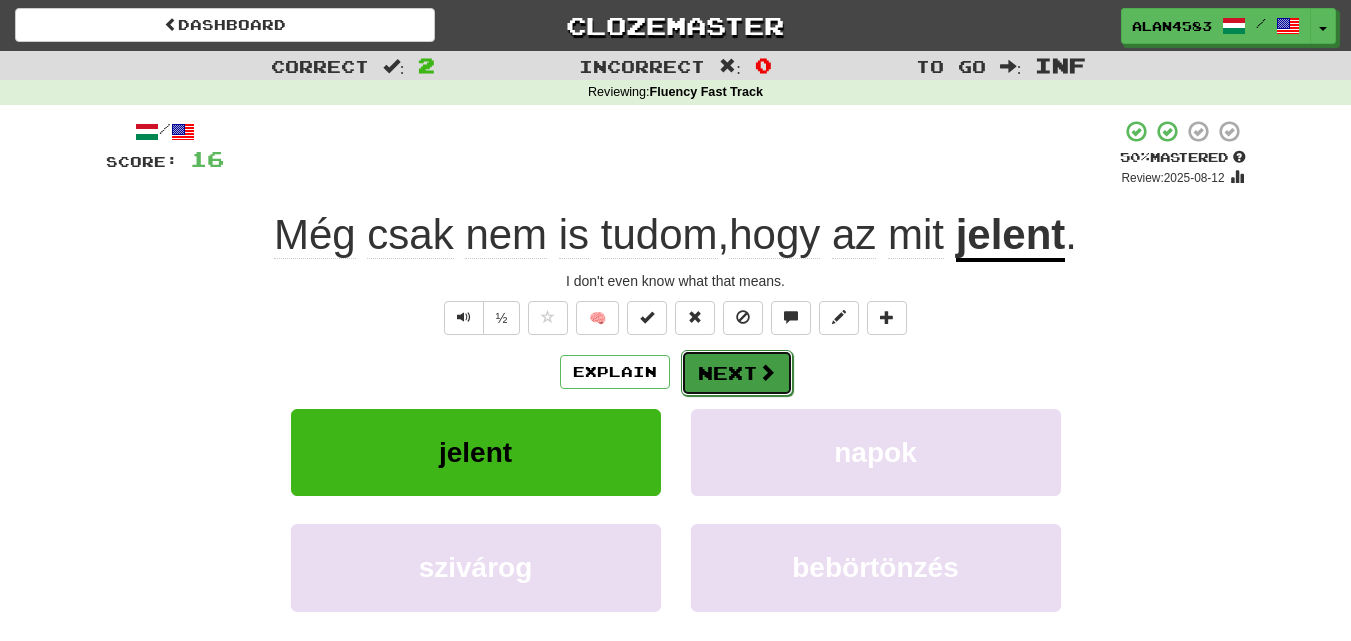 click on "Next" at bounding box center (737, 373) 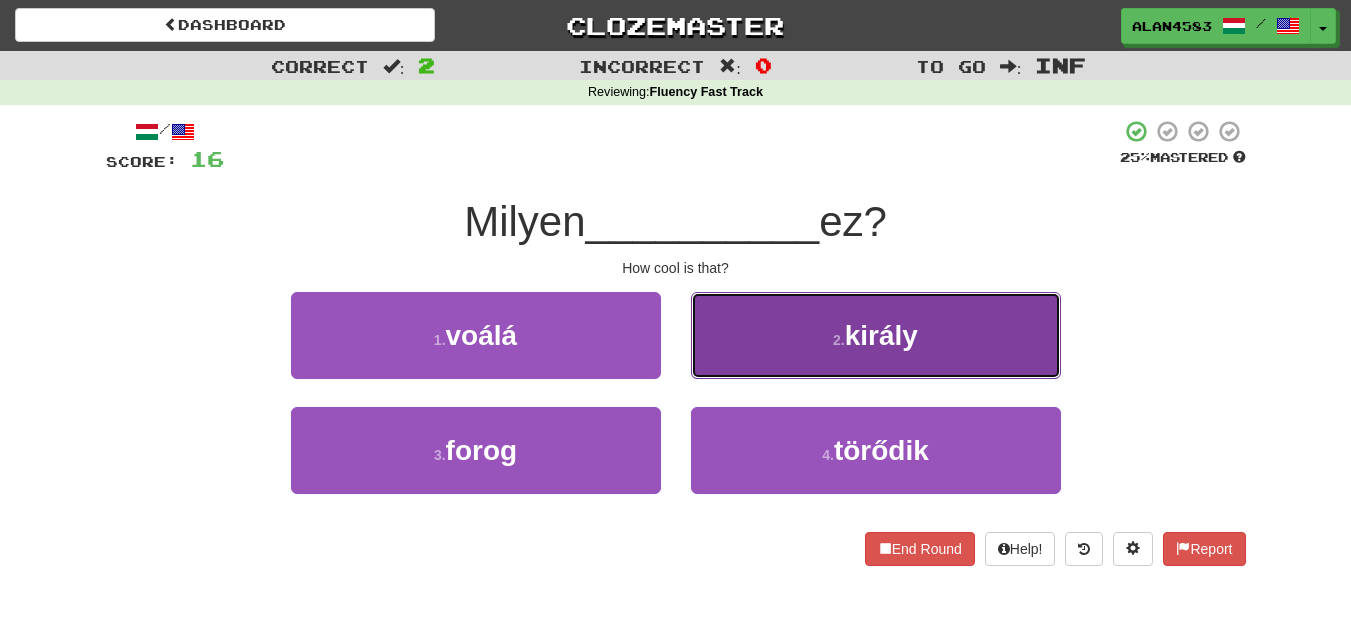click on "2 .  király" at bounding box center [876, 335] 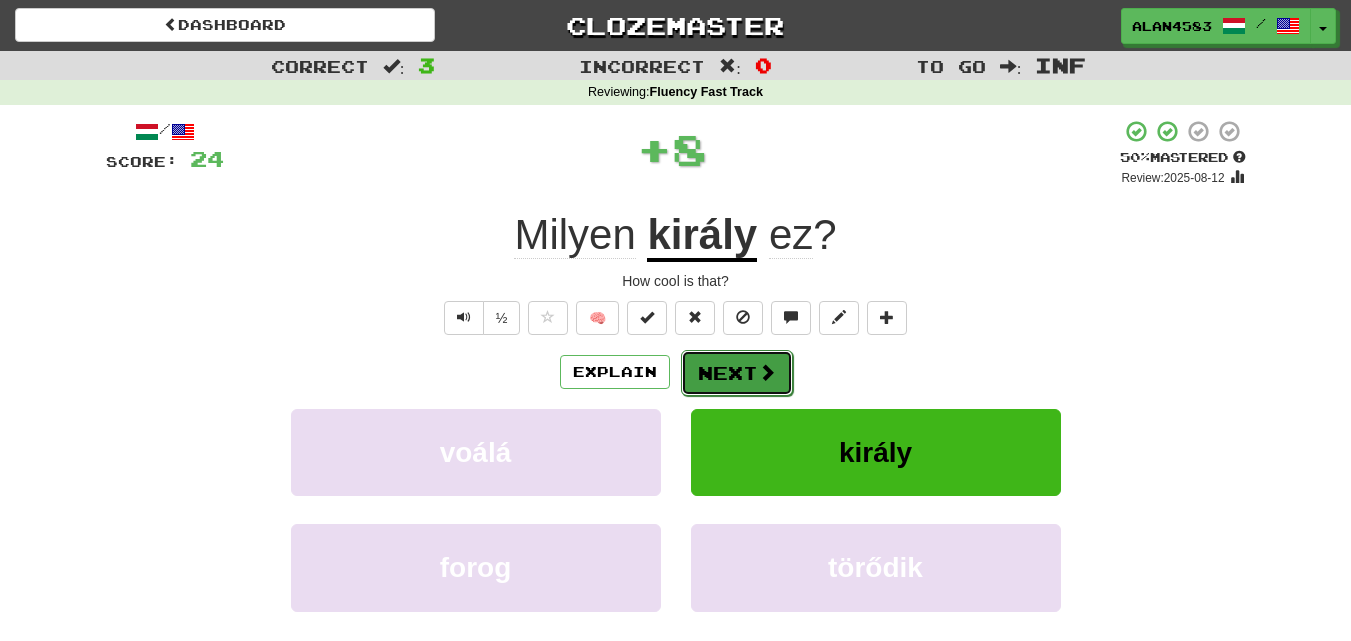 click at bounding box center [767, 372] 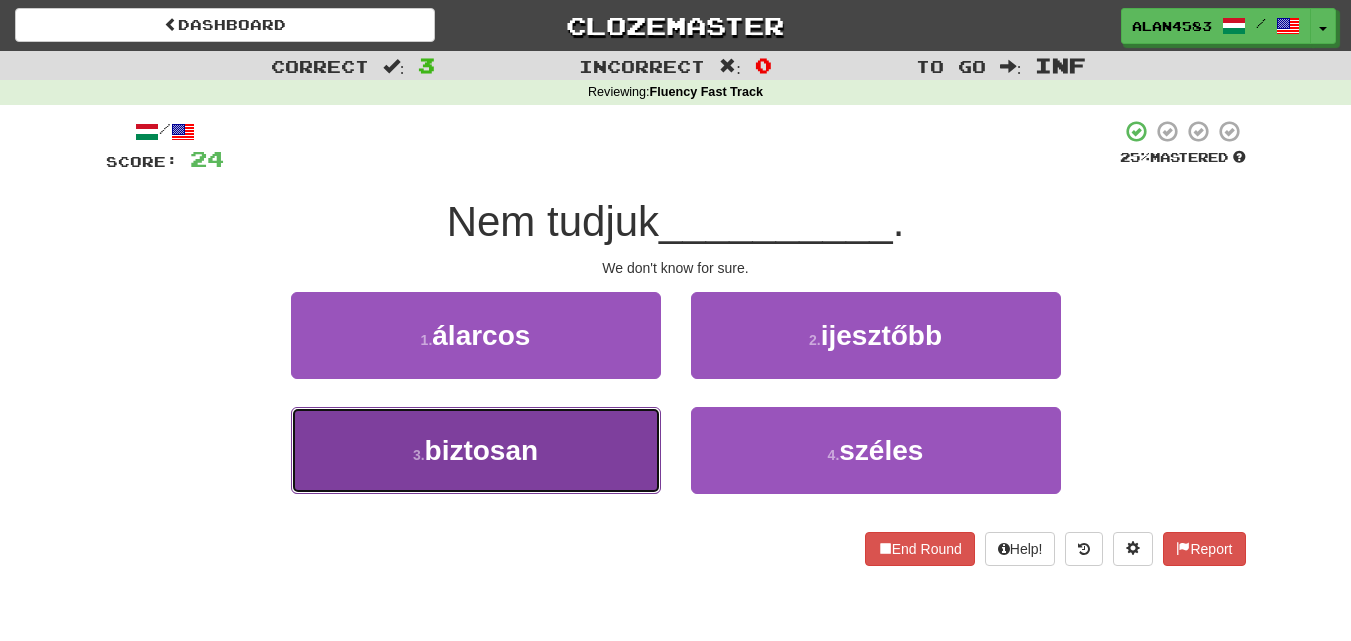 click on "3 .  biztosan" at bounding box center [476, 450] 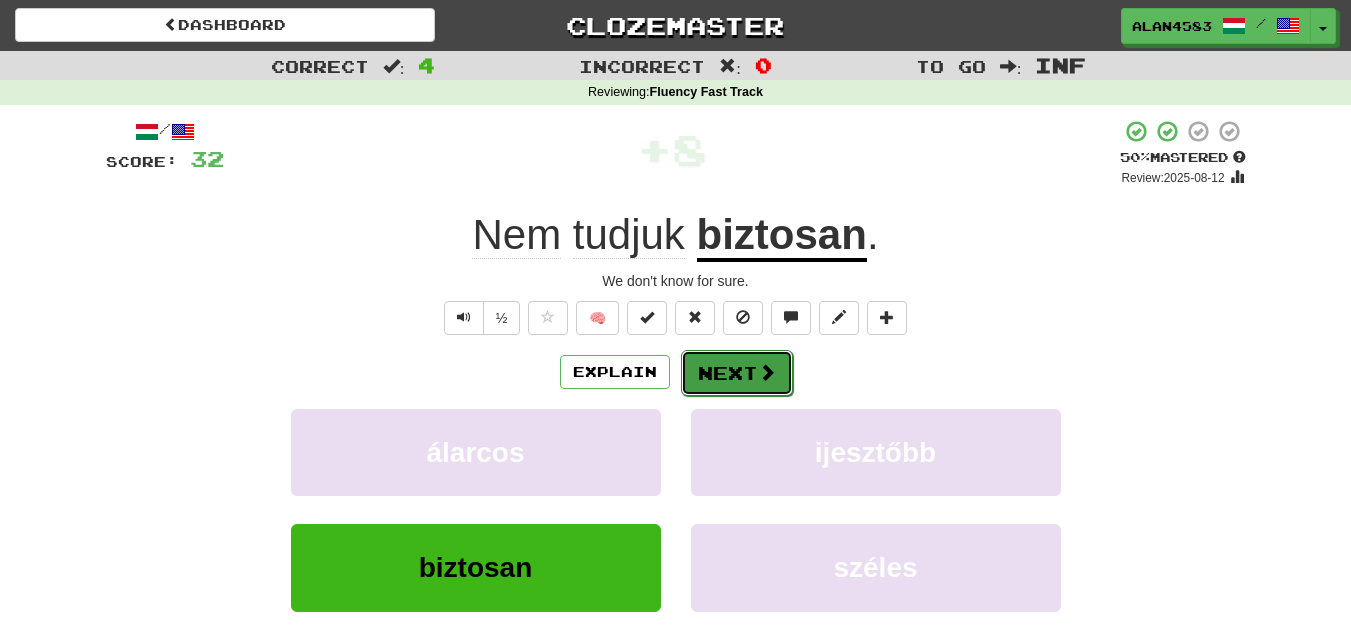 click on "Next" at bounding box center (737, 373) 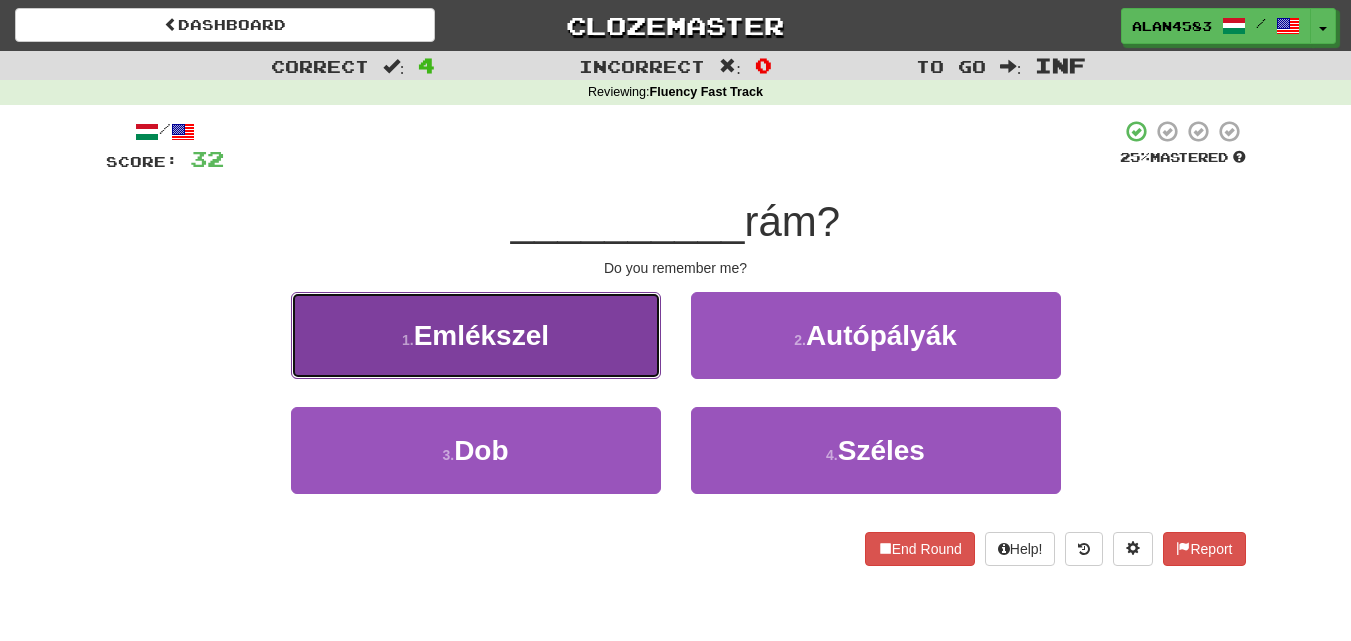 click on "1 .  Emlékszel" at bounding box center [476, 335] 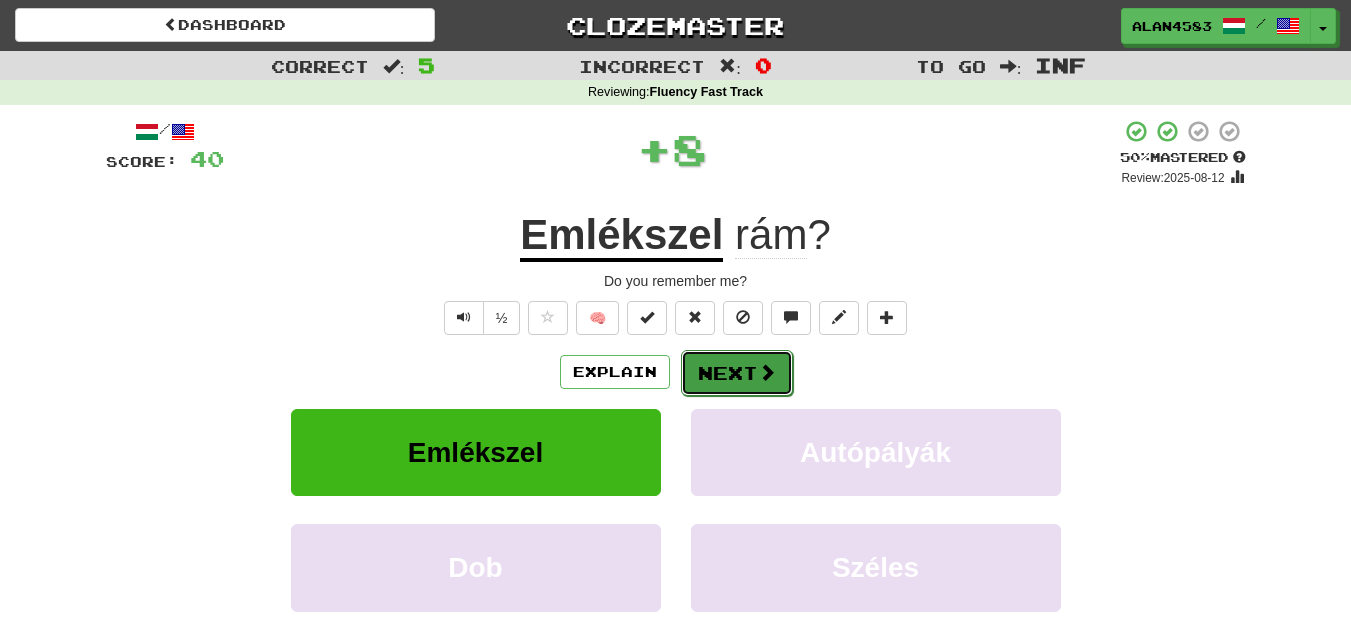 click on "Next" at bounding box center (737, 373) 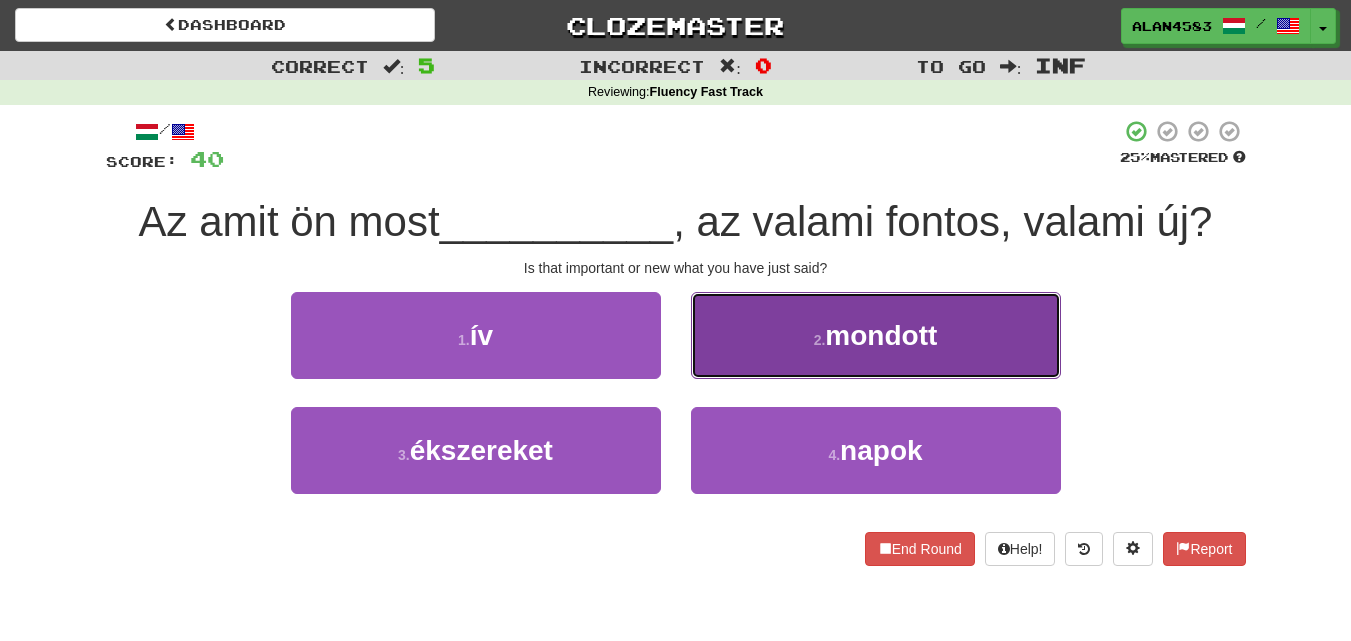 click on "mondott" at bounding box center (881, 335) 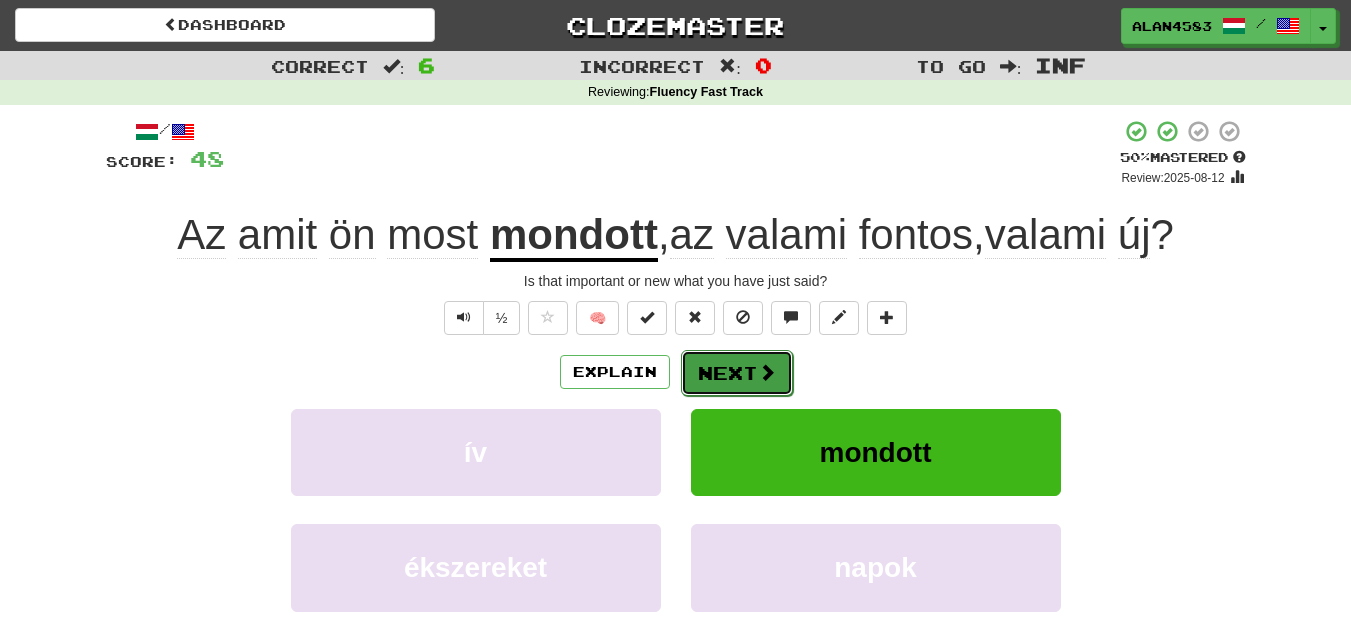 click on "Next" at bounding box center [737, 373] 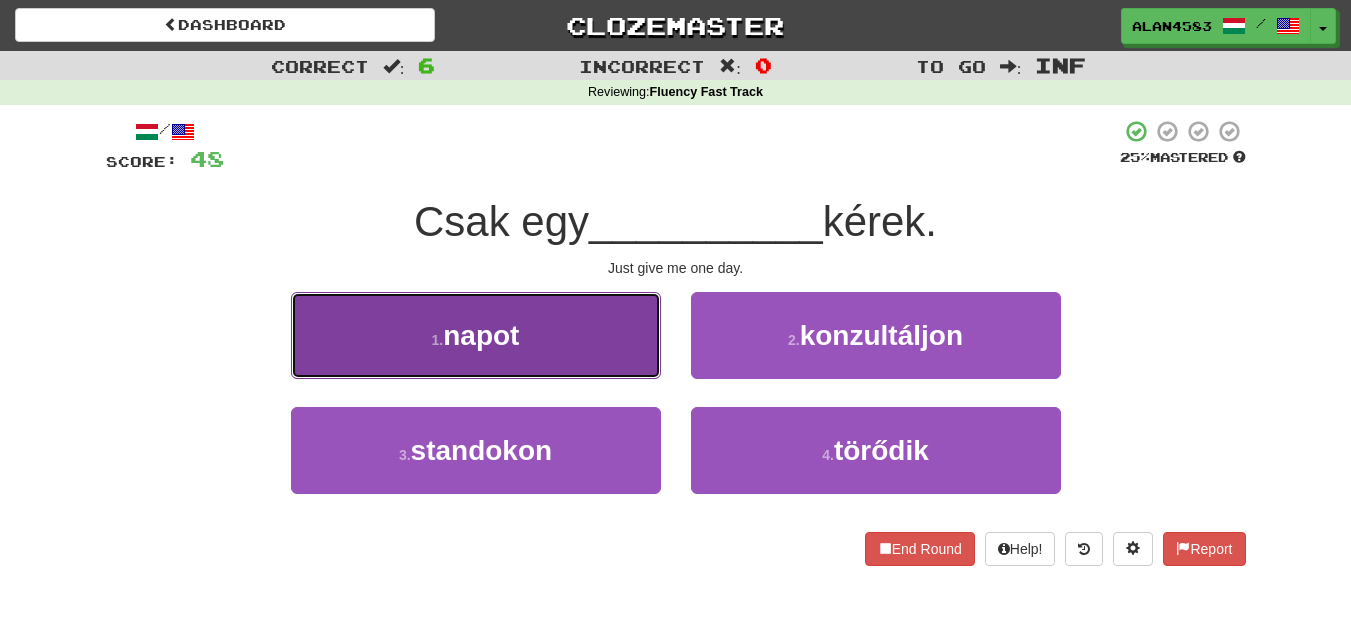 click on "1 .  napot" at bounding box center [476, 335] 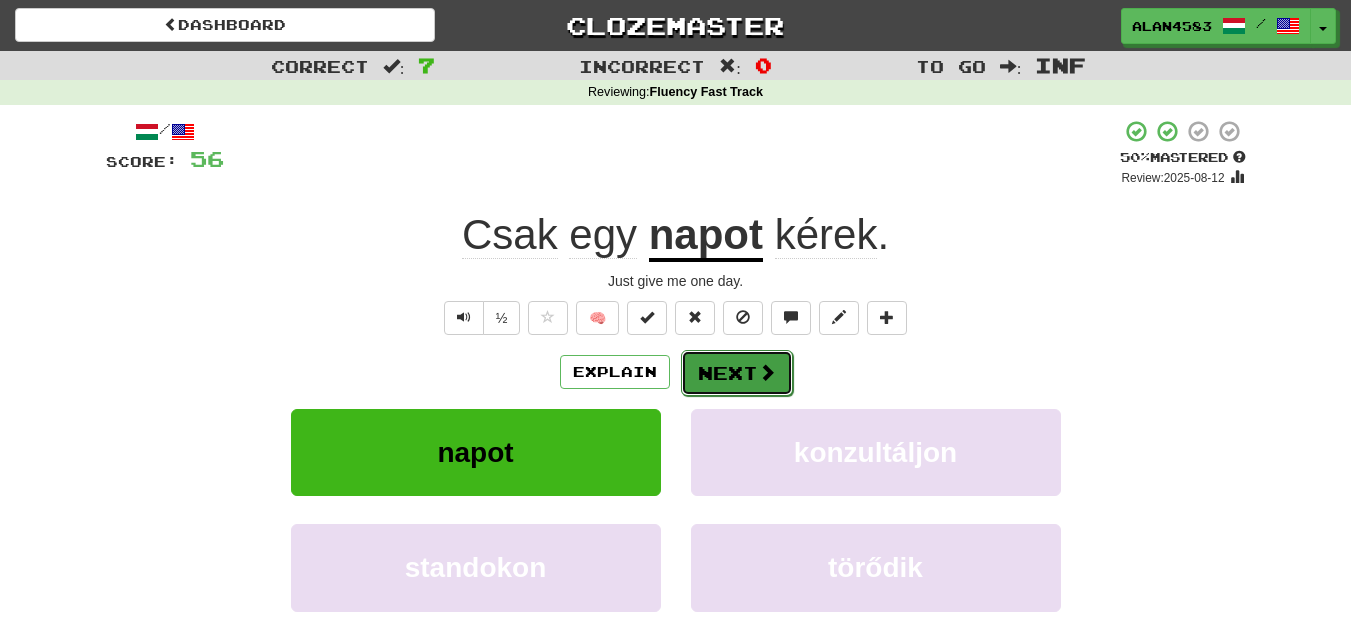 click on "Next" at bounding box center [737, 373] 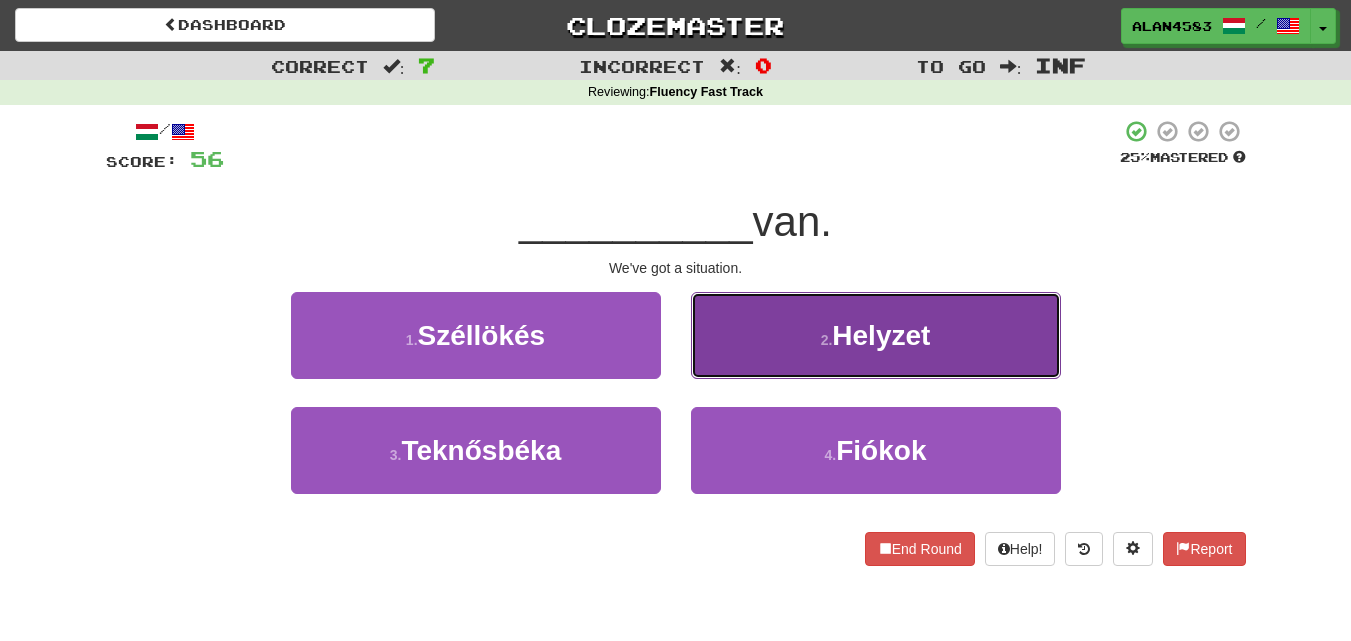 click on "2 .  Helyzet" at bounding box center [876, 335] 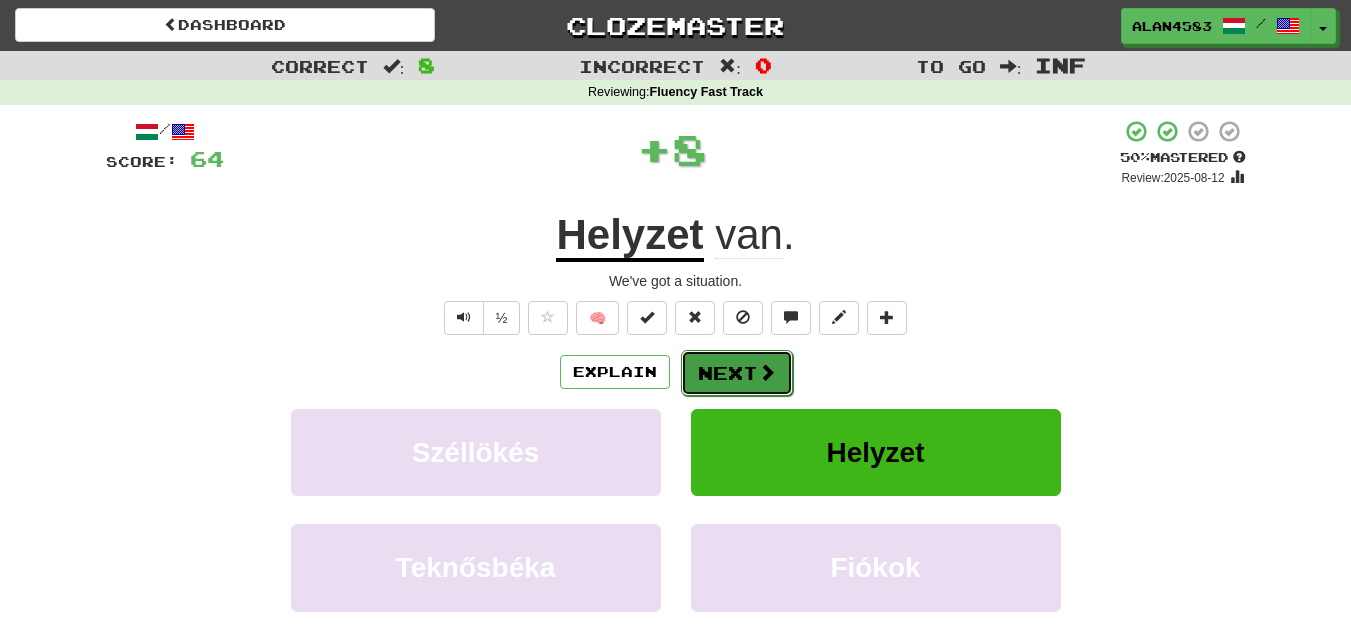 click on "Next" at bounding box center [737, 373] 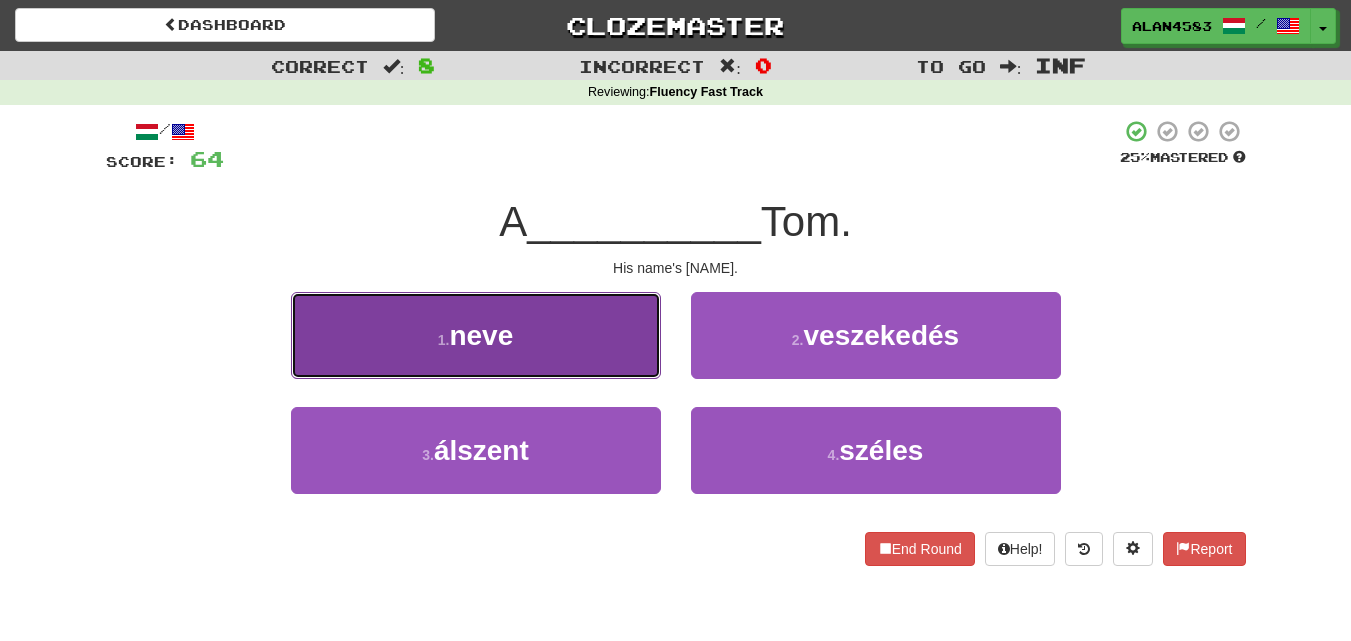 click on "1 .  neve" at bounding box center [476, 335] 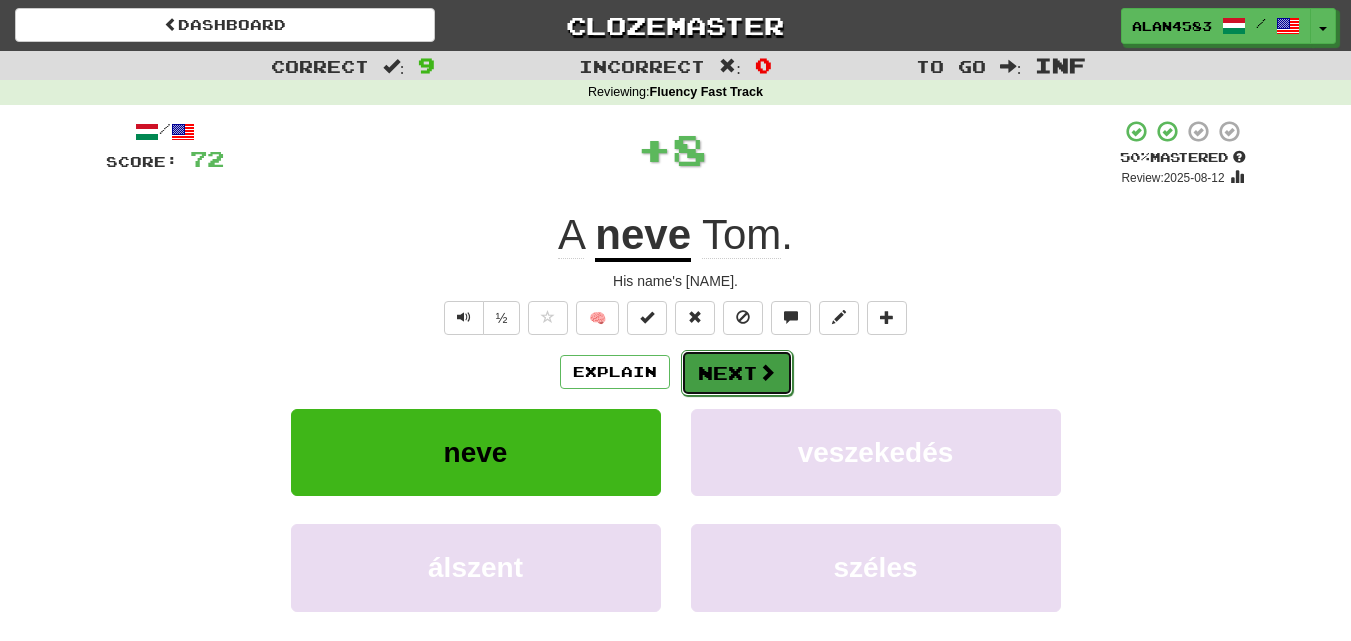 click on "Next" at bounding box center [737, 373] 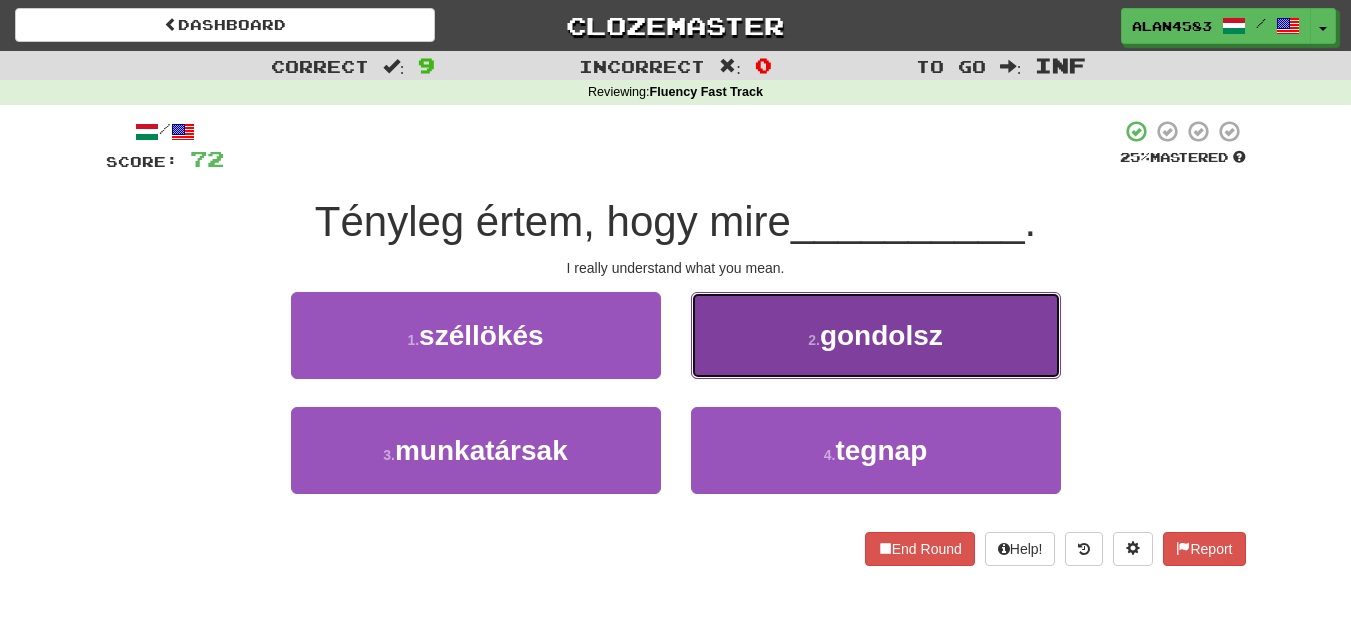 click on "2 .  gondolsz" at bounding box center (876, 335) 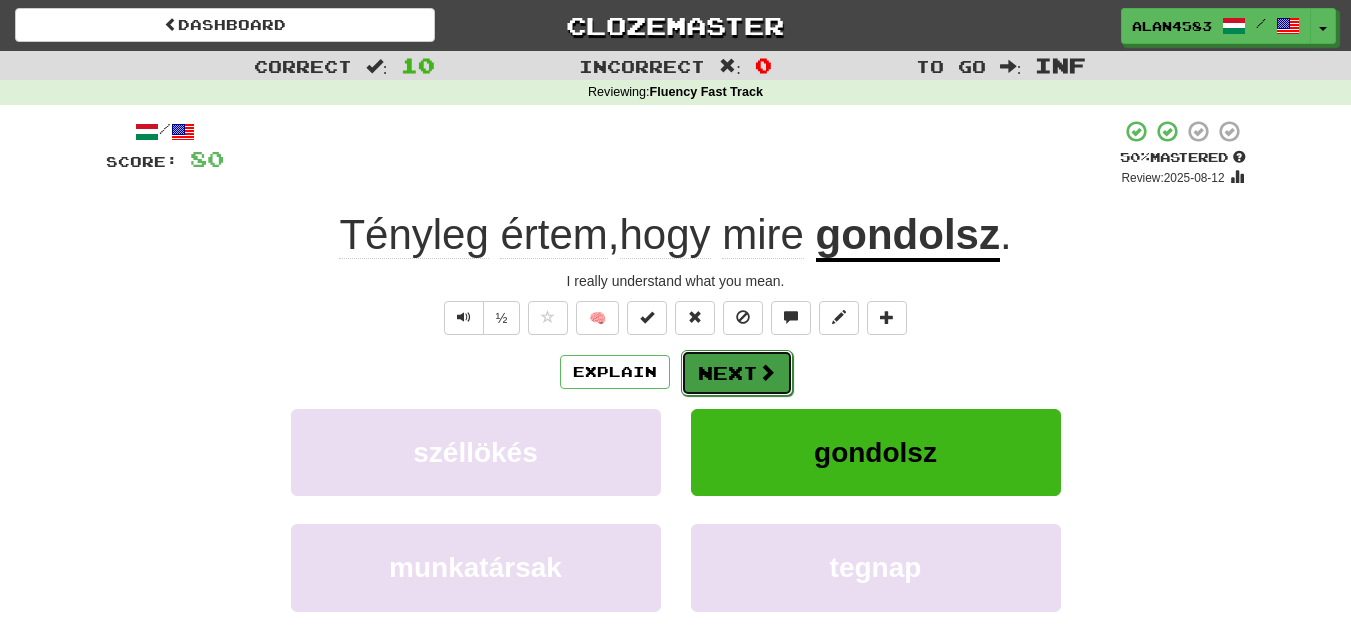 click on "Next" at bounding box center [737, 373] 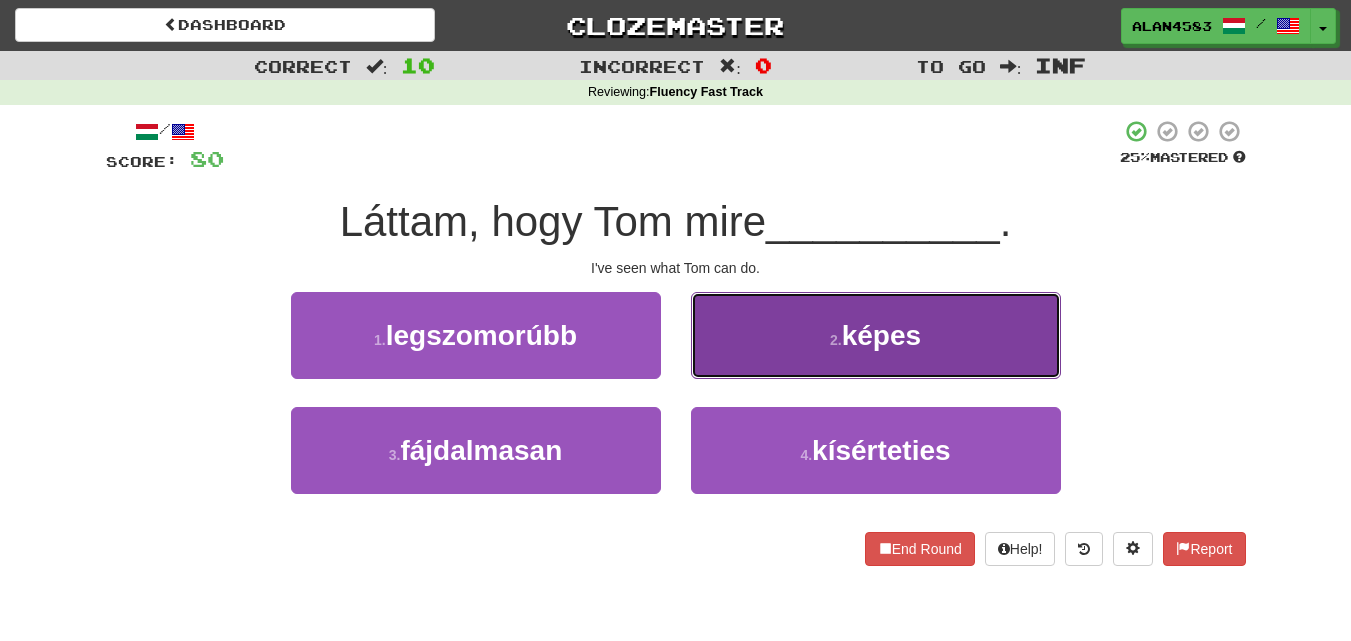 click on "2 .  képes" at bounding box center (876, 335) 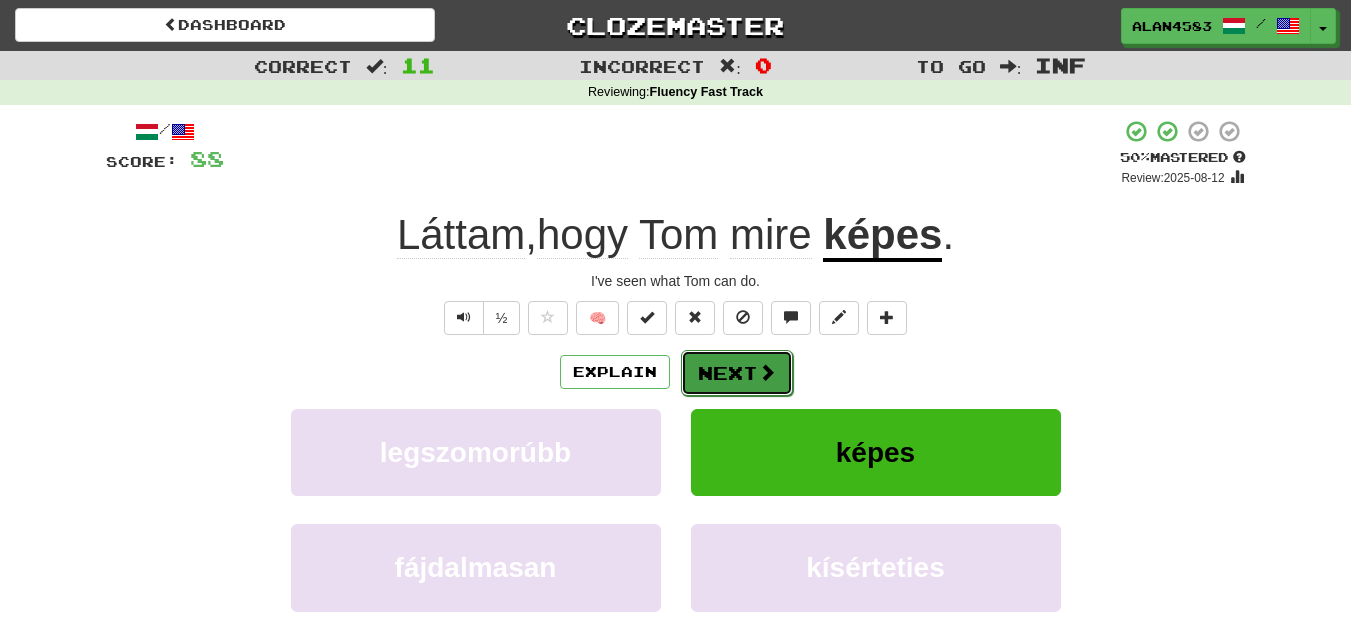 click on "Next" at bounding box center (737, 373) 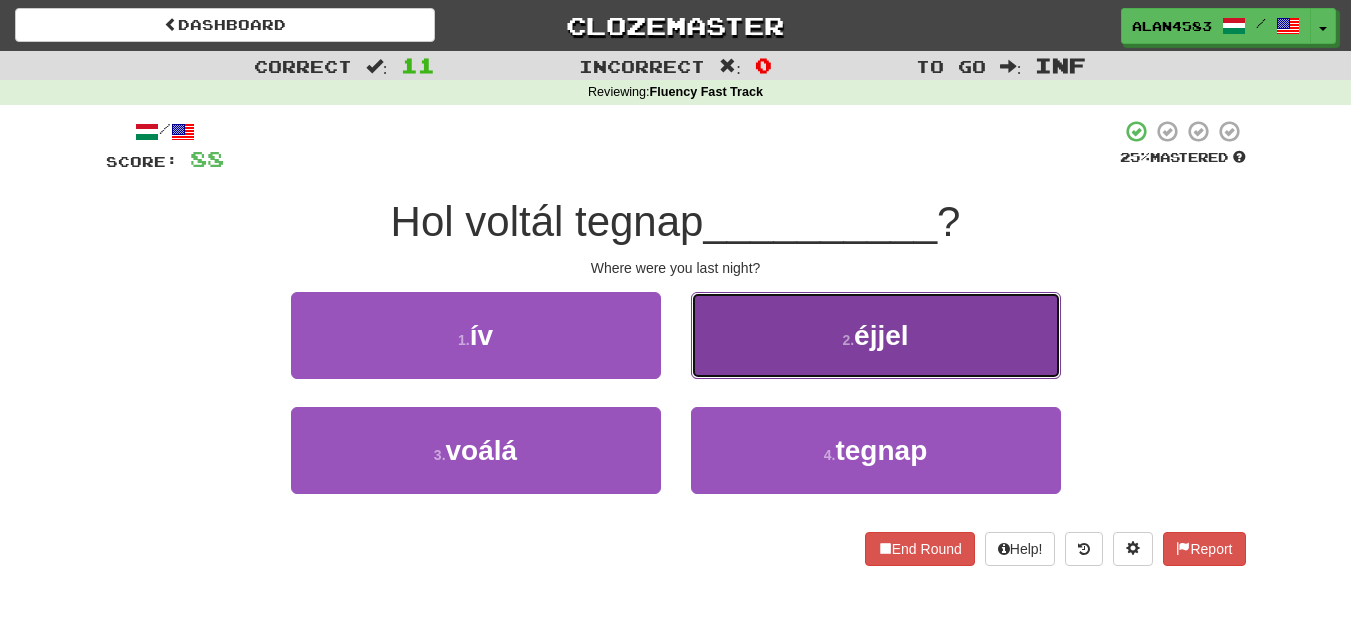 click on "2 .  éjjel" at bounding box center (876, 335) 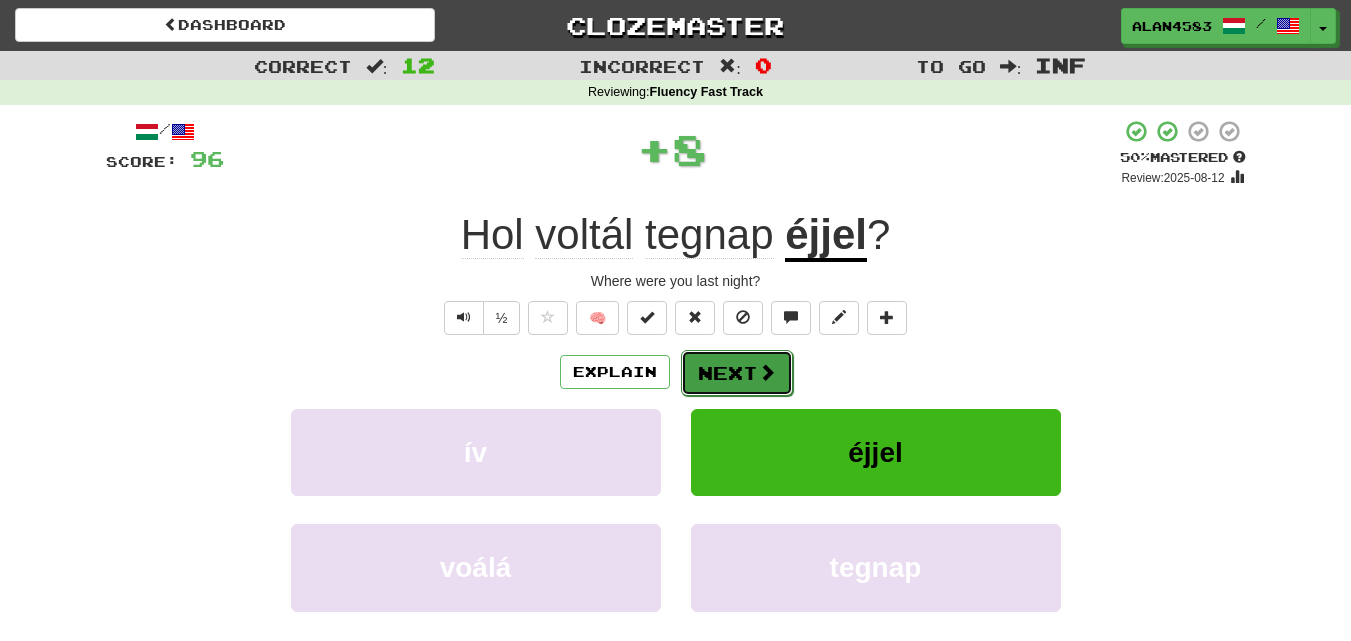 click on "Next" at bounding box center [737, 373] 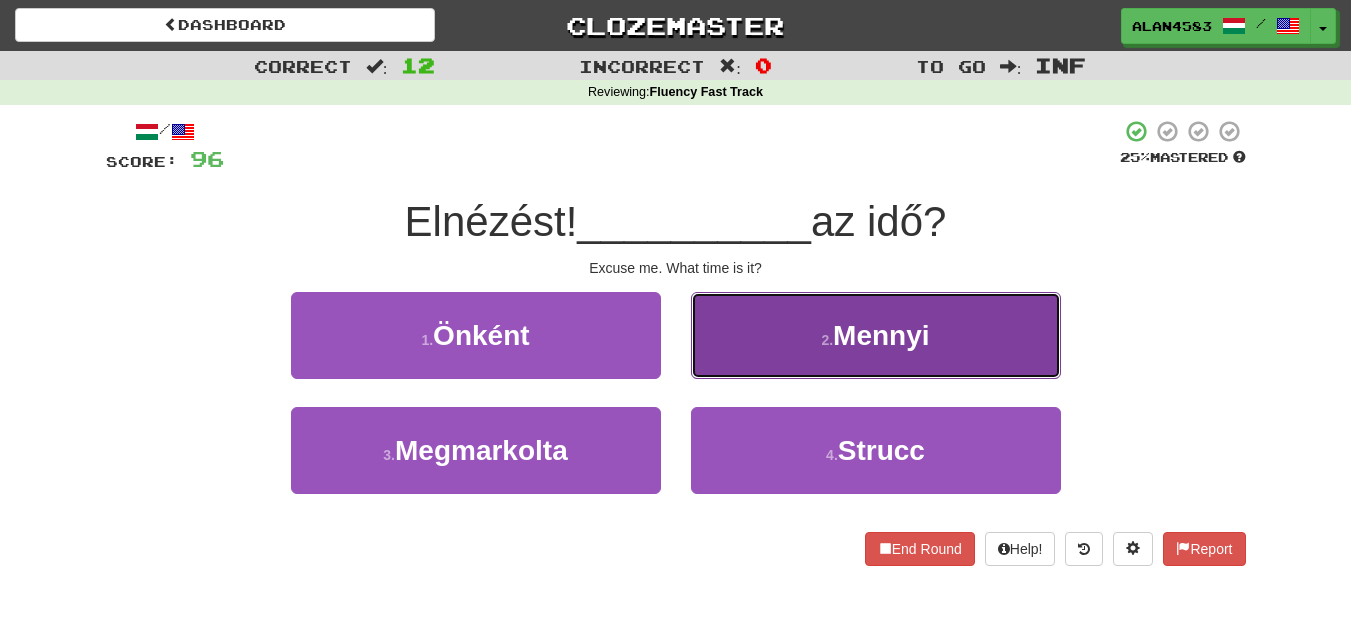 click on "2 .  Mennyi" at bounding box center (876, 335) 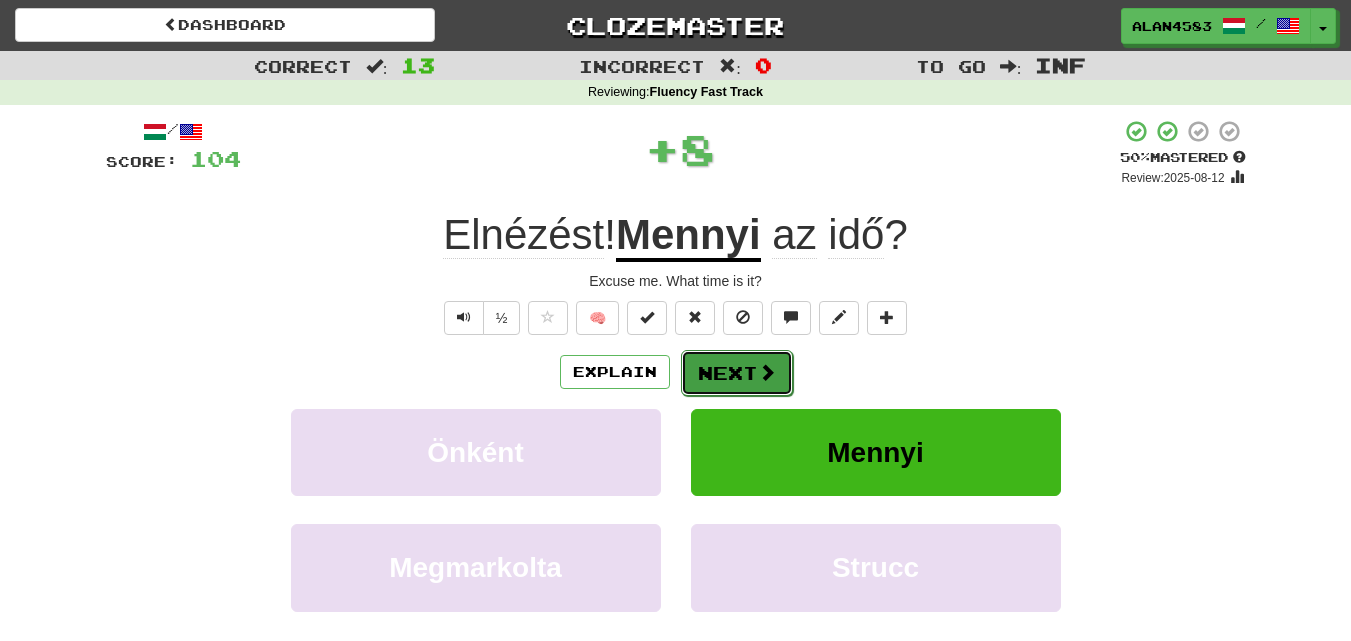 click on "Next" at bounding box center [737, 373] 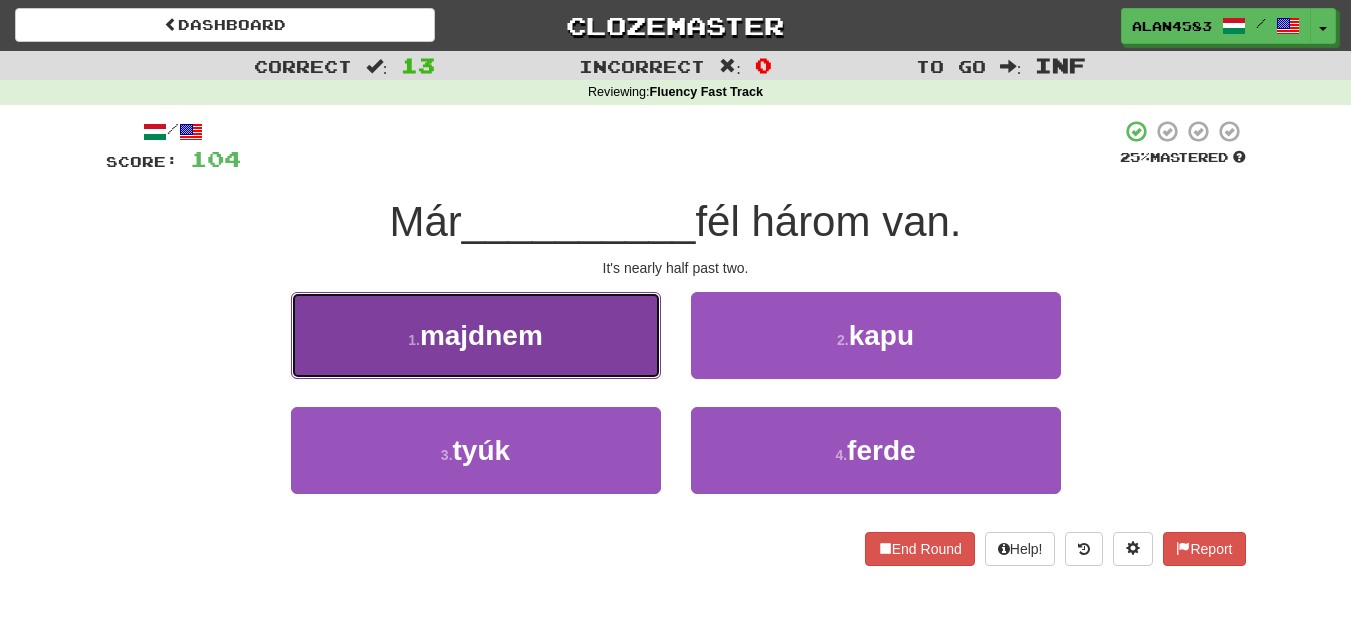 click on "1 .  majdnem" at bounding box center (476, 335) 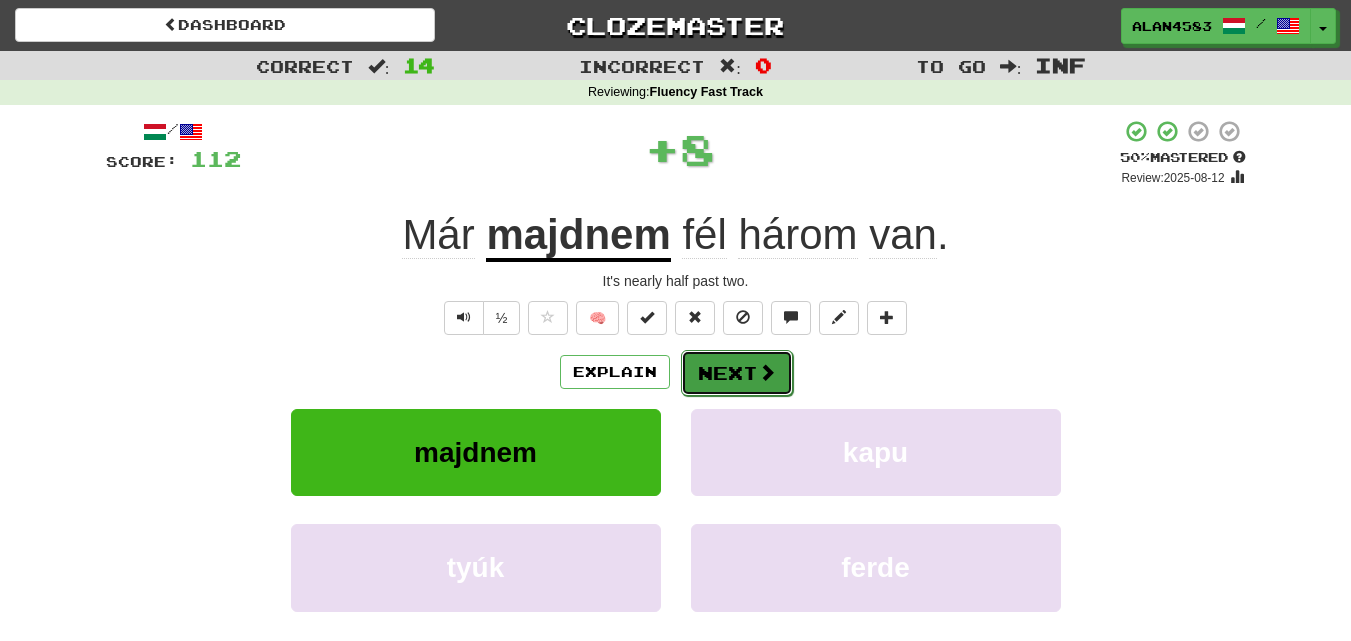 click on "Next" at bounding box center (737, 373) 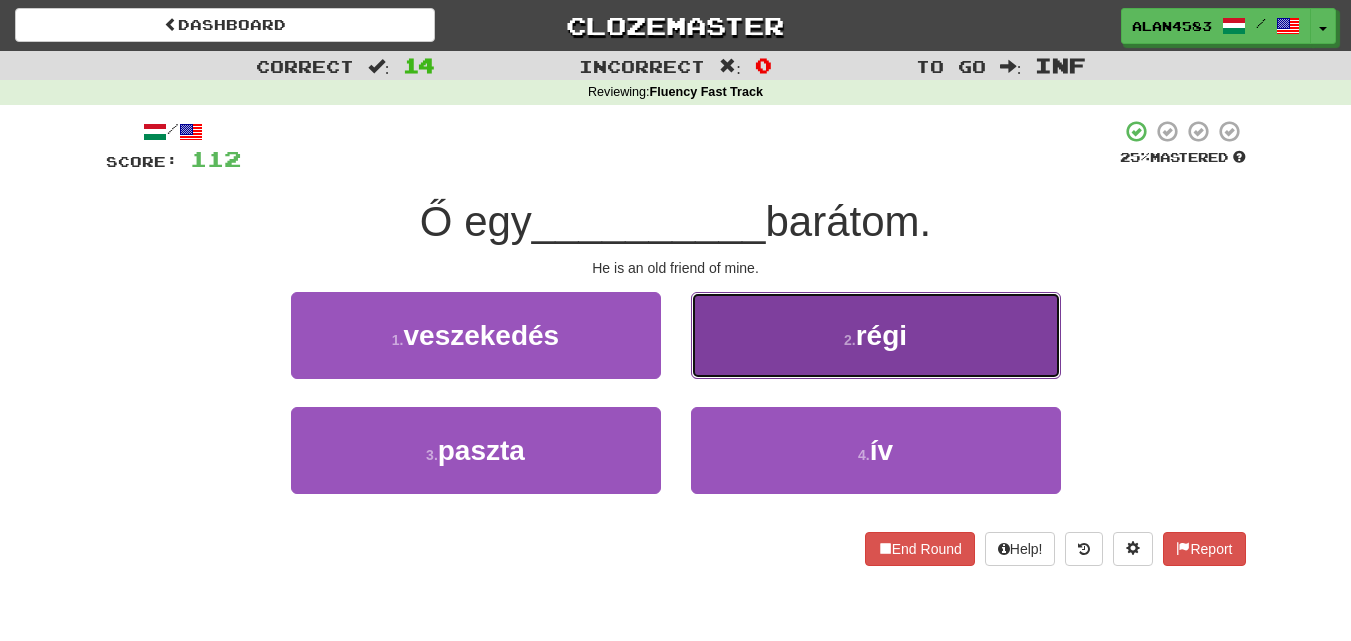 click on "2 .  régi" at bounding box center [876, 335] 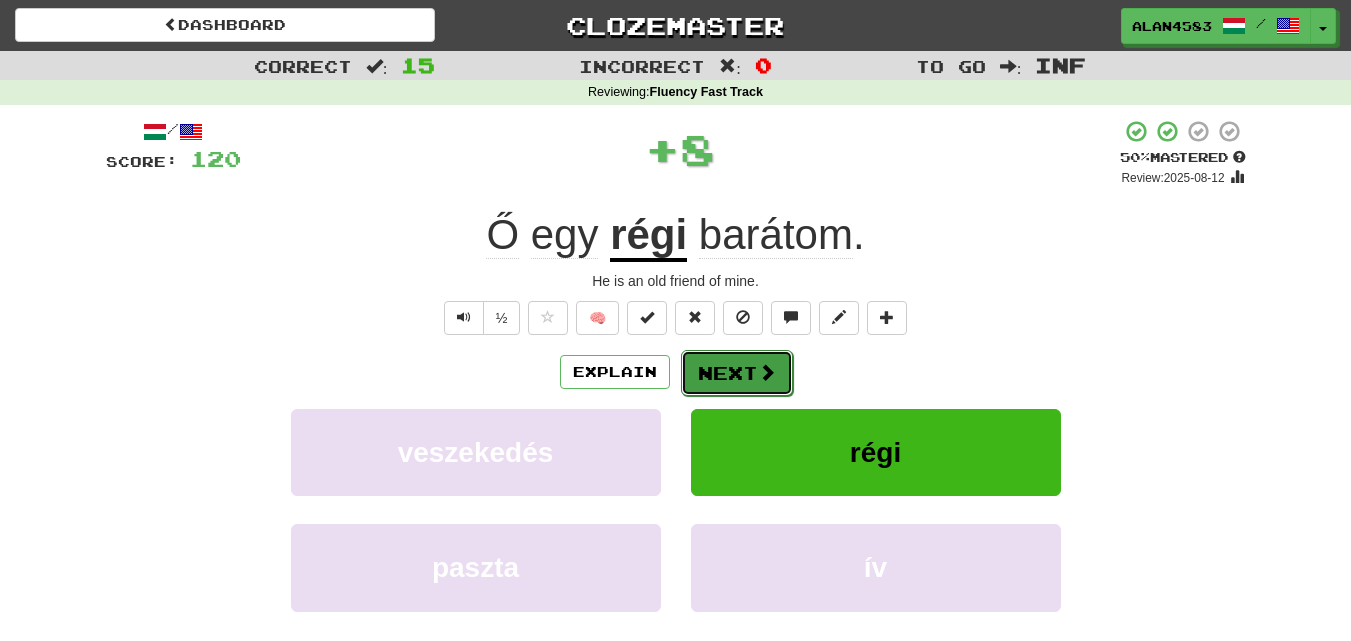click on "Next" at bounding box center [737, 373] 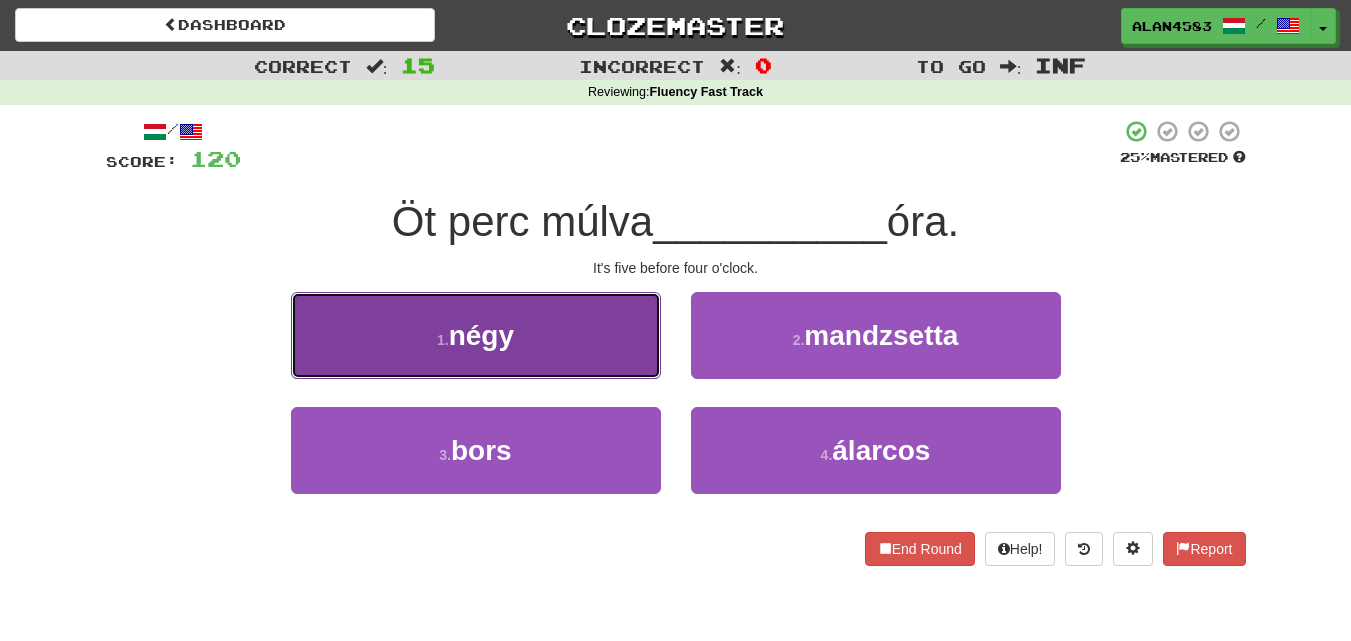 click on "1 .  négy" at bounding box center (476, 335) 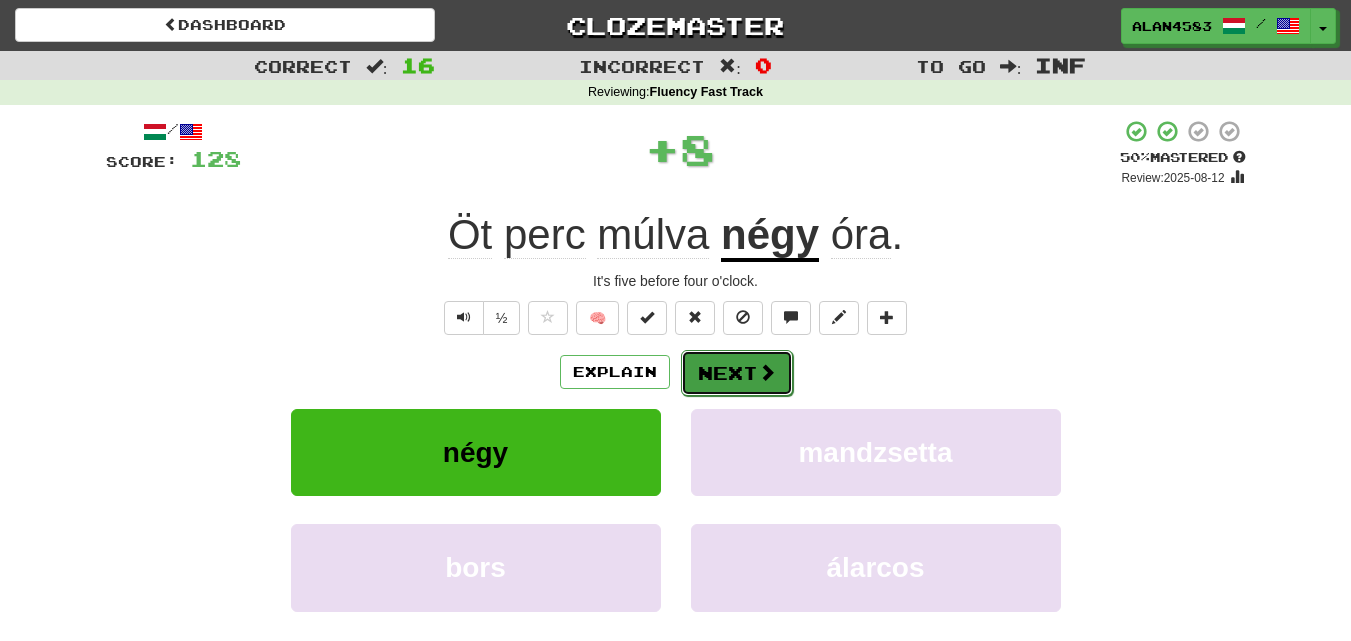 click on "Next" at bounding box center (737, 373) 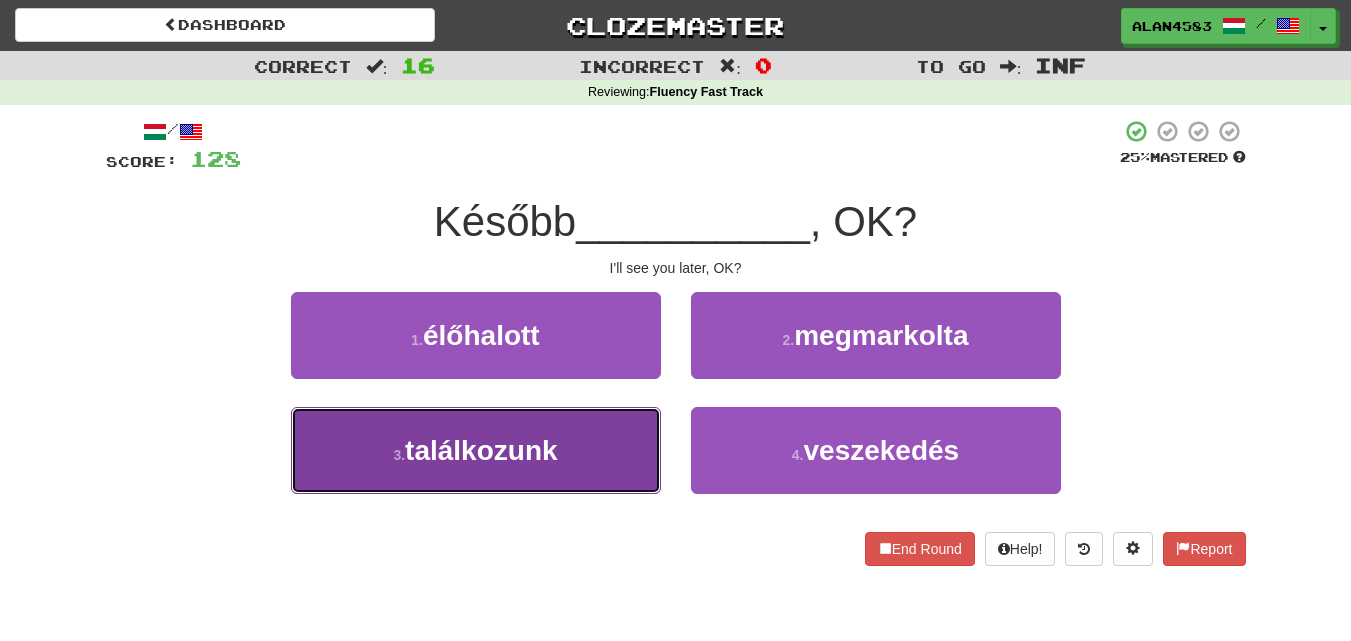 click on "találkozunk" at bounding box center [481, 450] 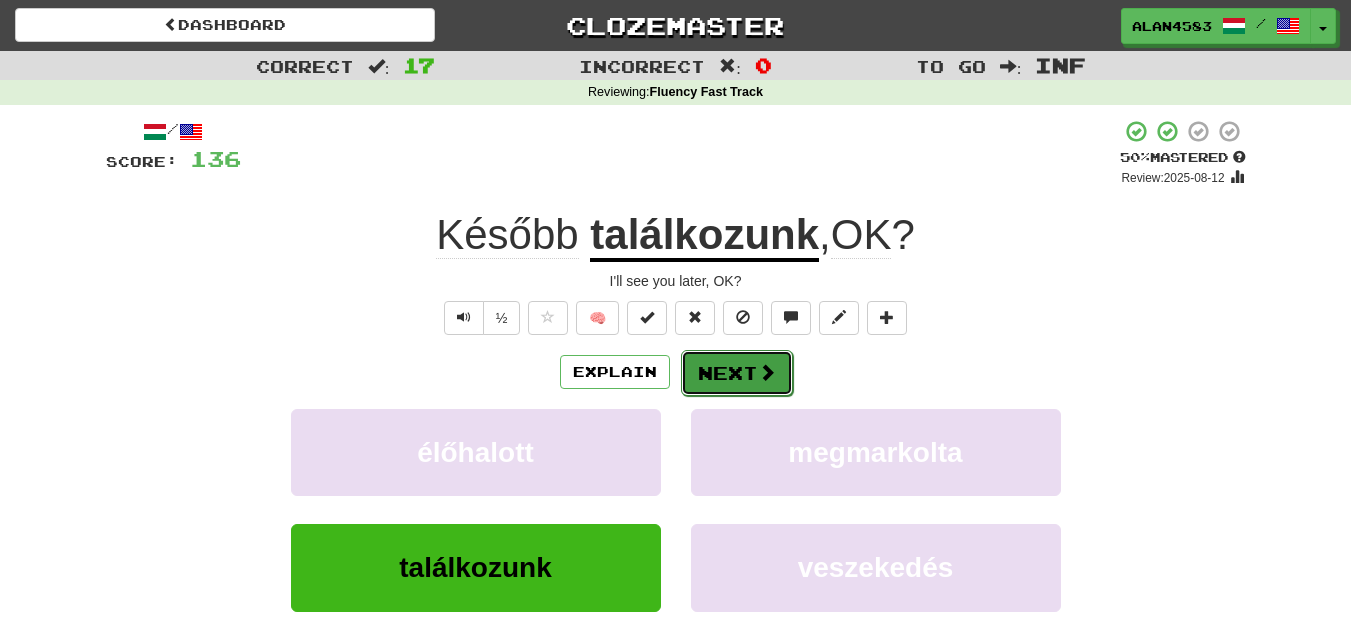 click on "Next" at bounding box center (737, 373) 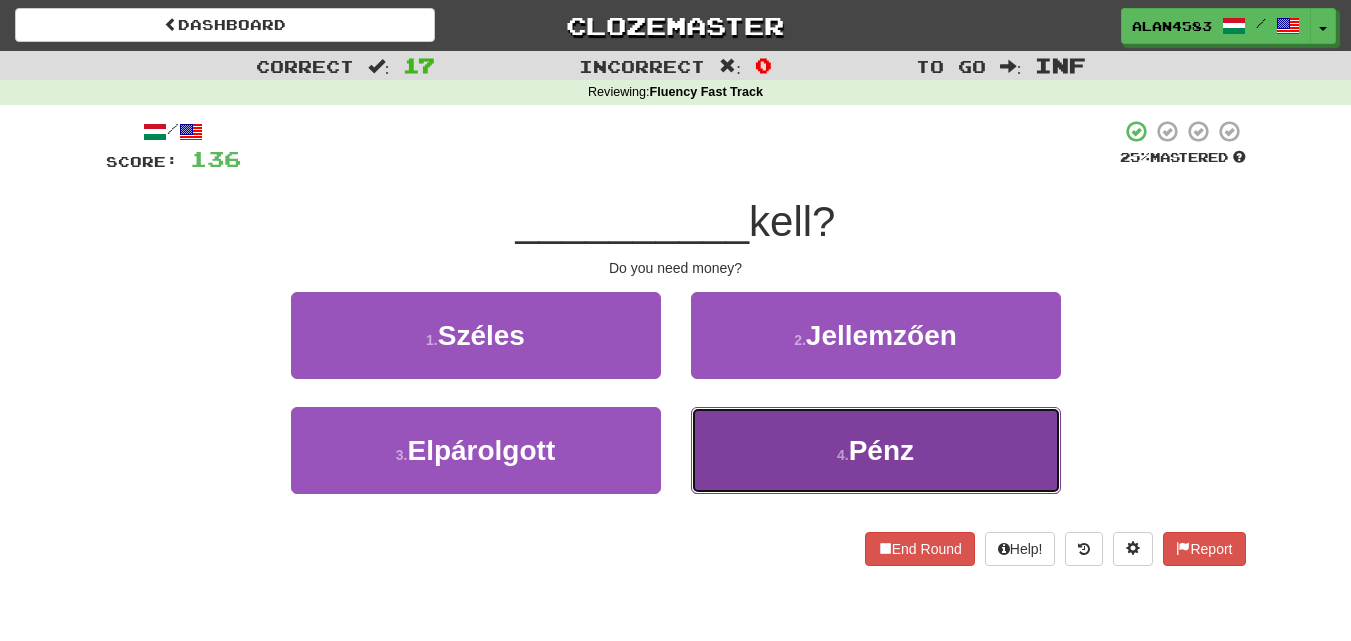 click on "4 .  Pénz" at bounding box center [876, 450] 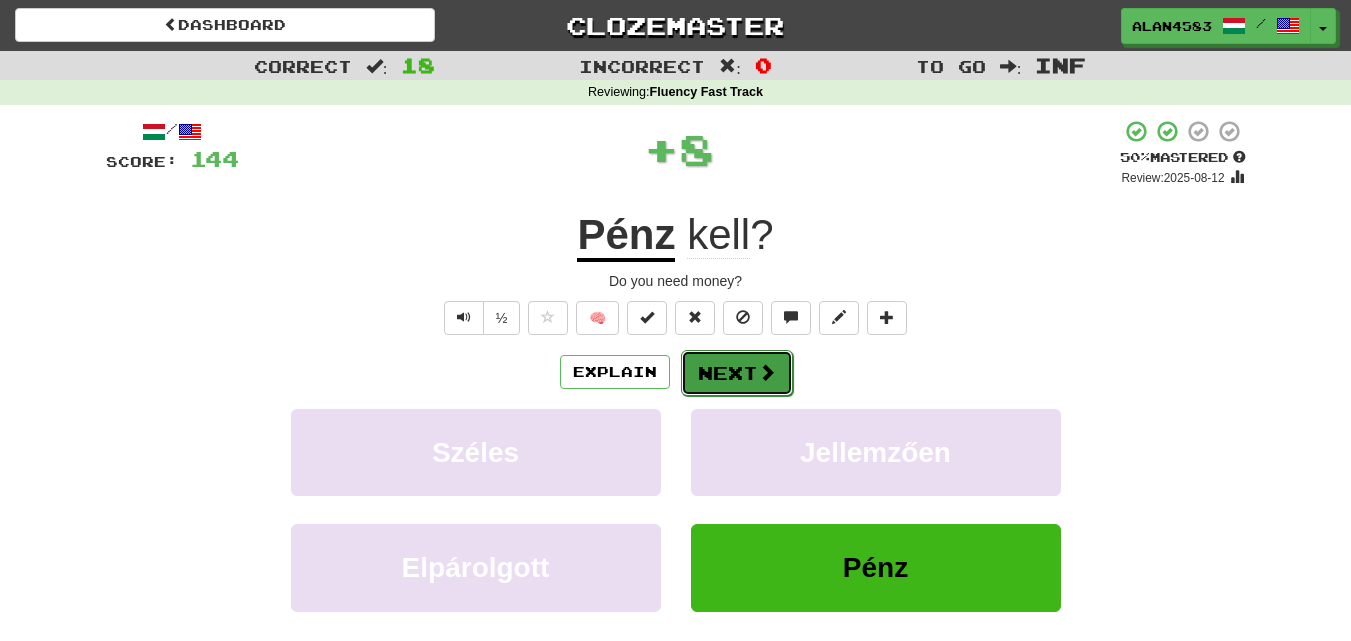 click on "Next" at bounding box center [737, 373] 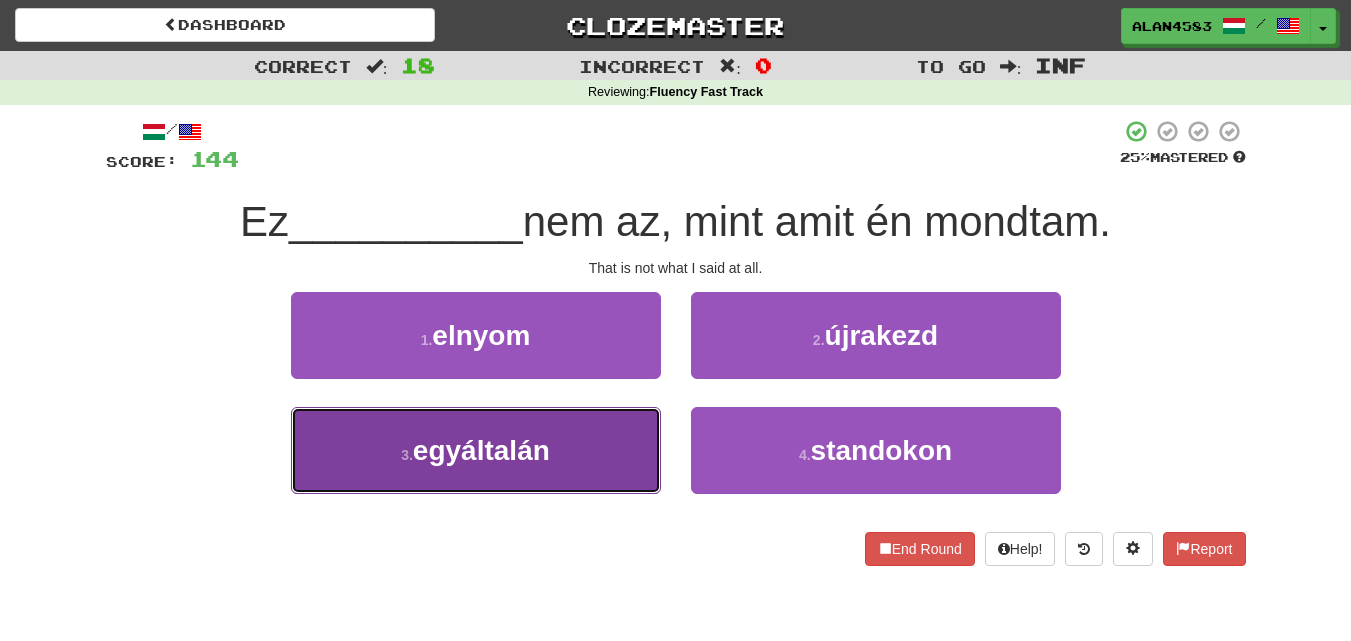 click on "3 .  egyáltalán" at bounding box center [476, 450] 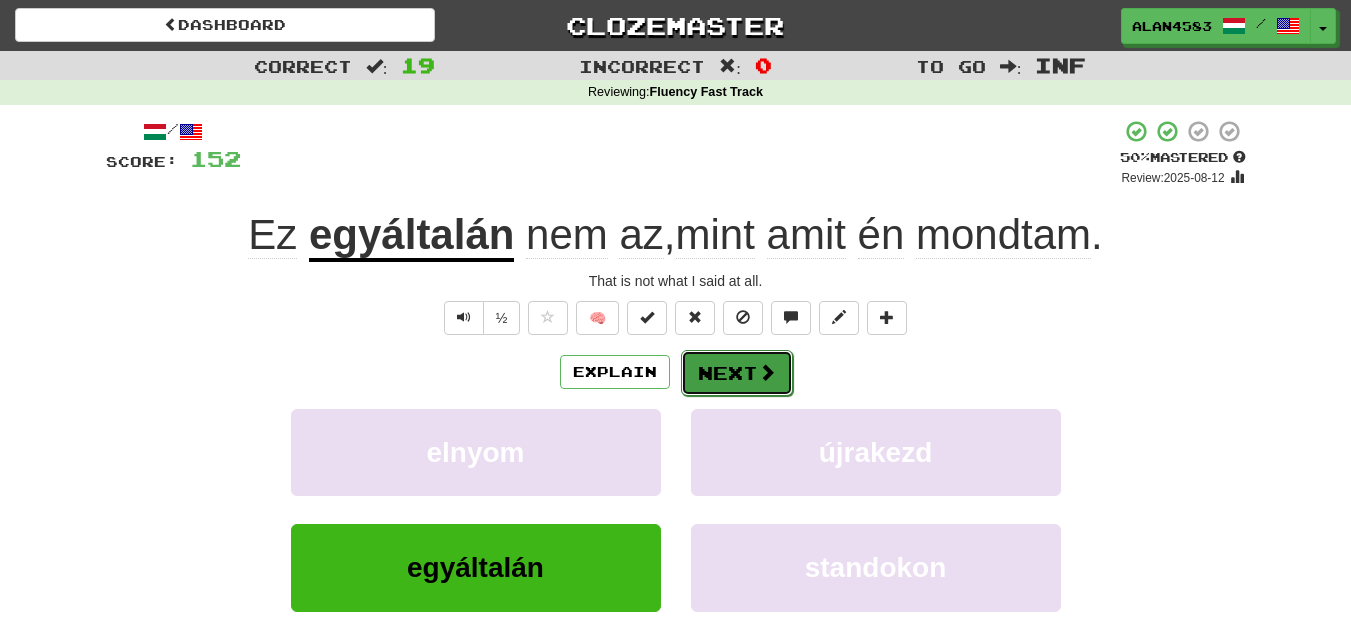 click on "Next" at bounding box center (737, 373) 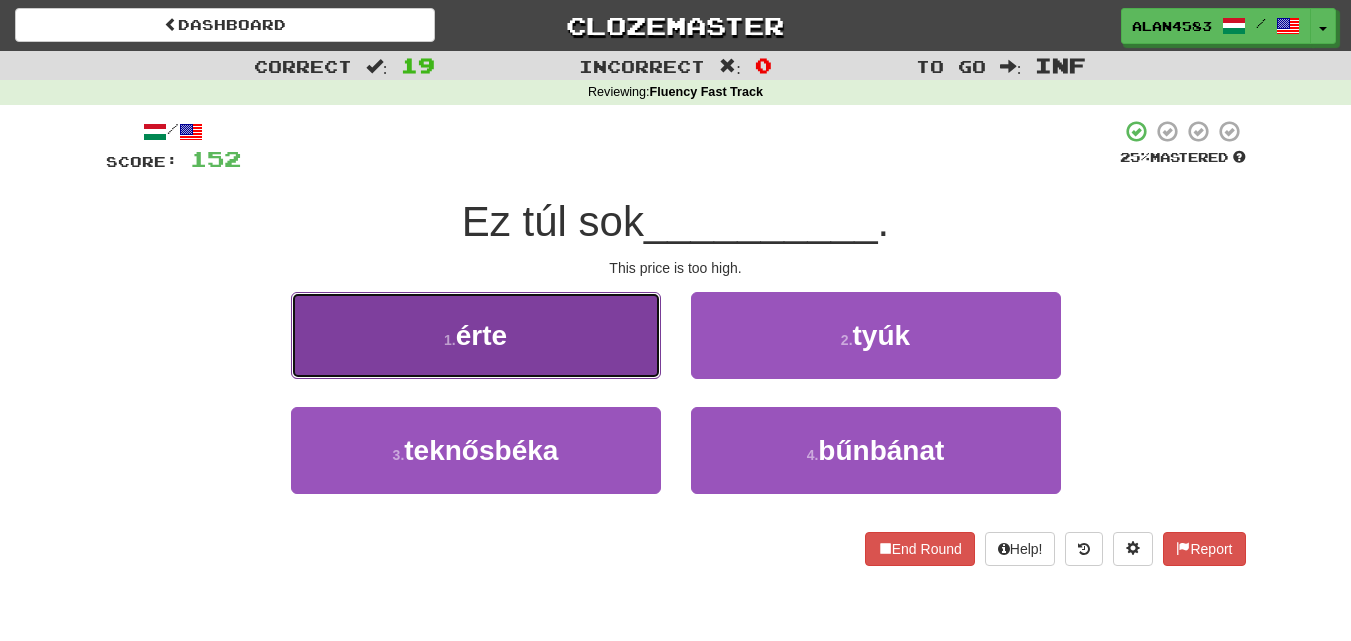 click on "1 .  érte" at bounding box center [476, 335] 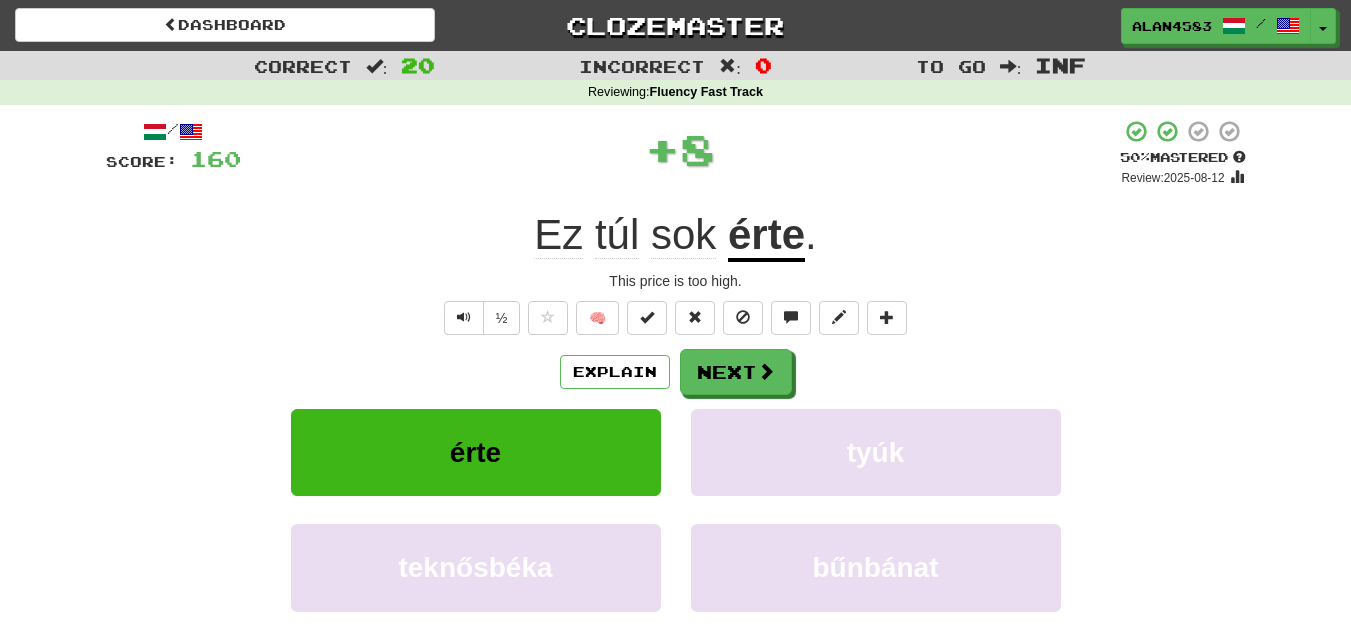 click on "½ 🧠" at bounding box center [676, 318] 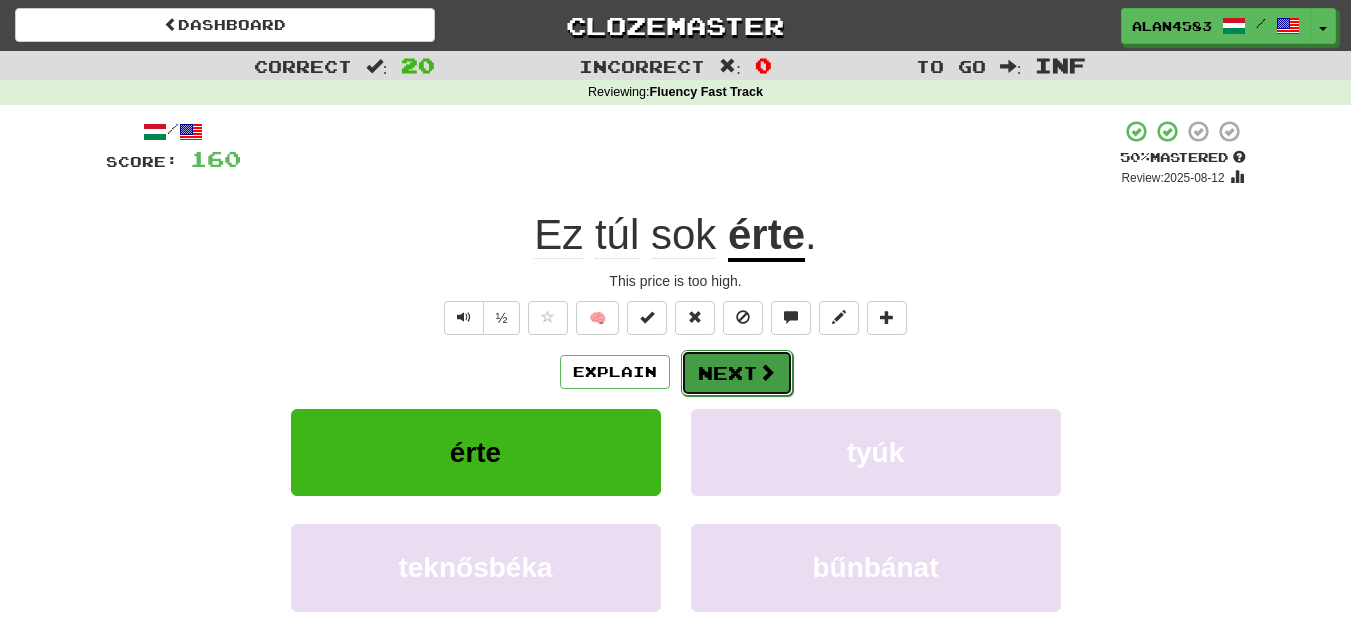 click on "Next" at bounding box center [737, 373] 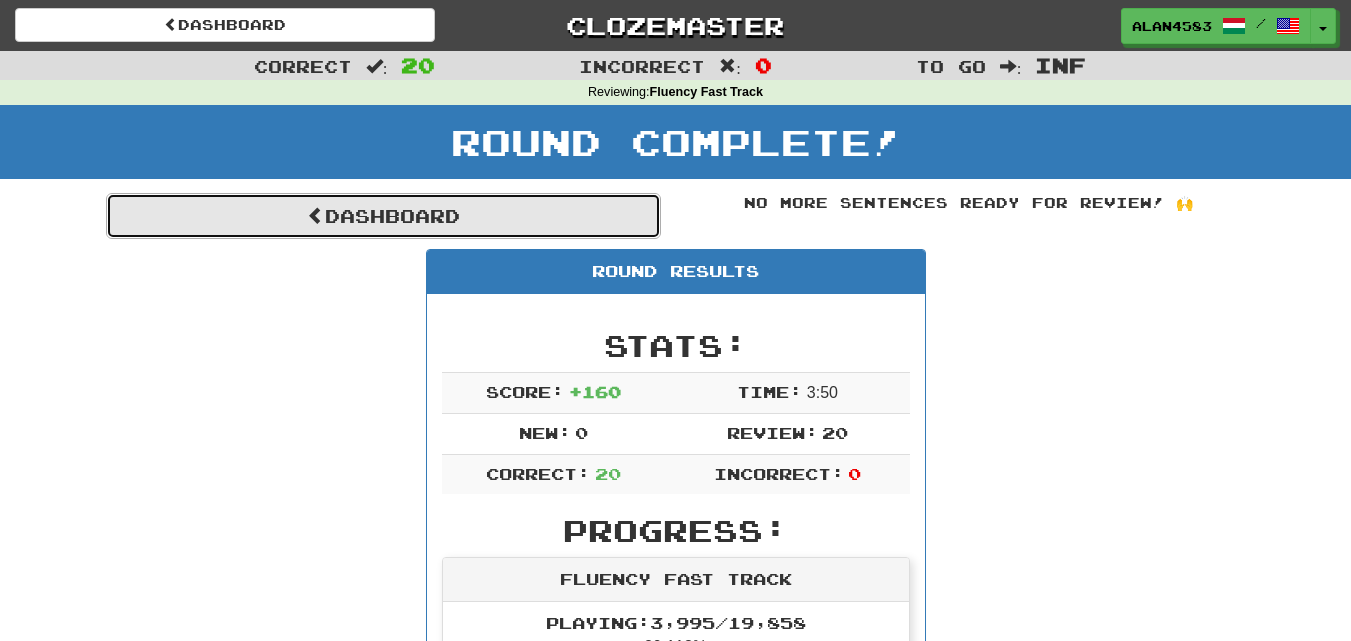 click on "Dashboard" at bounding box center (383, 216) 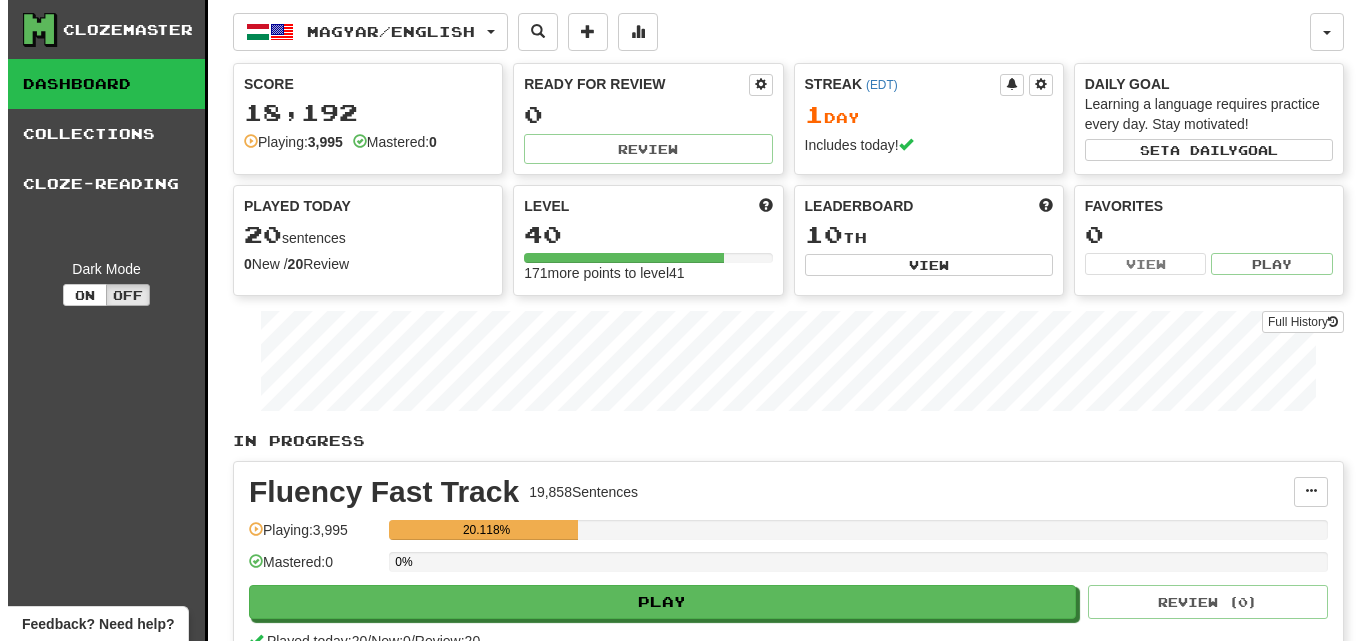 scroll, scrollTop: 0, scrollLeft: 0, axis: both 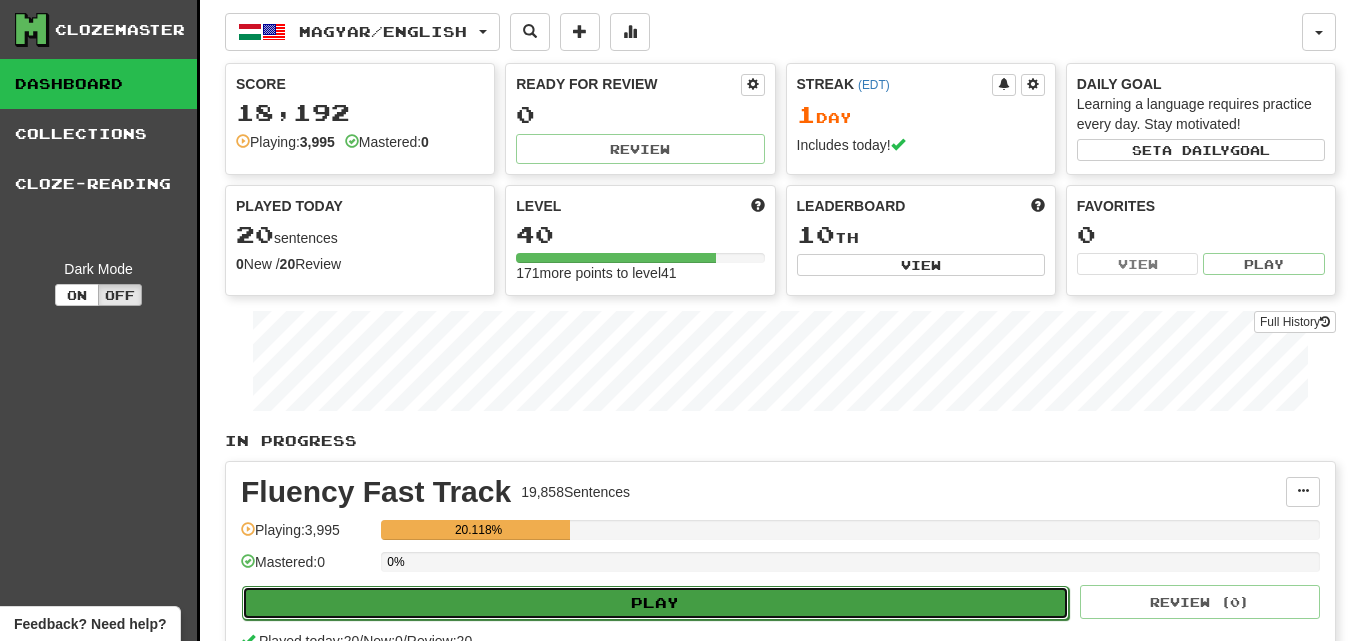 click on "Play" at bounding box center (655, 603) 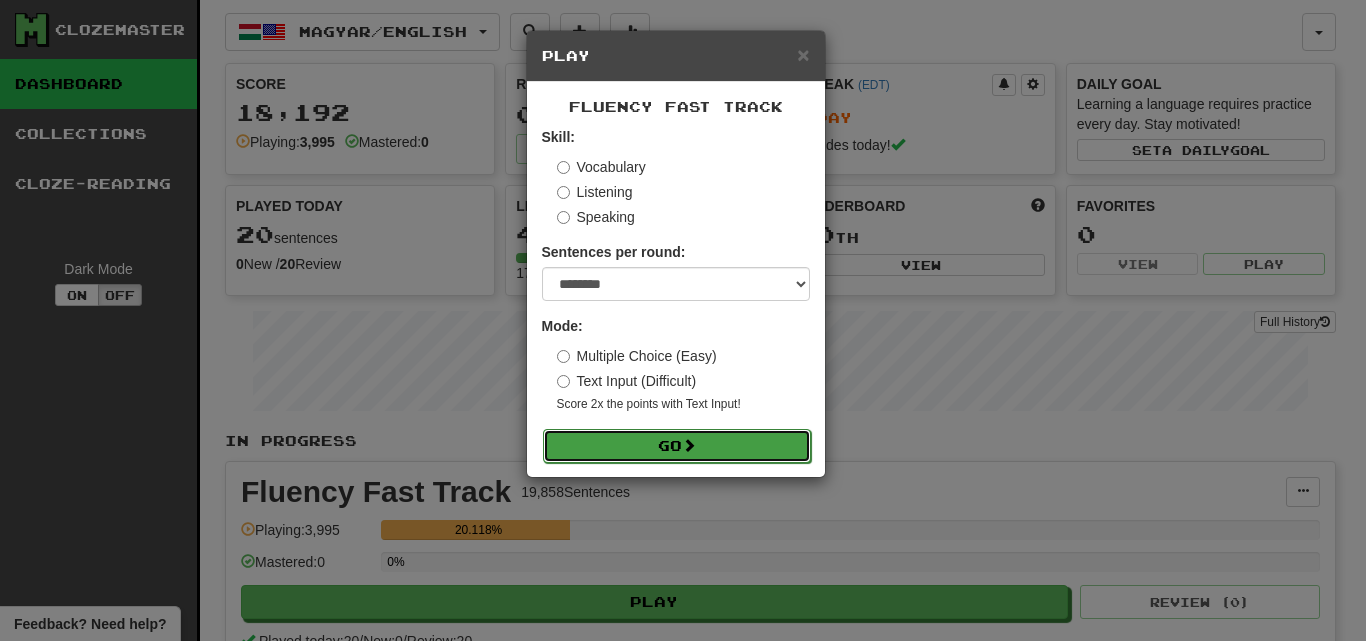 click on "Go" at bounding box center [677, 446] 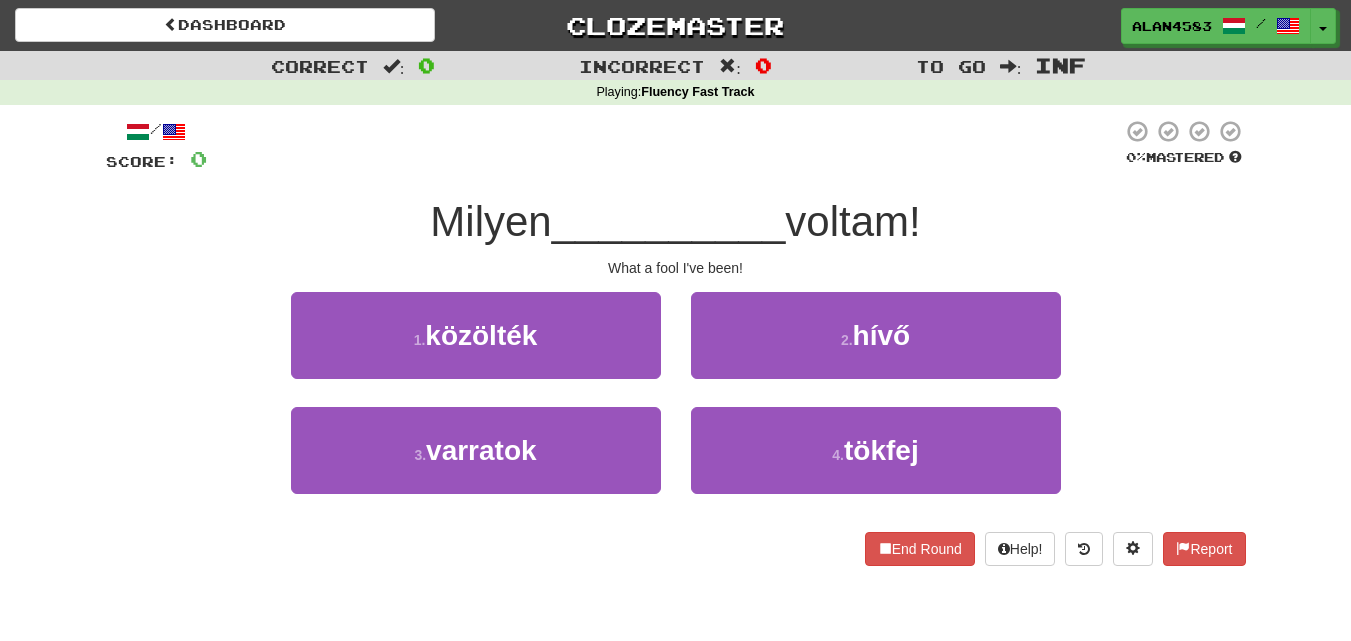 scroll, scrollTop: 0, scrollLeft: 0, axis: both 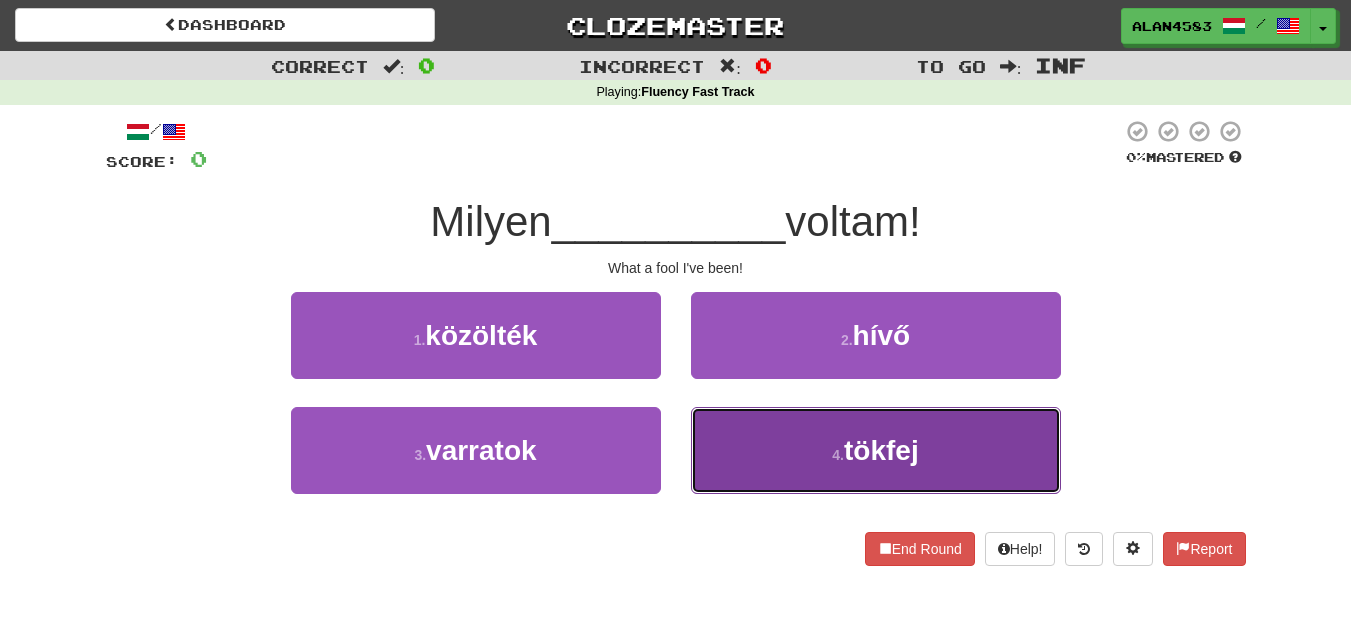 click on "4 .  tökfej" at bounding box center (876, 450) 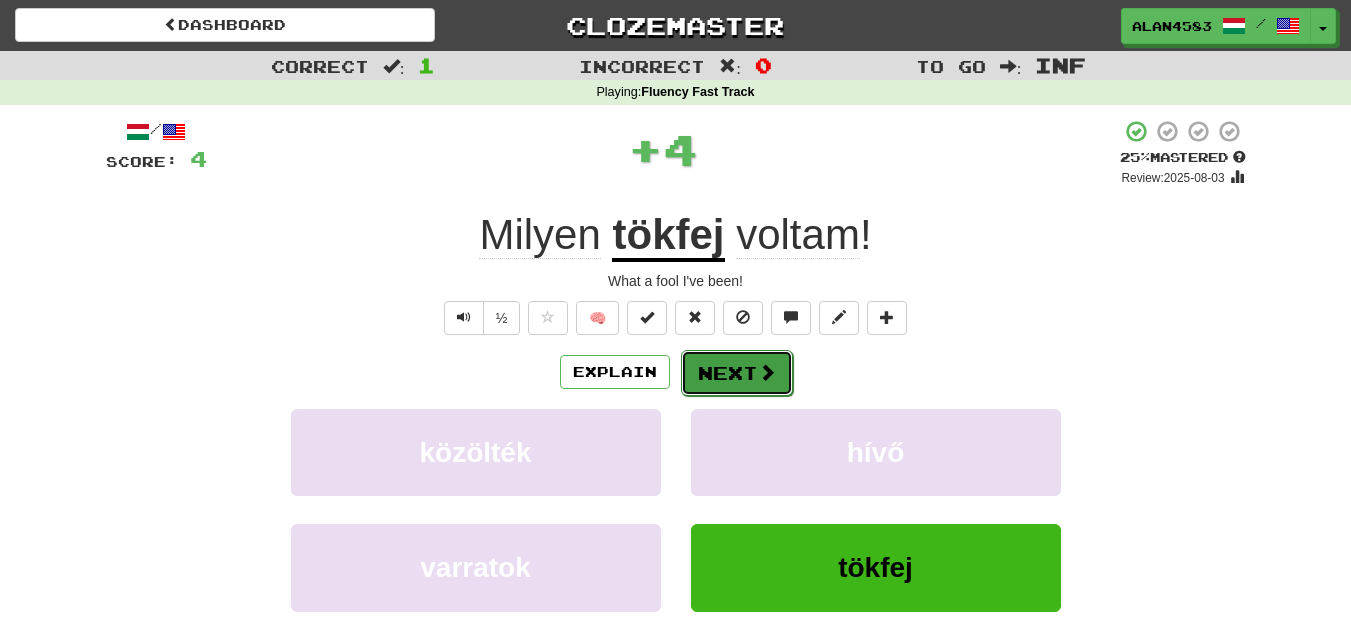 click on "Next" at bounding box center (737, 373) 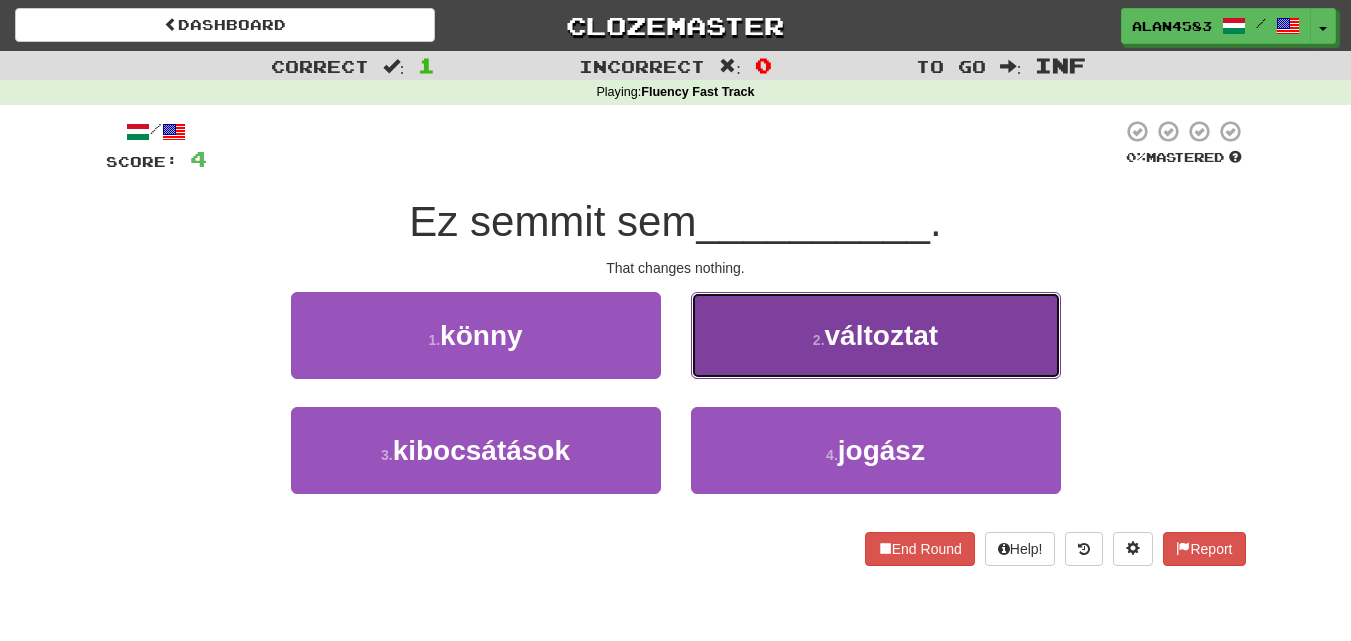 click on "változtat" at bounding box center [882, 335] 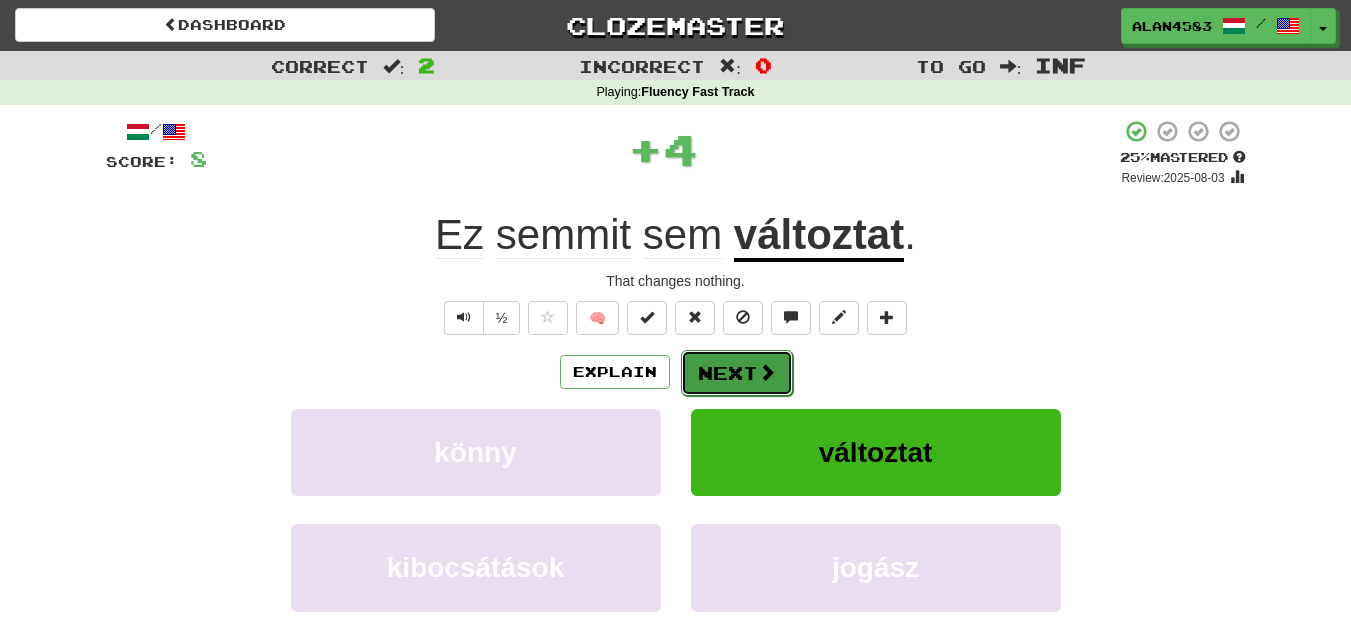 click on "Next" at bounding box center [737, 373] 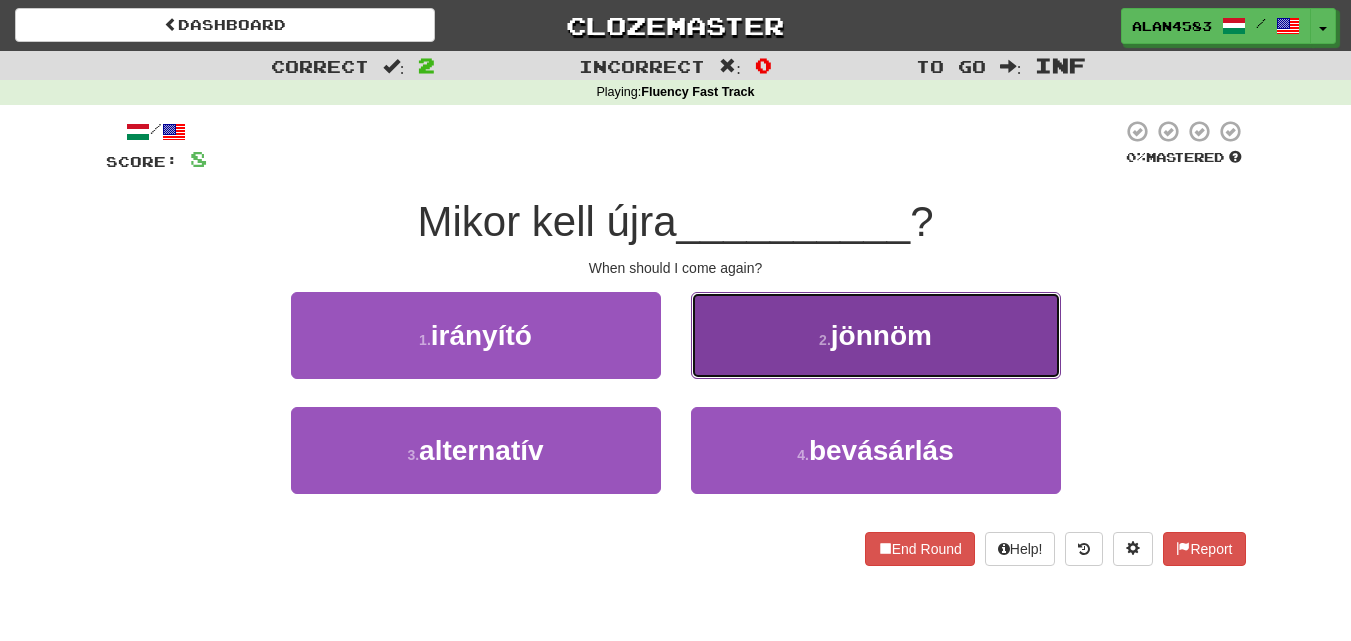 click on "2 .  jönnöm" at bounding box center (876, 335) 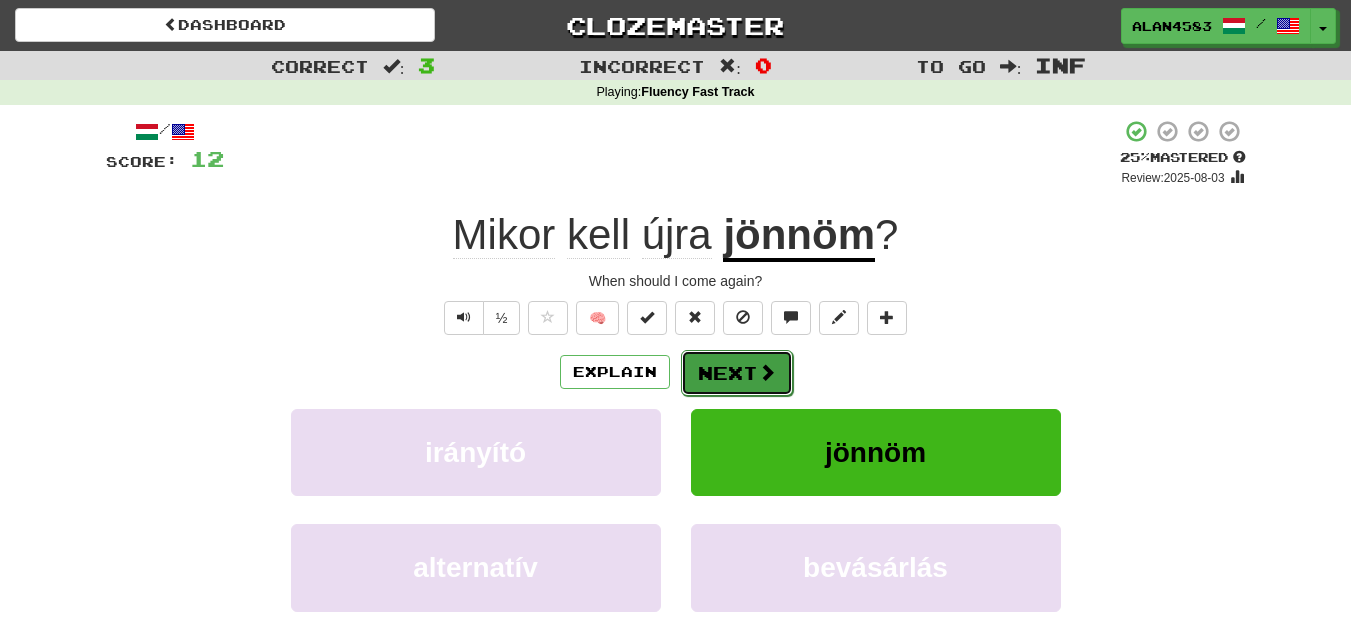 click at bounding box center (767, 372) 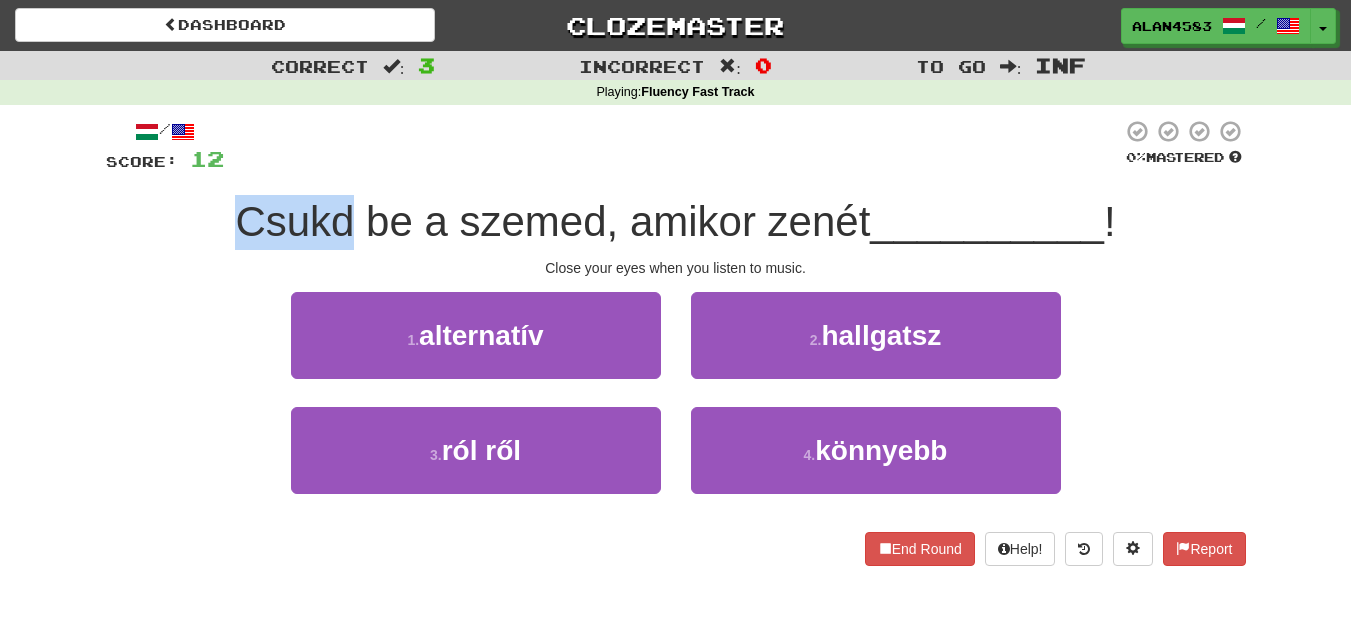 drag, startPoint x: 344, startPoint y: 215, endPoint x: 227, endPoint y: 212, distance: 117.03845 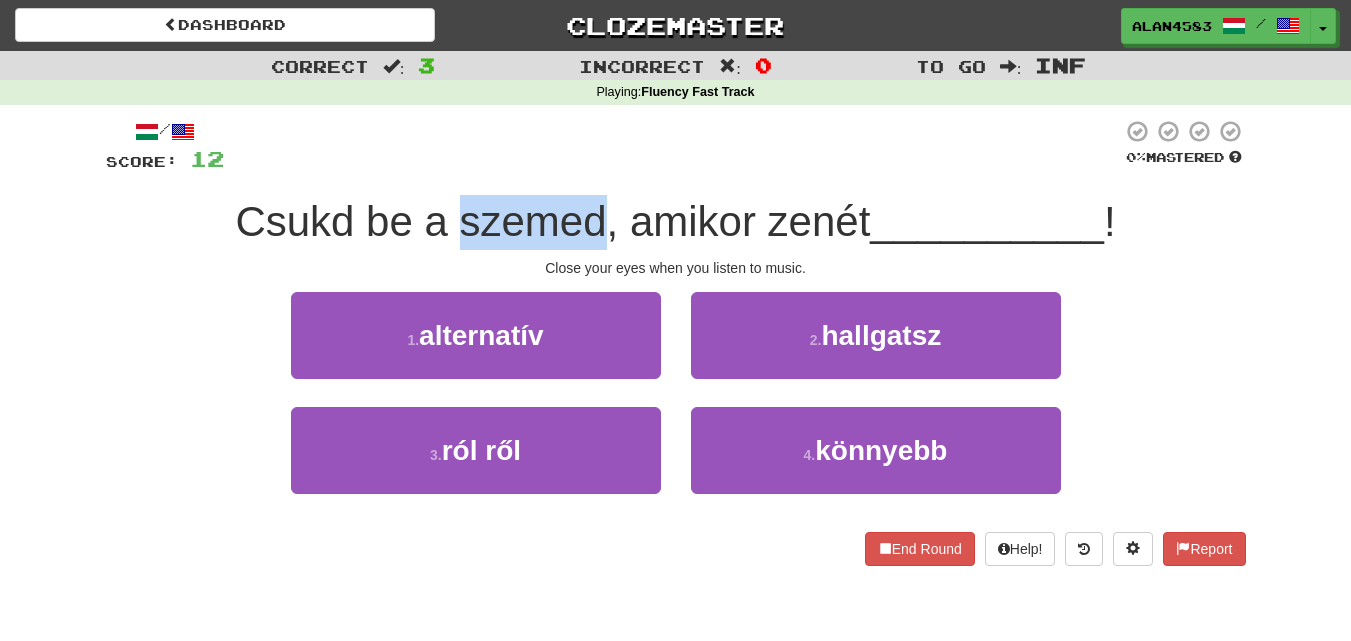 drag, startPoint x: 454, startPoint y: 214, endPoint x: 597, endPoint y: 207, distance: 143.17122 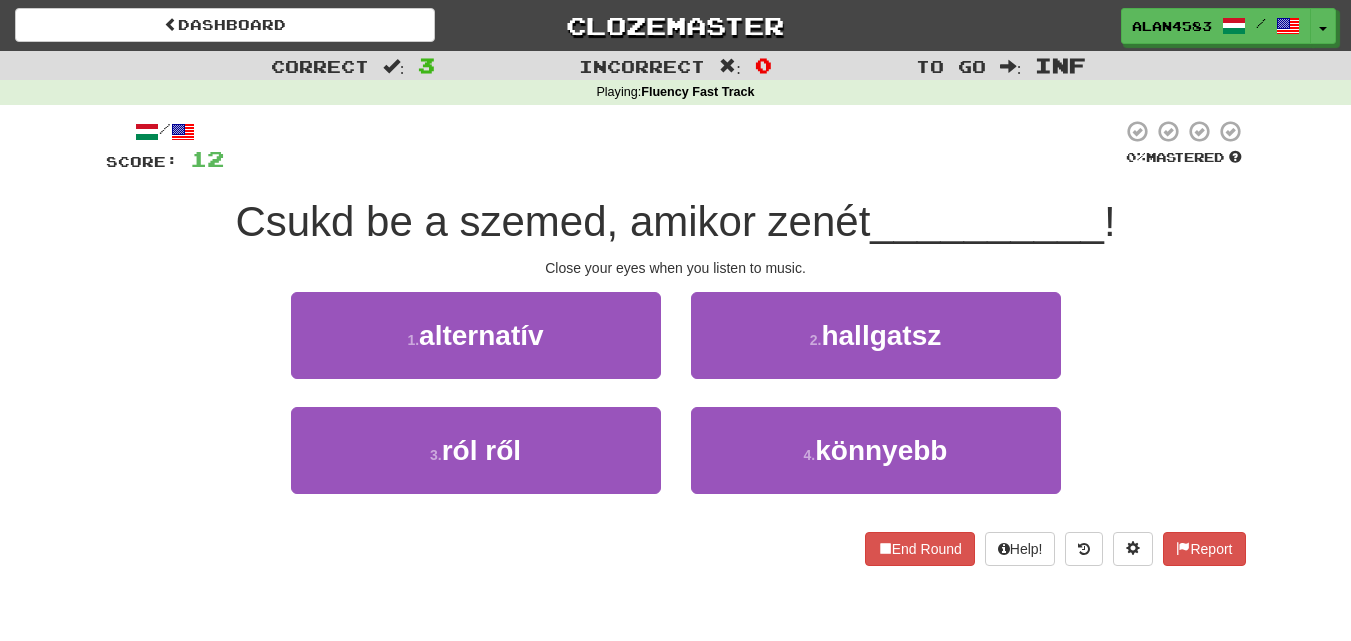 click on "/  Score:   12 0 %  Mastered Csukd be a szemed, amikor zenét  __________ ! Close your eyes when you listen to music. 1 .  alternatív 2 .  hallgatsz 3 .  ról ről 4 .  könnyebb  End Round  Help!  Report" at bounding box center [676, 342] 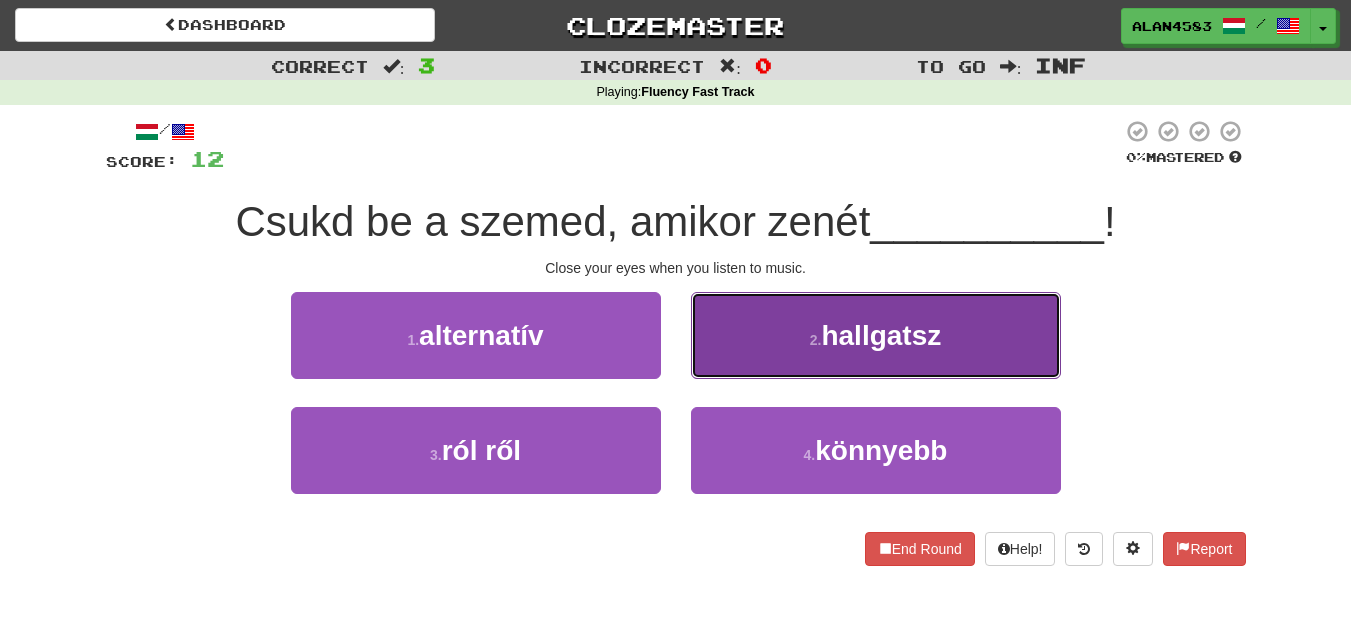 click on "2 .  hallgatsz" at bounding box center (876, 335) 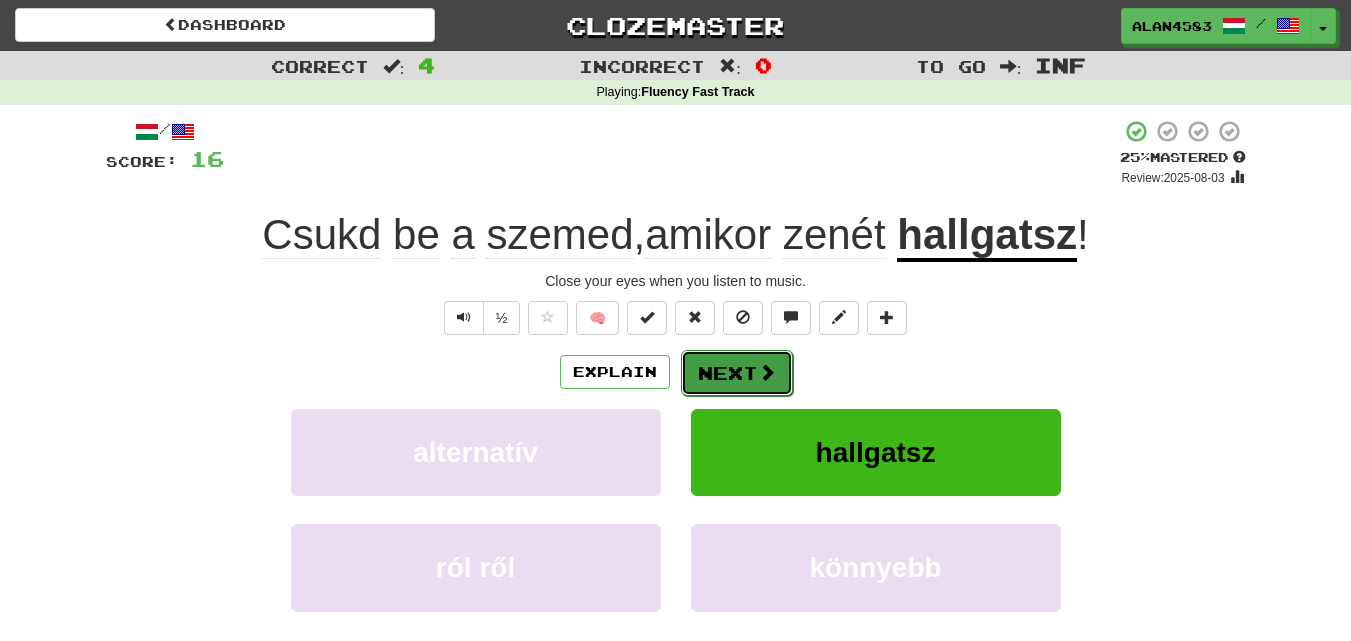 click at bounding box center (767, 372) 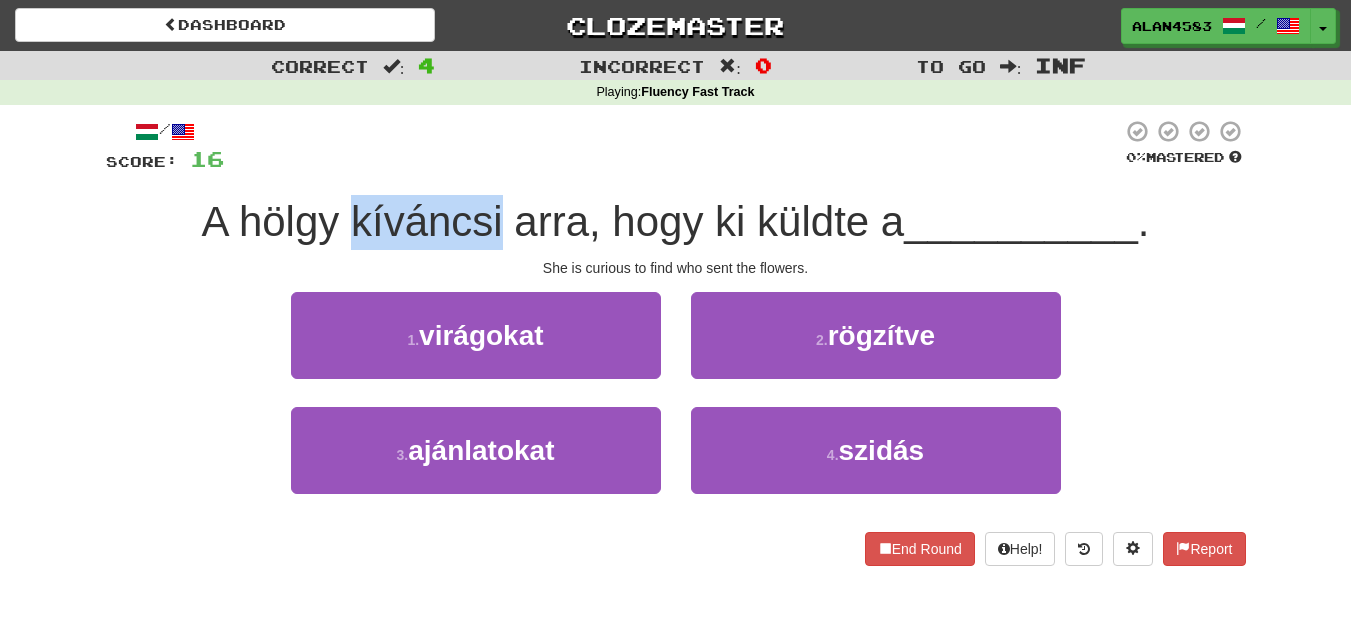 drag, startPoint x: 499, startPoint y: 216, endPoint x: 343, endPoint y: 220, distance: 156.05127 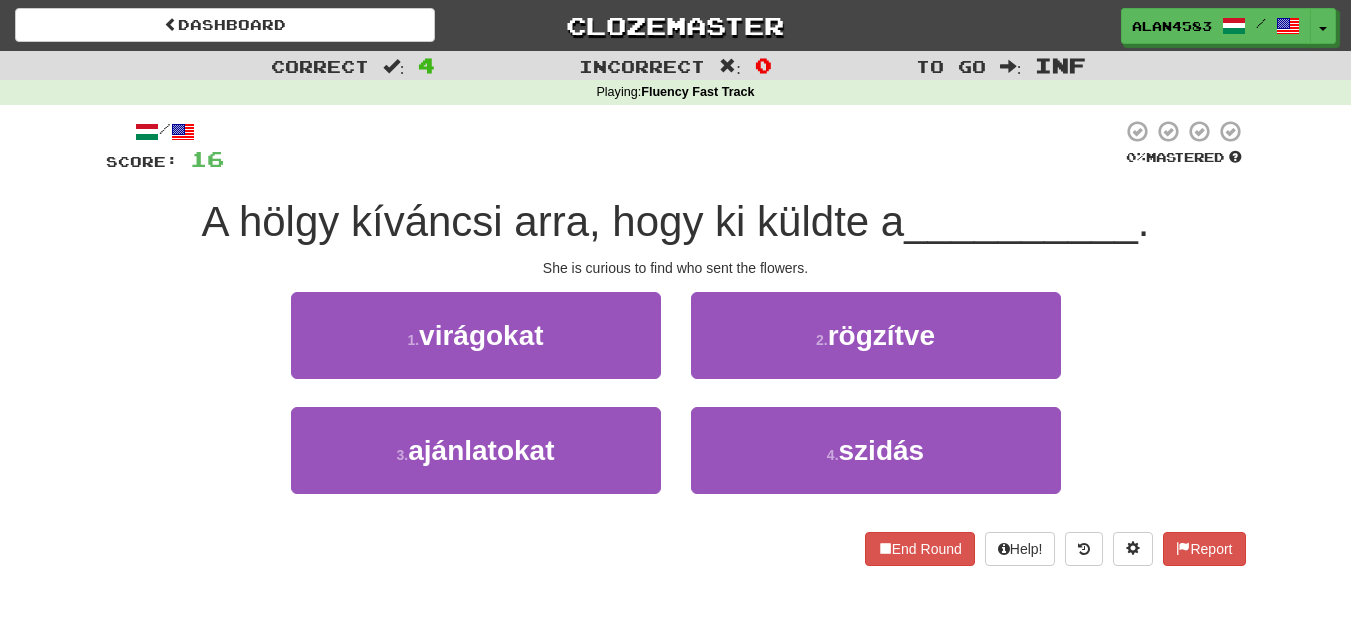 click at bounding box center (673, 146) 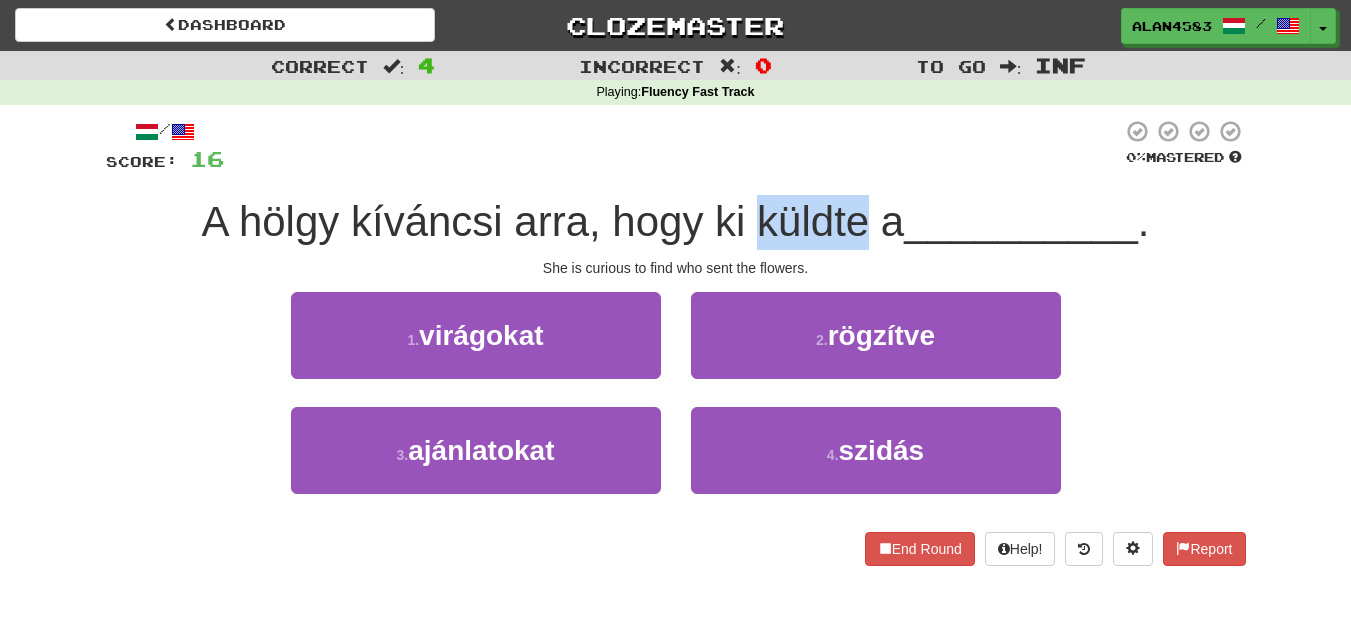 drag, startPoint x: 755, startPoint y: 211, endPoint x: 855, endPoint y: 210, distance: 100.005 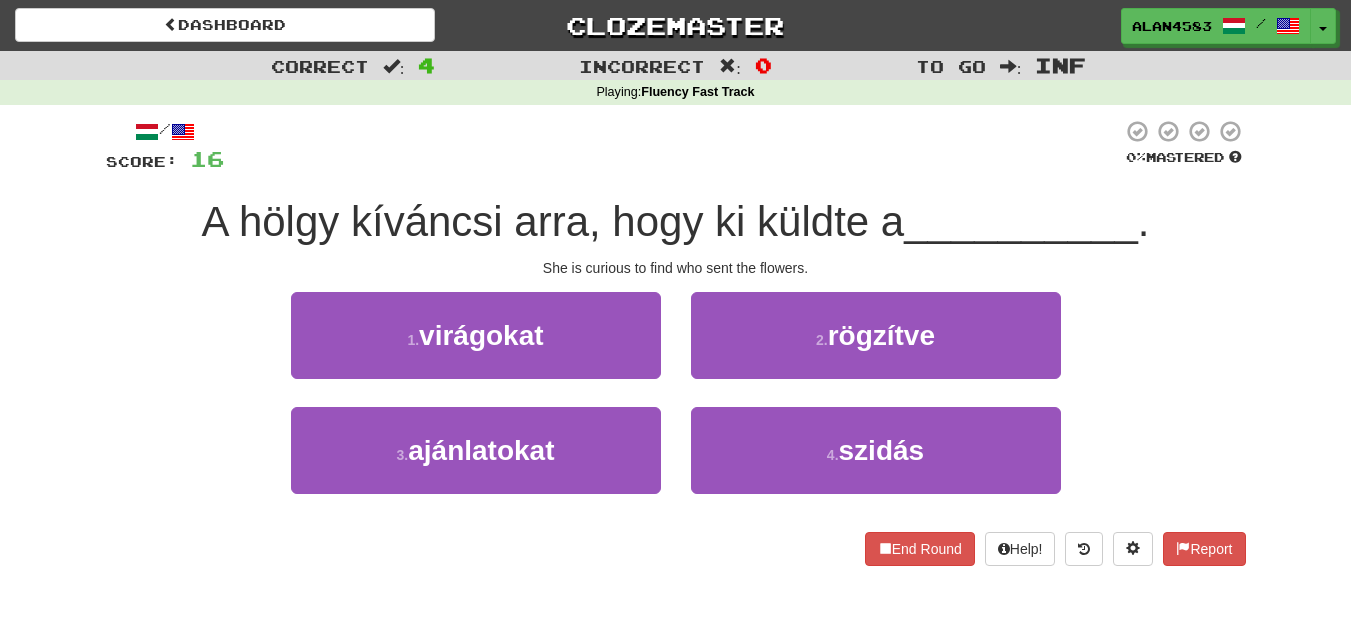 click on "/  Score:   16 0 %  Mastered A hölgy kíváncsi arra, hogy ki küldte a  __________ . She is curious to find who sent the flowers. 1 .  virágokat 2 .  rögzítve 3 .  ajánlatokat 4 .  szidás  End Round  Help!  Report" at bounding box center (676, 342) 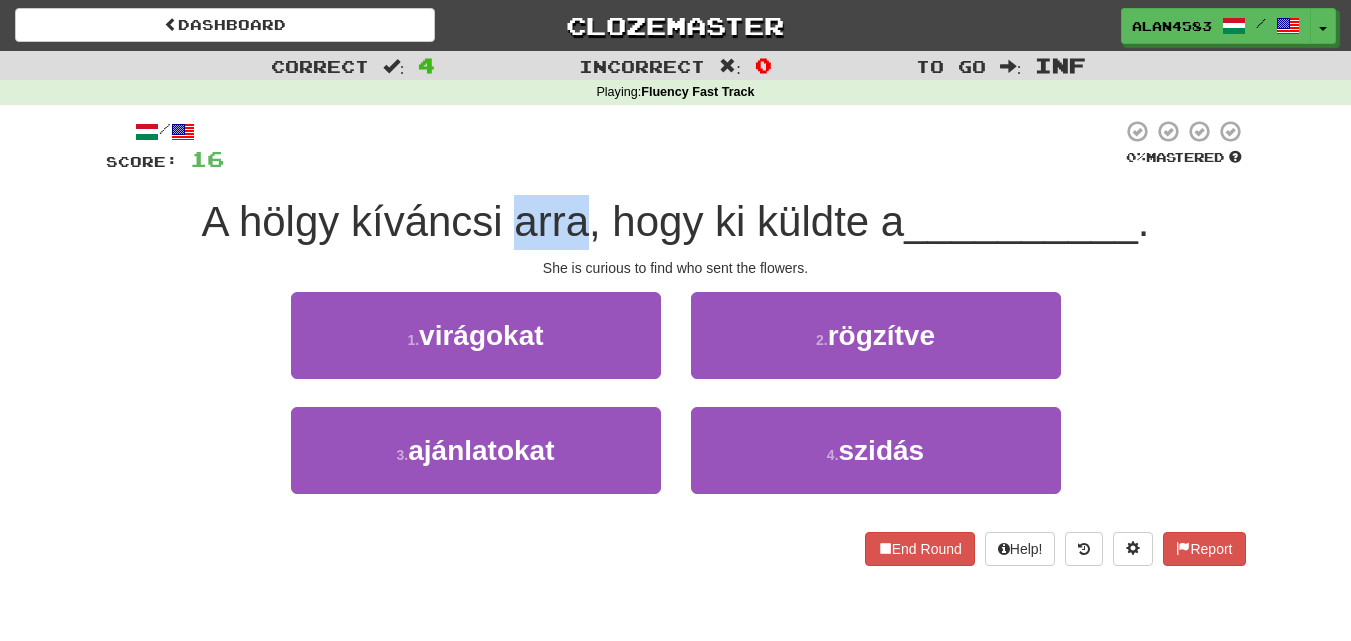 drag, startPoint x: 510, startPoint y: 224, endPoint x: 577, endPoint y: 217, distance: 67.36468 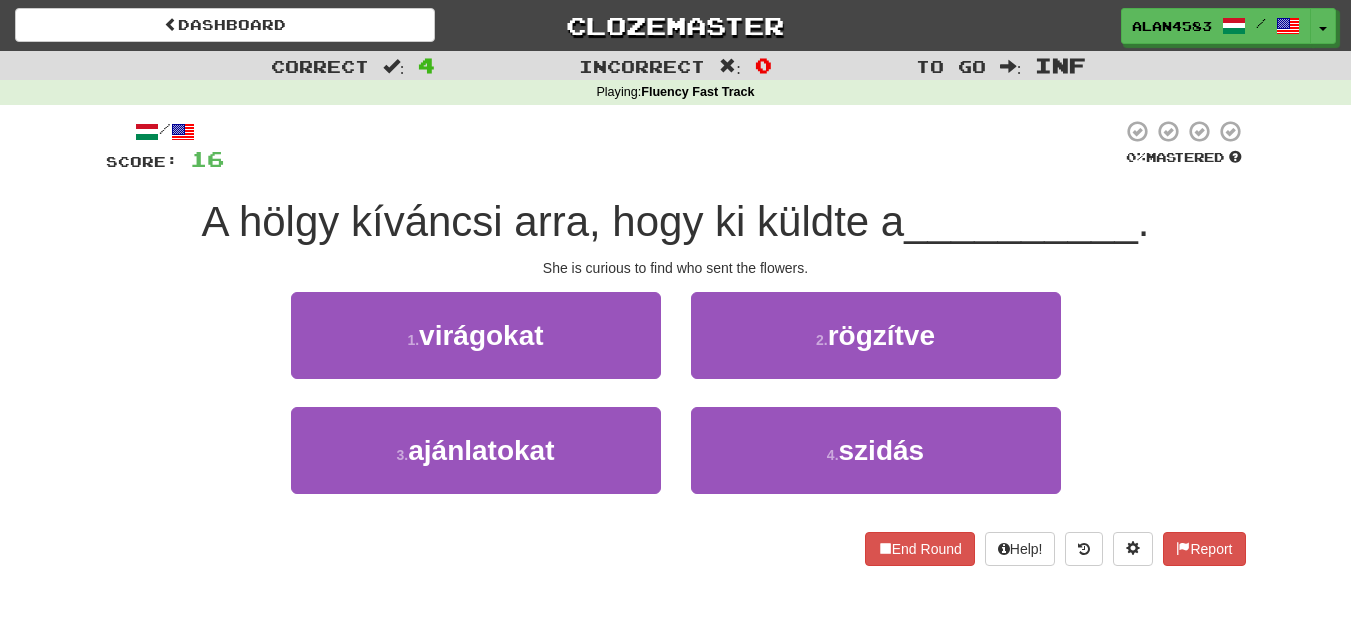 click at bounding box center (673, 146) 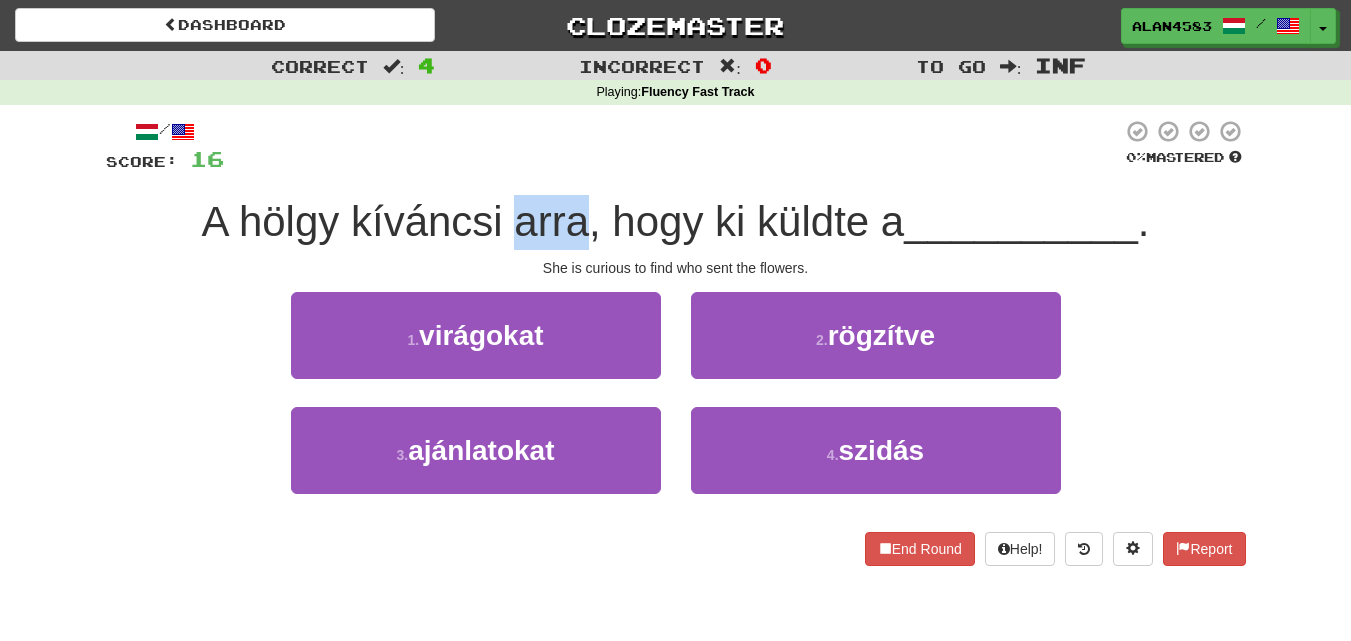 drag, startPoint x: 579, startPoint y: 222, endPoint x: 513, endPoint y: 221, distance: 66.007576 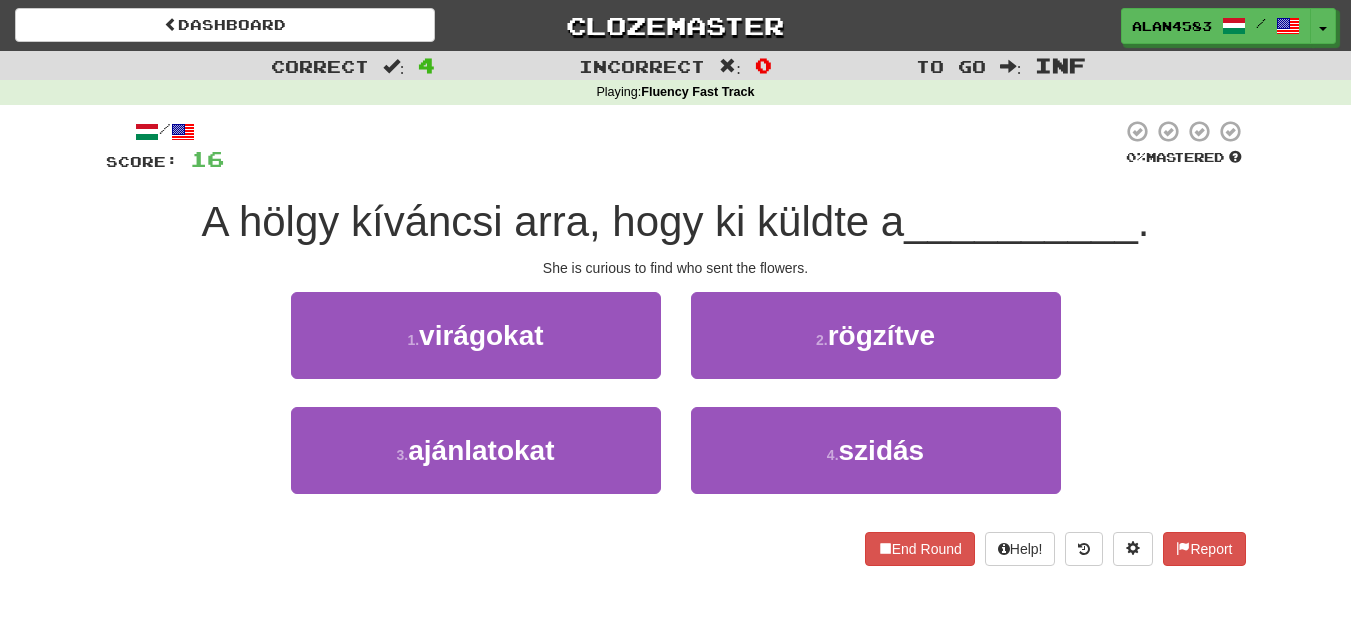click on "/  Score:   16 0 %  Mastered A hölgy kíváncsi arra, hogy ki küldte a  __________ . She is curious to find who sent the flowers. 1 .  virágokat 2 .  rögzítve 3 .  ajánlatokat 4 .  szidás  End Round  Help!  Report" at bounding box center (676, 342) 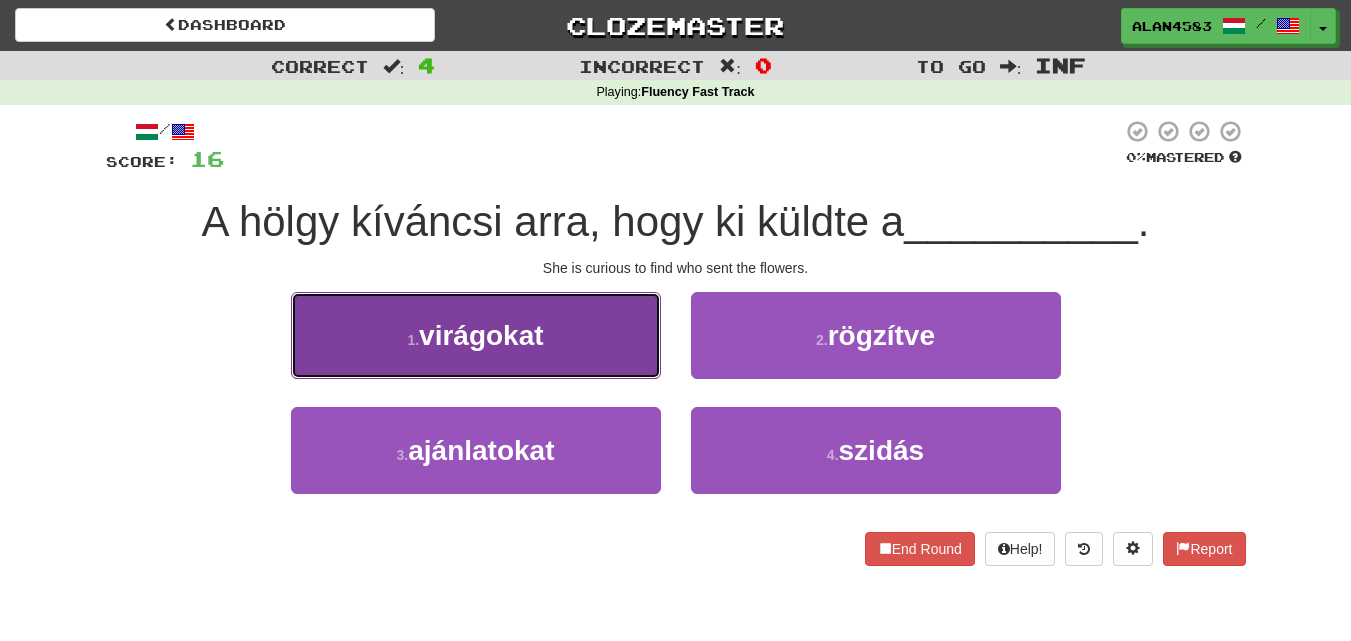 click on "1 .  virágokat" at bounding box center (476, 335) 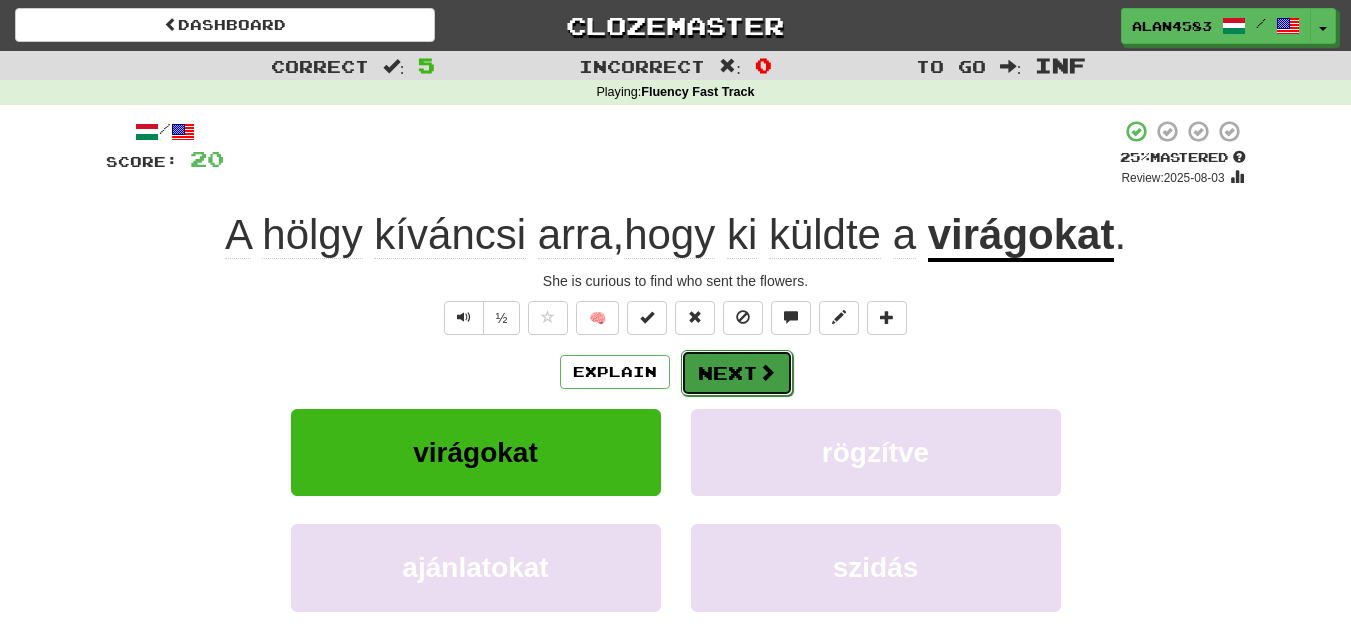 click on "Next" at bounding box center [737, 373] 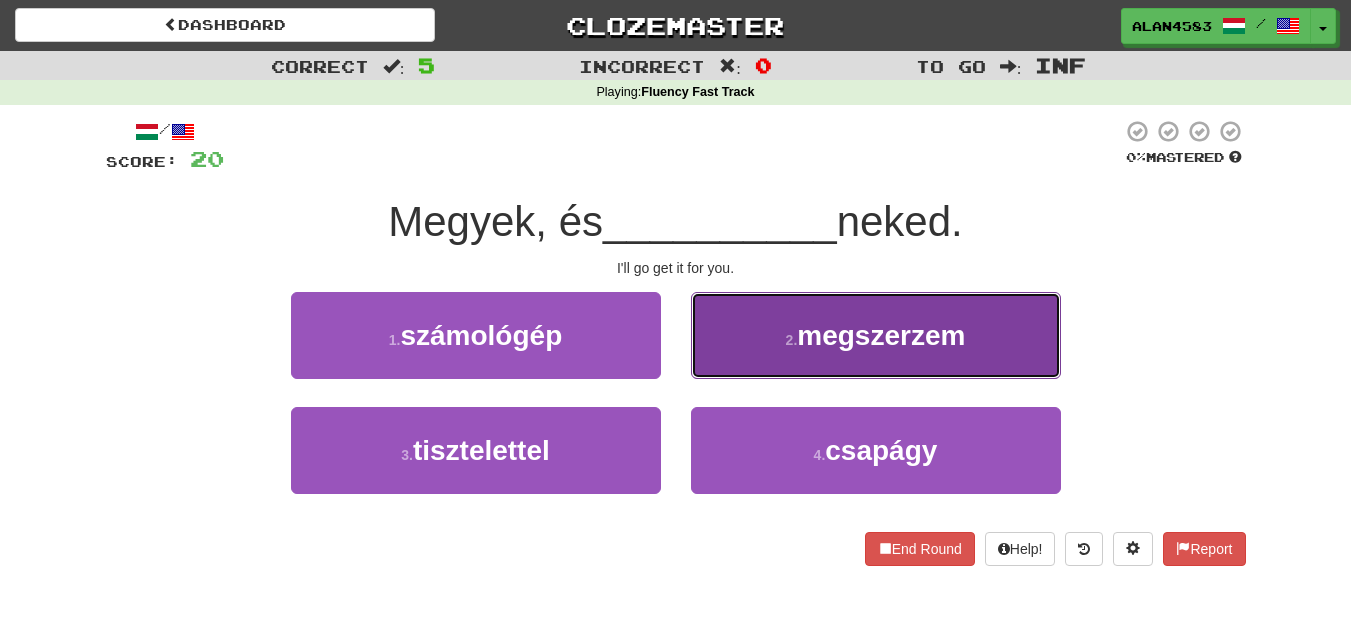 click on "megszerzem" at bounding box center [881, 335] 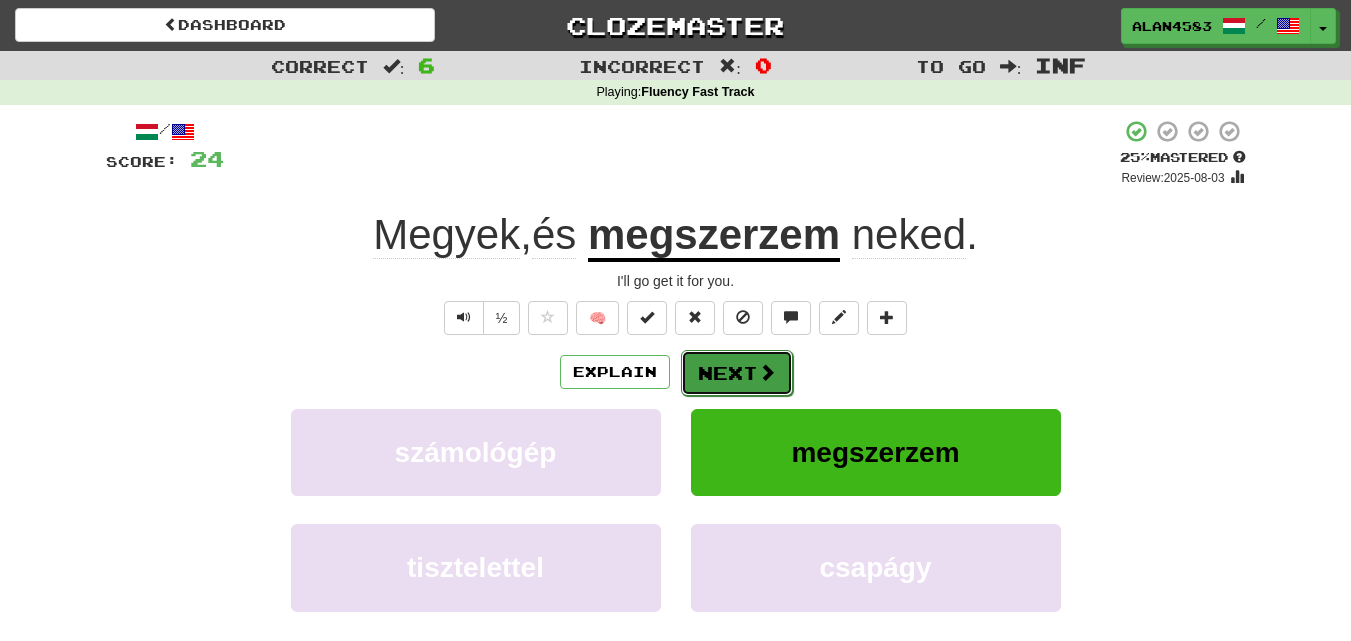 click on "Next" at bounding box center (737, 373) 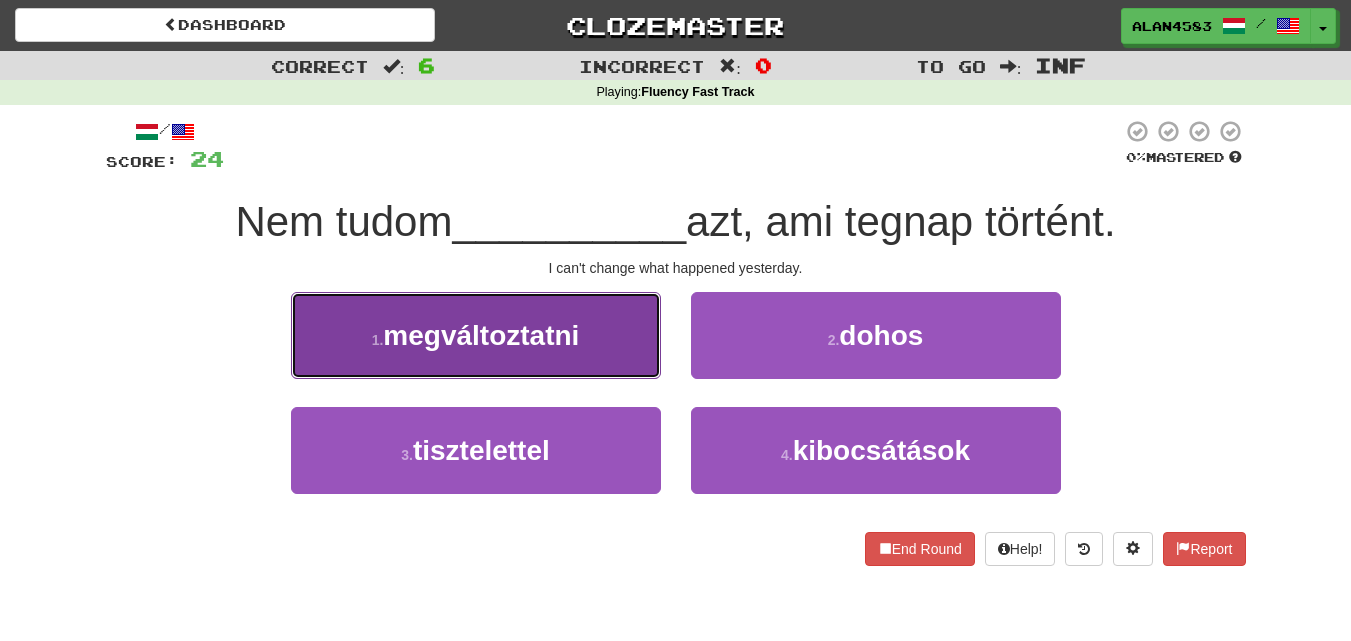click on "1 .  megváltoztatni" at bounding box center (476, 335) 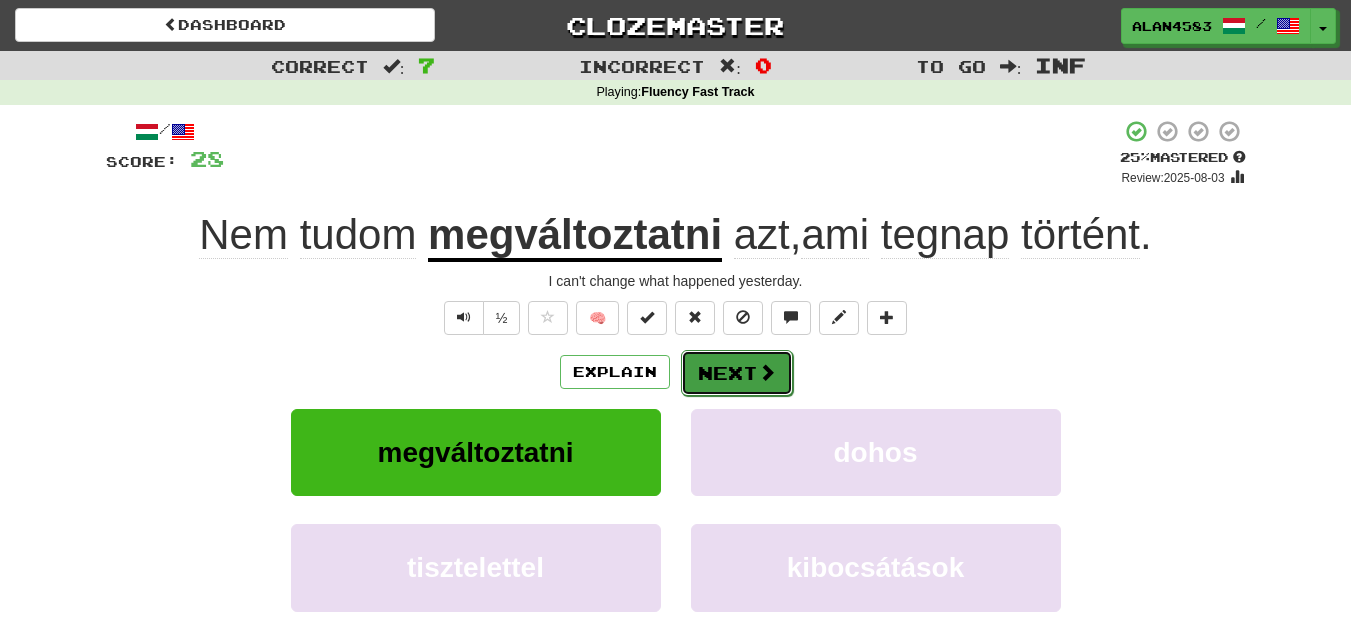 click on "Next" at bounding box center (737, 373) 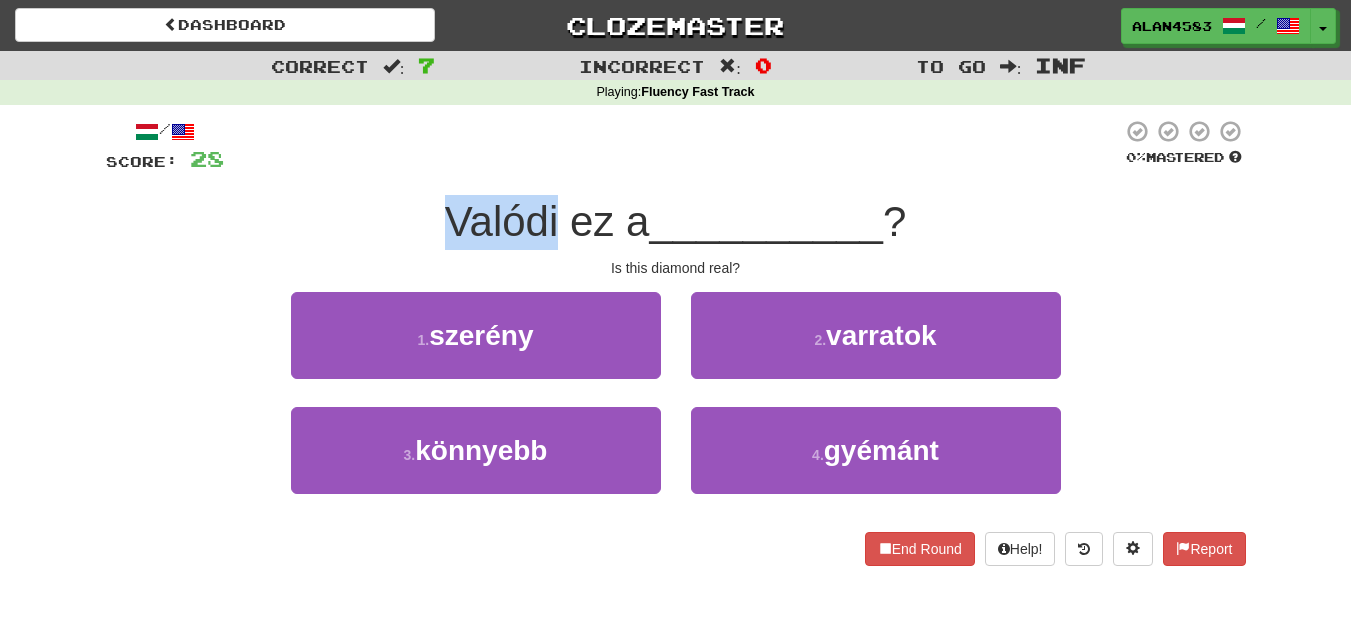 drag, startPoint x: 552, startPoint y: 205, endPoint x: 429, endPoint y: 204, distance: 123.00407 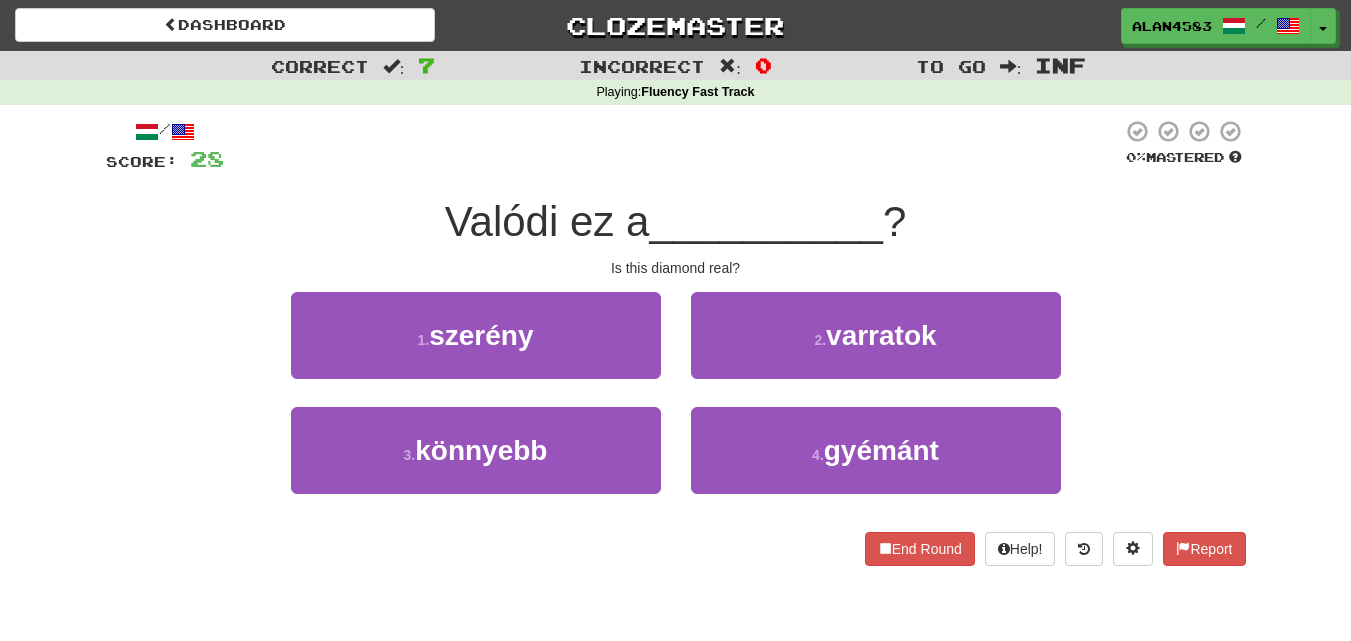 click at bounding box center (673, 146) 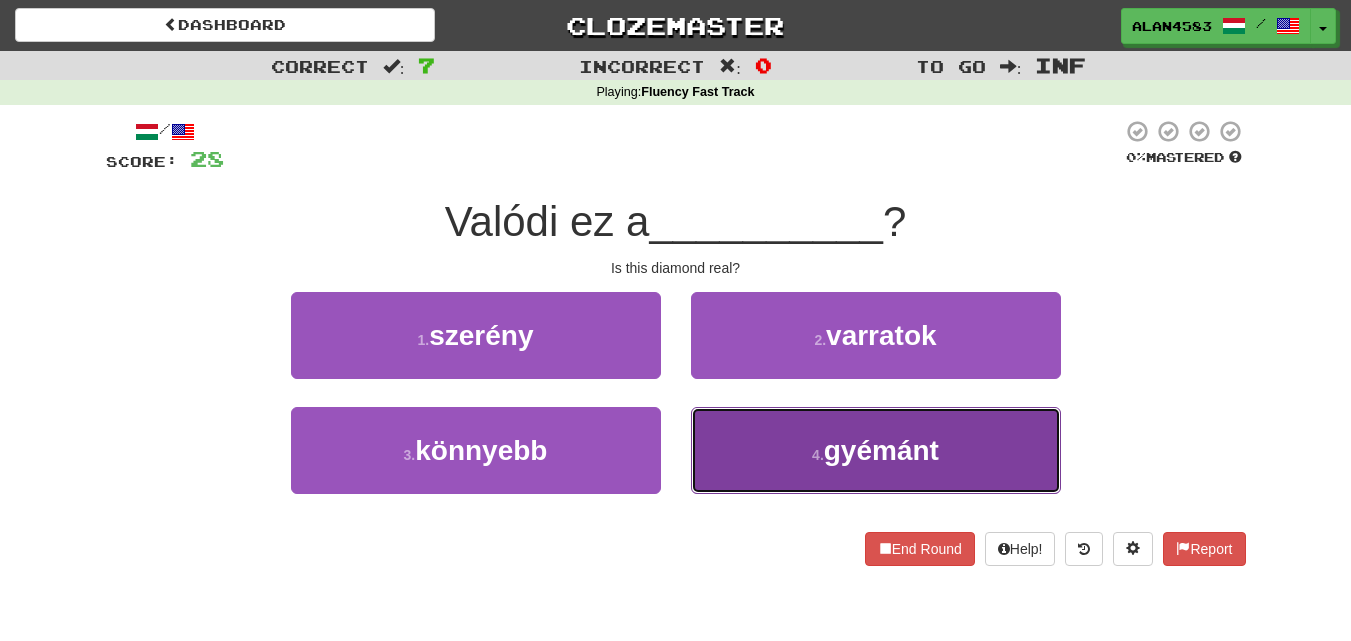 click on "gyémánt" at bounding box center (881, 450) 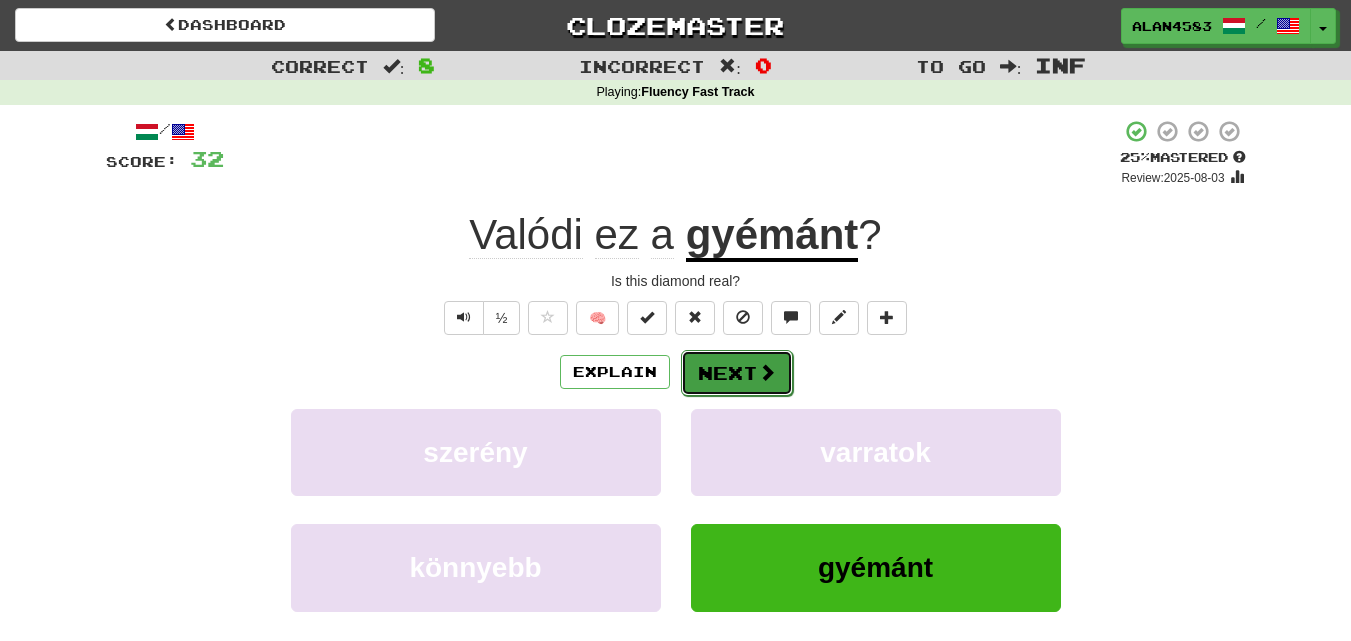click on "Next" at bounding box center (737, 373) 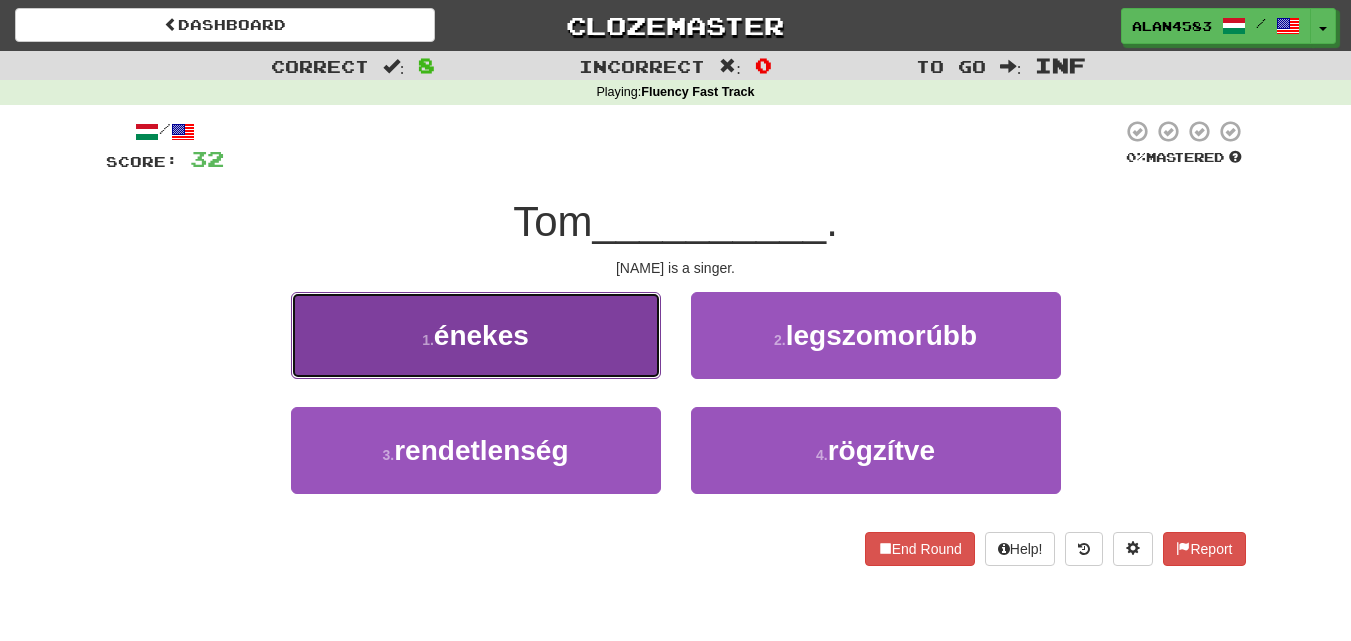 click on "1 ." at bounding box center [428, 340] 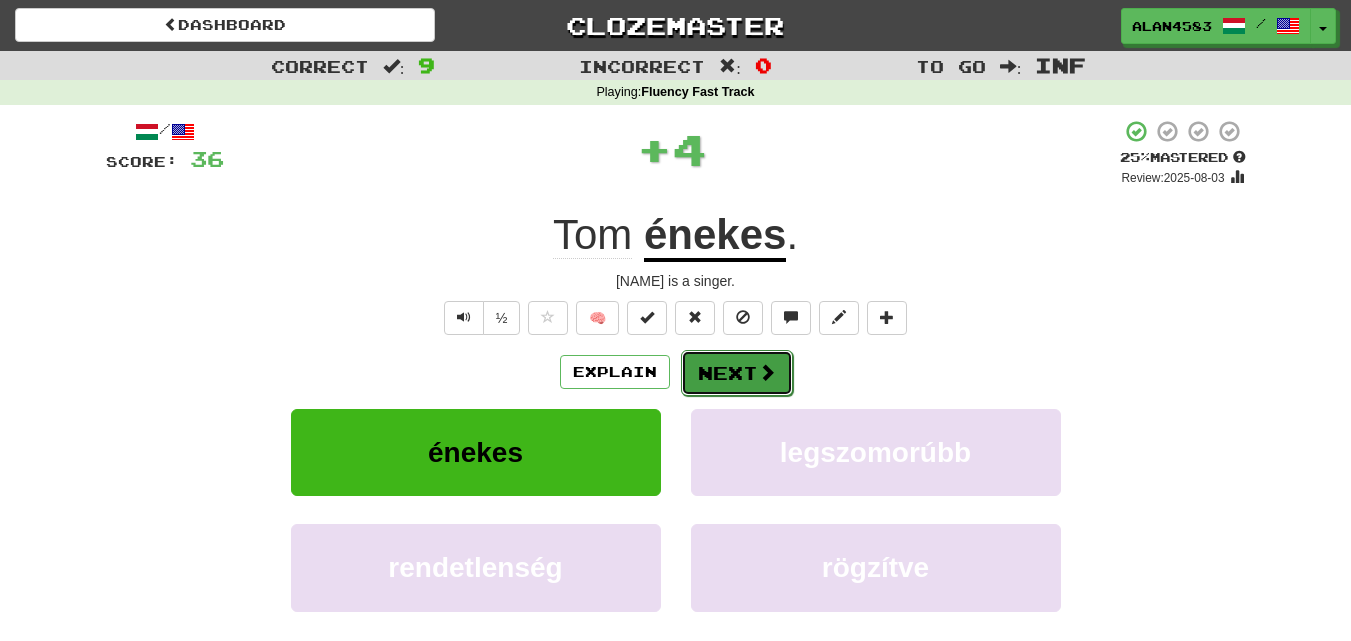 click on "Next" at bounding box center (737, 373) 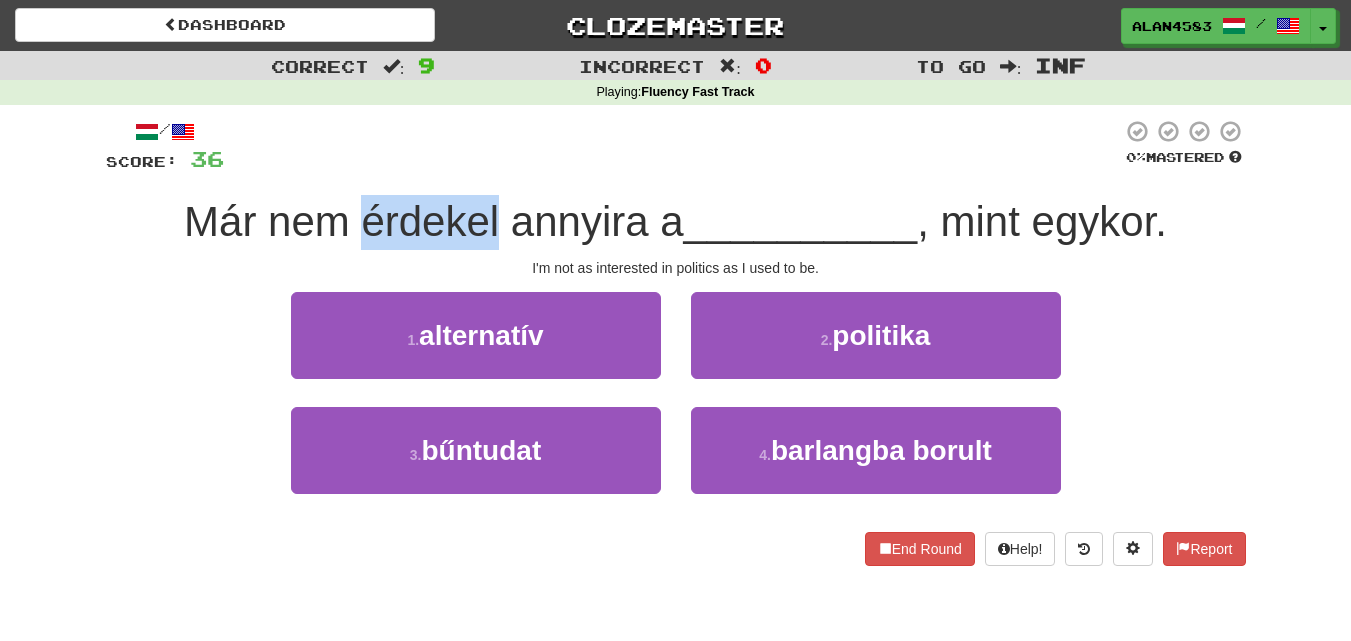 drag, startPoint x: 496, startPoint y: 227, endPoint x: 361, endPoint y: 228, distance: 135.00371 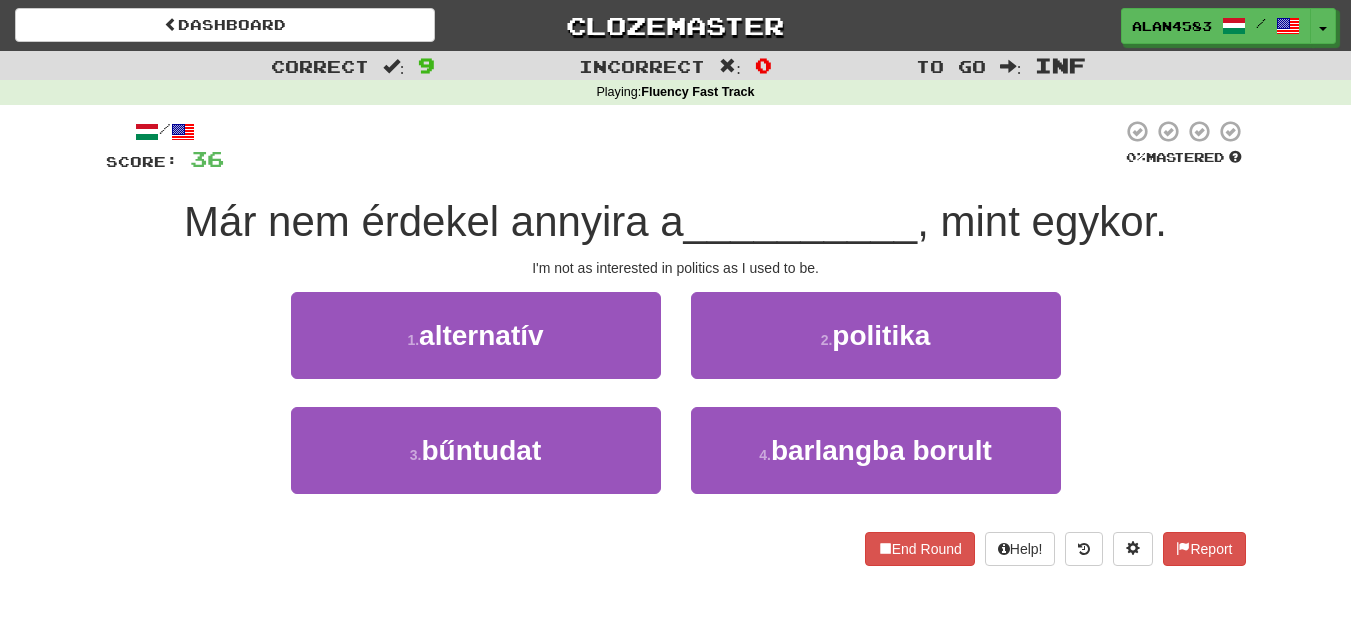 click on "Már nem érdekel annyira a" at bounding box center (434, 221) 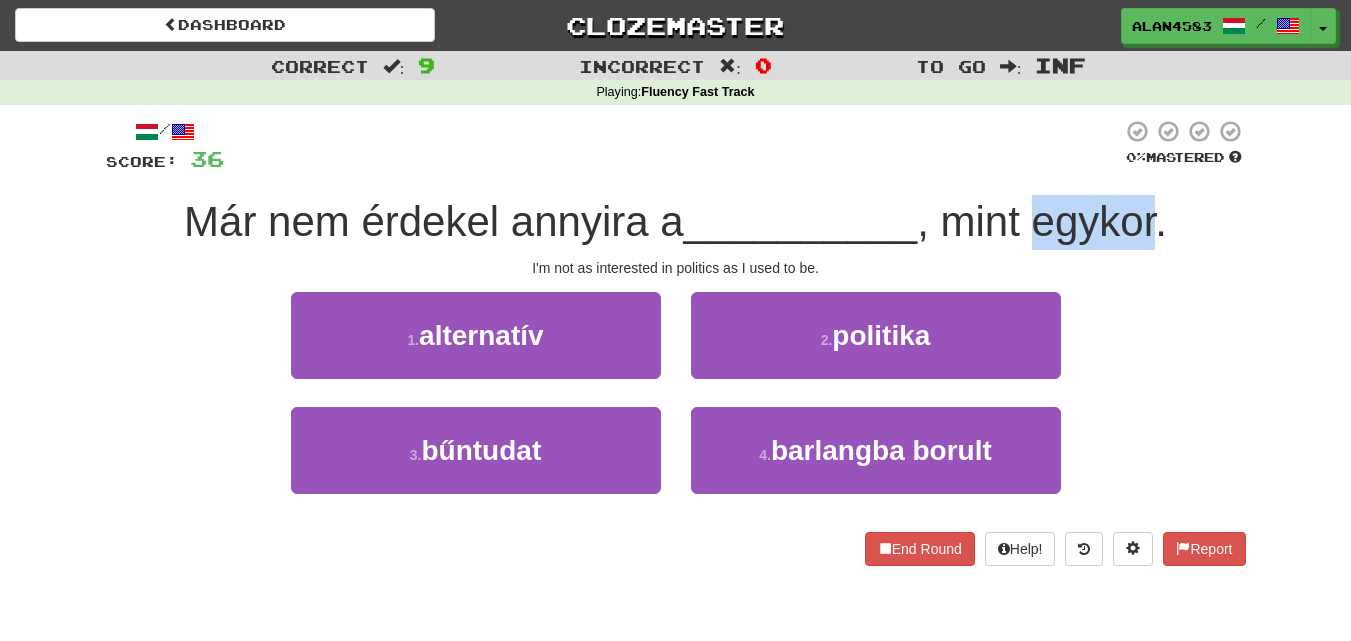 drag, startPoint x: 1041, startPoint y: 225, endPoint x: 1160, endPoint y: 224, distance: 119.0042 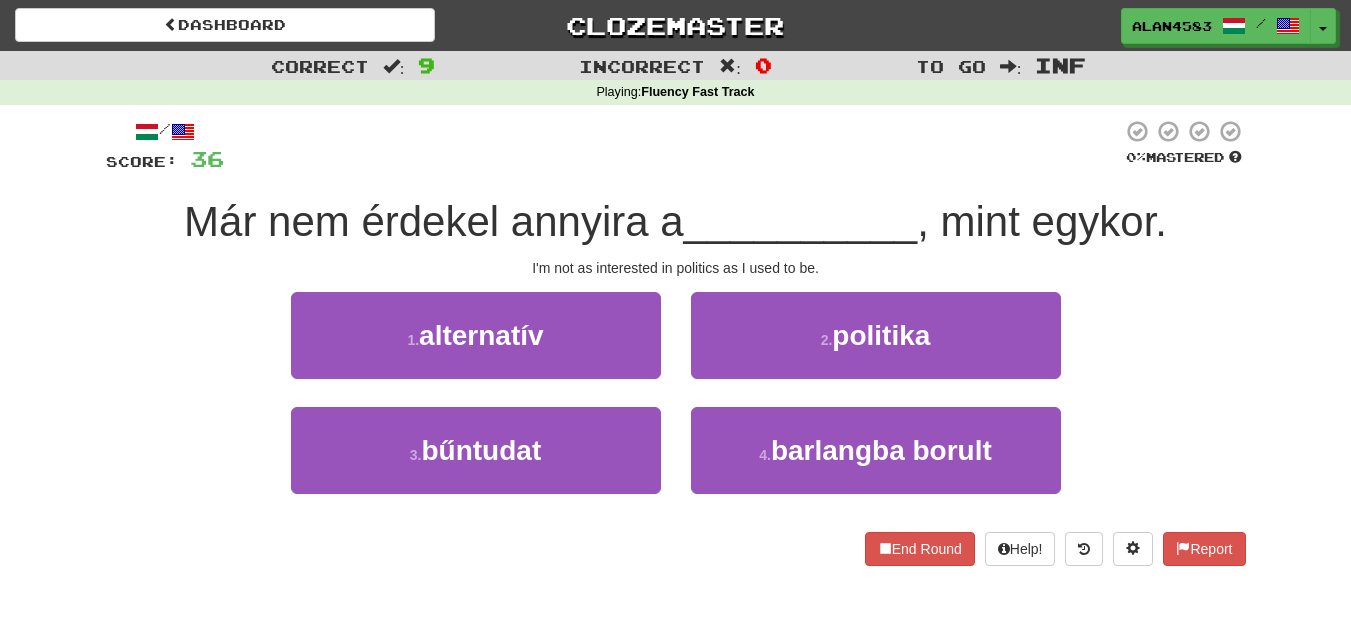 click on "/  Score:   36 0 %  Mastered Már nem érdekel annyira a  __________ , mint egykor. I'm not as interested in politics as I used to be. 1 .  alternatív 2 .  politika 3 .  bűntudat 4 .  barlangba borult  End Round  Help!  Report" at bounding box center (676, 349) 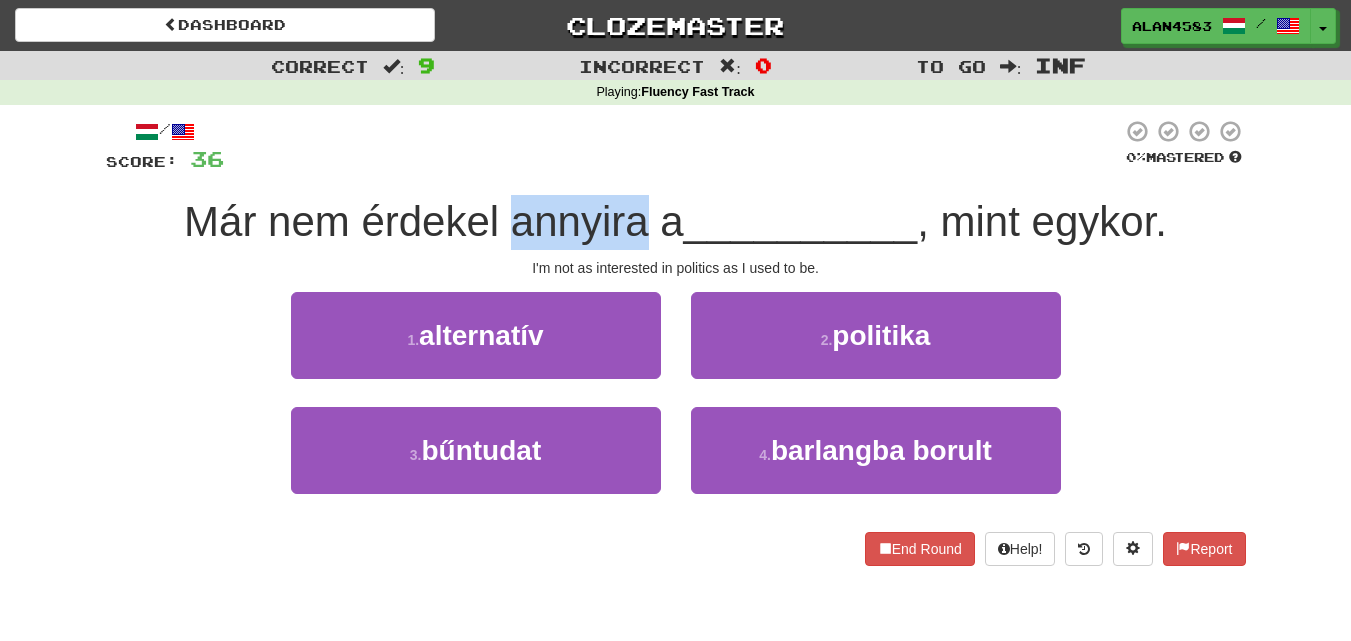 drag, startPoint x: 509, startPoint y: 228, endPoint x: 640, endPoint y: 217, distance: 131.46101 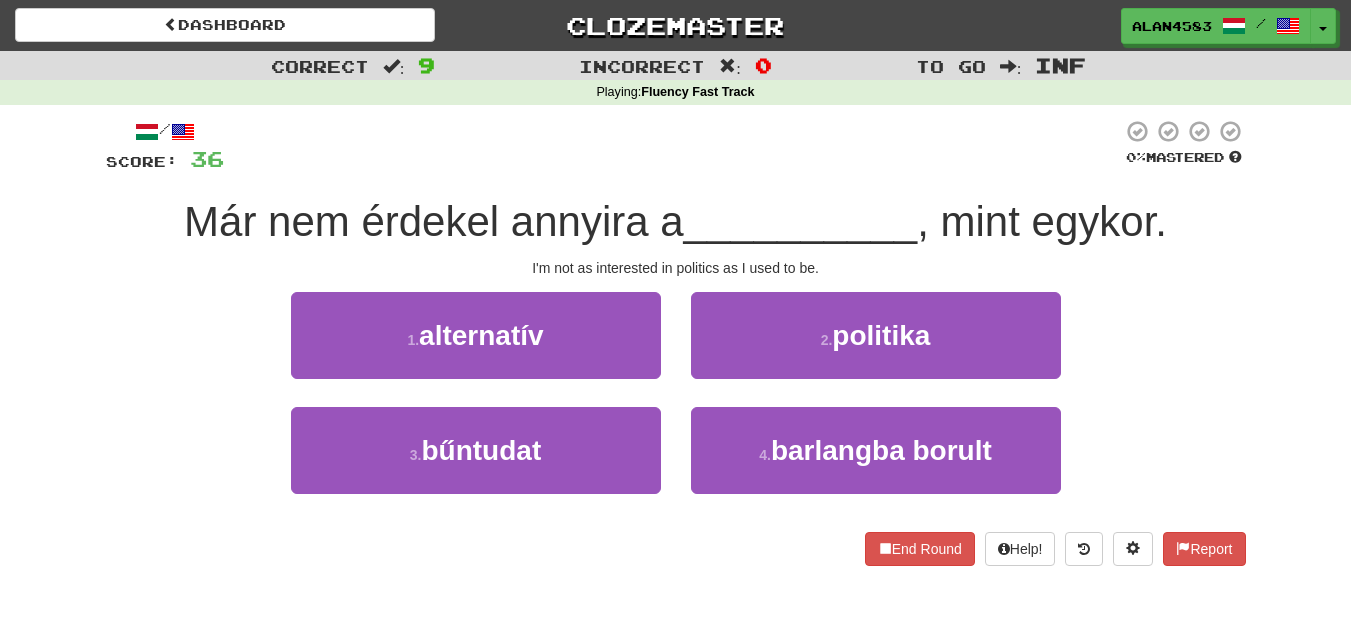 click at bounding box center [673, 146] 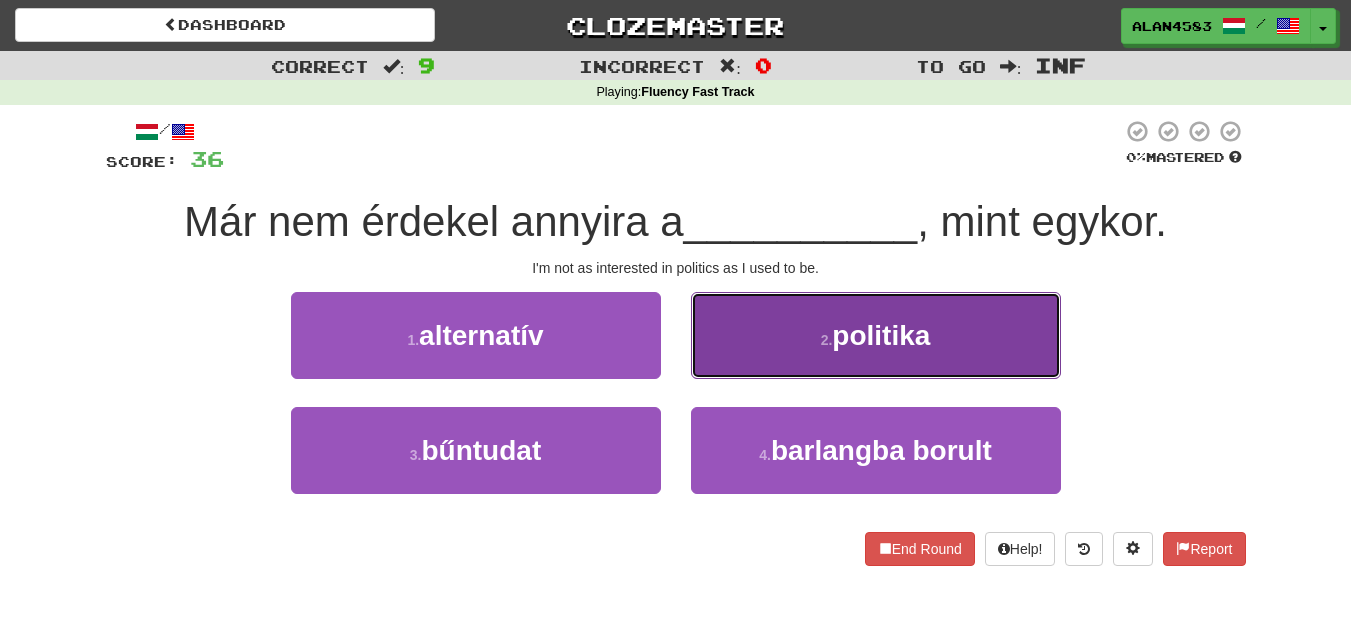 click on "2 .  politika" at bounding box center (876, 335) 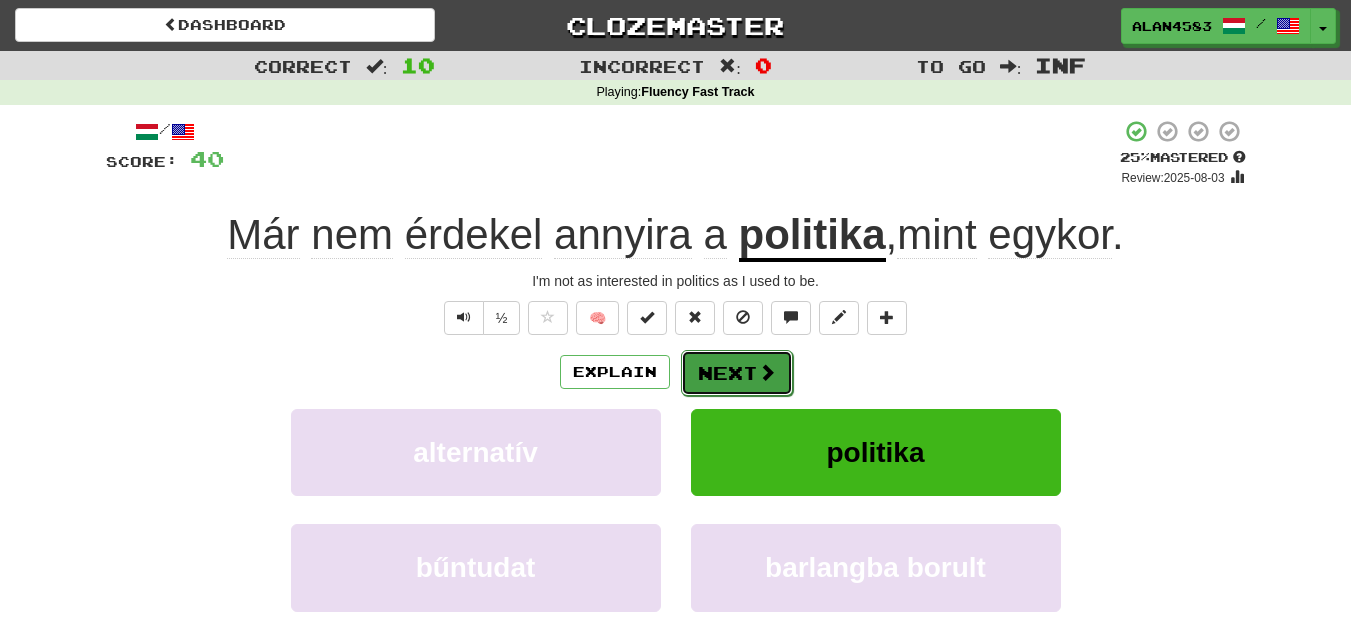click on "Next" at bounding box center (737, 373) 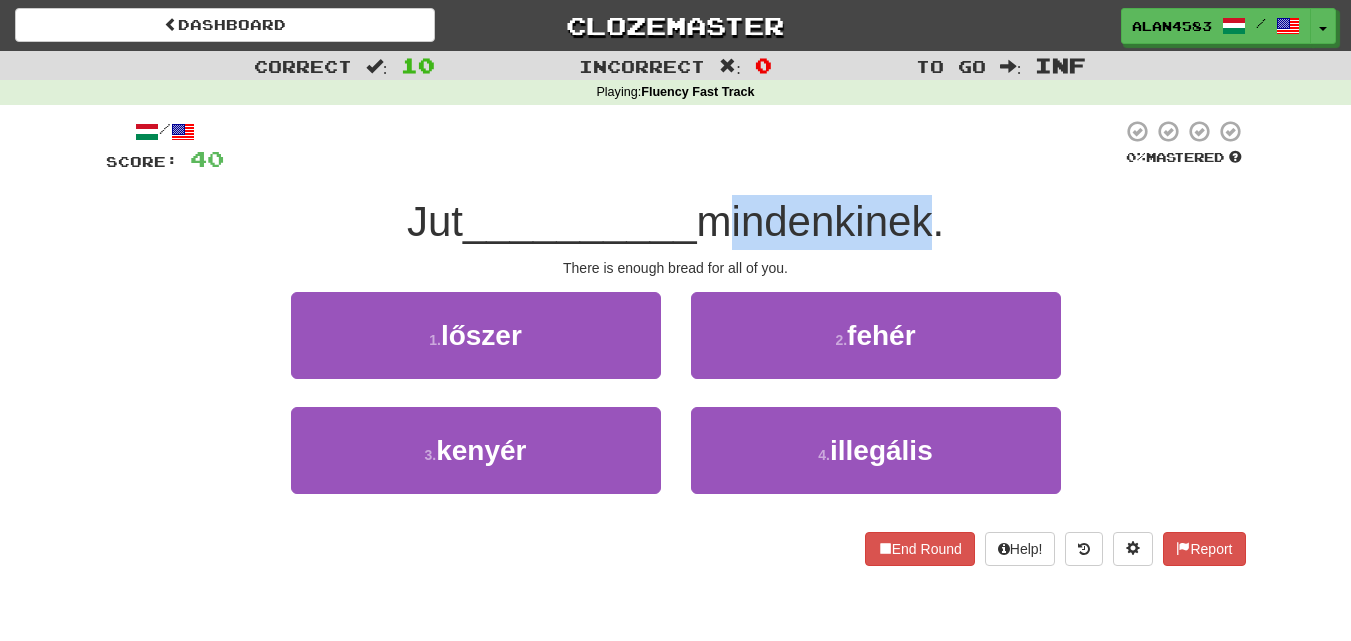 drag, startPoint x: 708, startPoint y: 229, endPoint x: 925, endPoint y: 212, distance: 217.66489 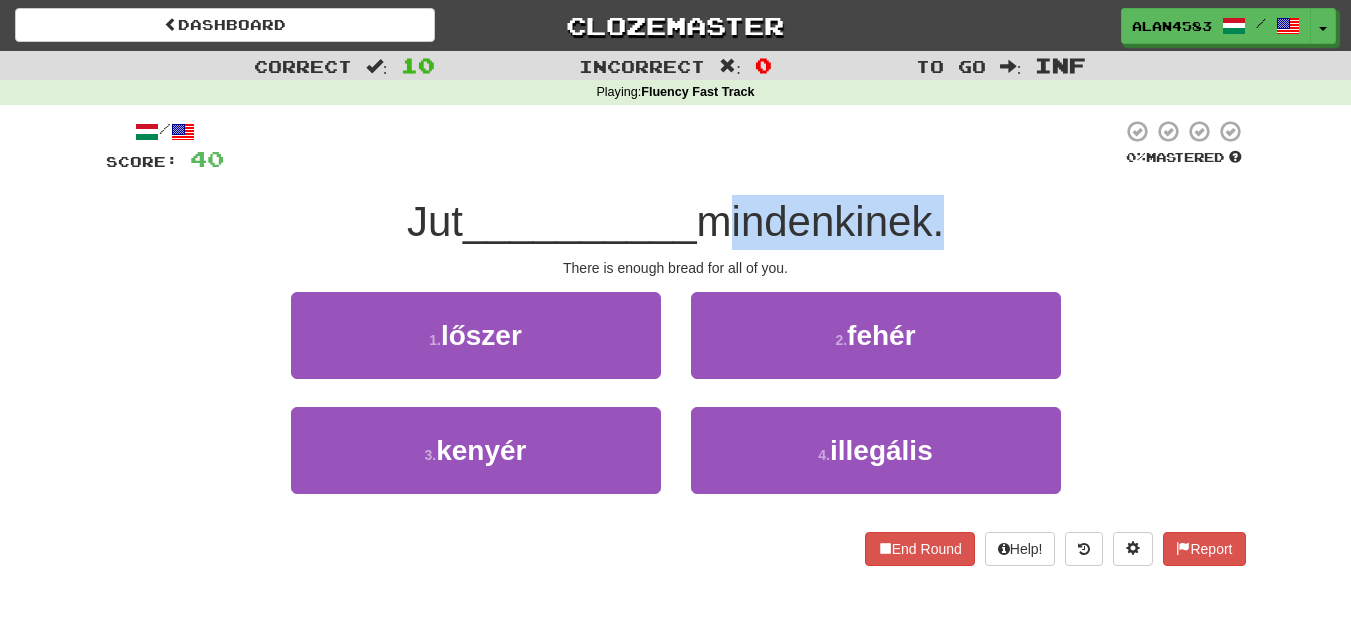 drag, startPoint x: 934, startPoint y: 213, endPoint x: 715, endPoint y: 226, distance: 219.3855 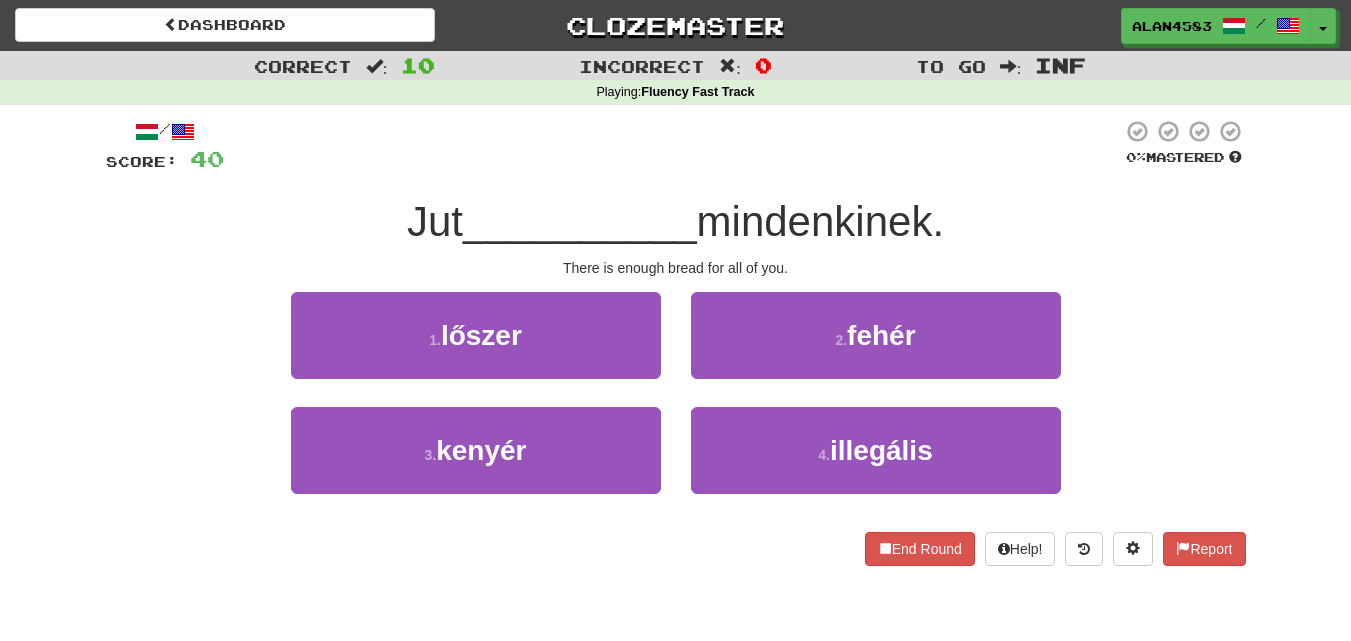click on "/  Score:   40 0 %  Mastered Jut  __________  mindenkinek. There is enough bread for all of you. 1 .  lőszer 2 .  fehér 3 .  kenyér 4 .  illegális  End Round  Help!  Report" at bounding box center [676, 342] 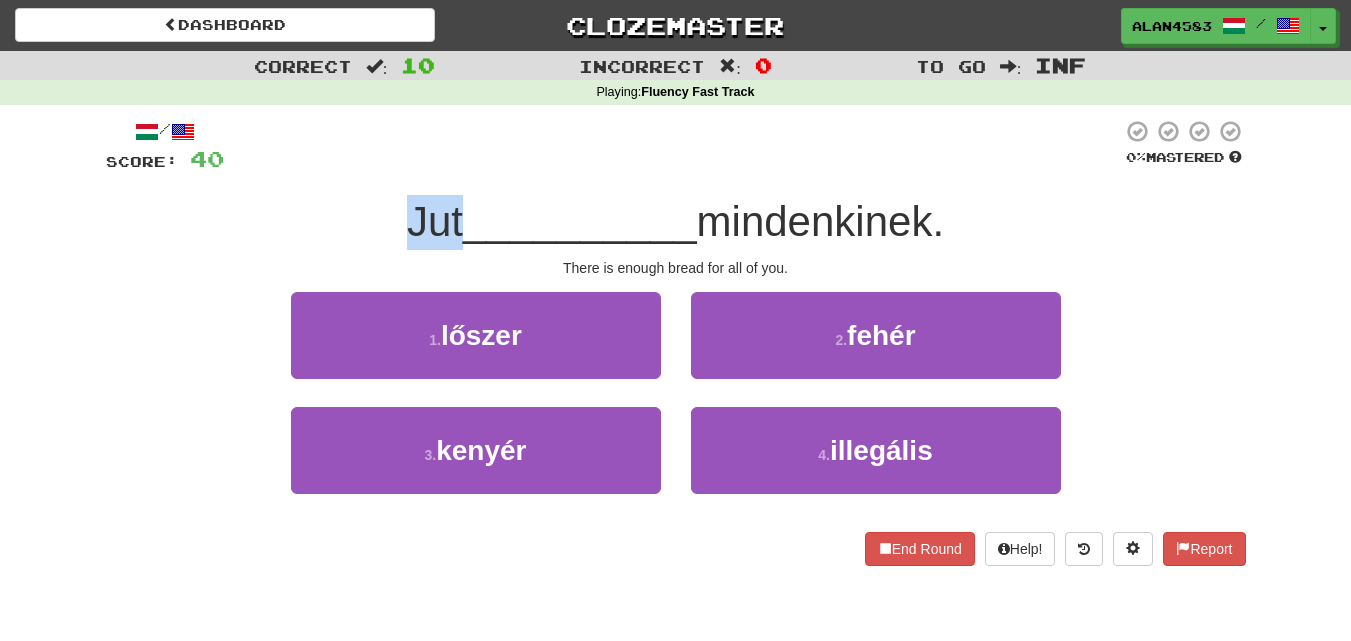 drag, startPoint x: 447, startPoint y: 216, endPoint x: 387, endPoint y: 216, distance: 60 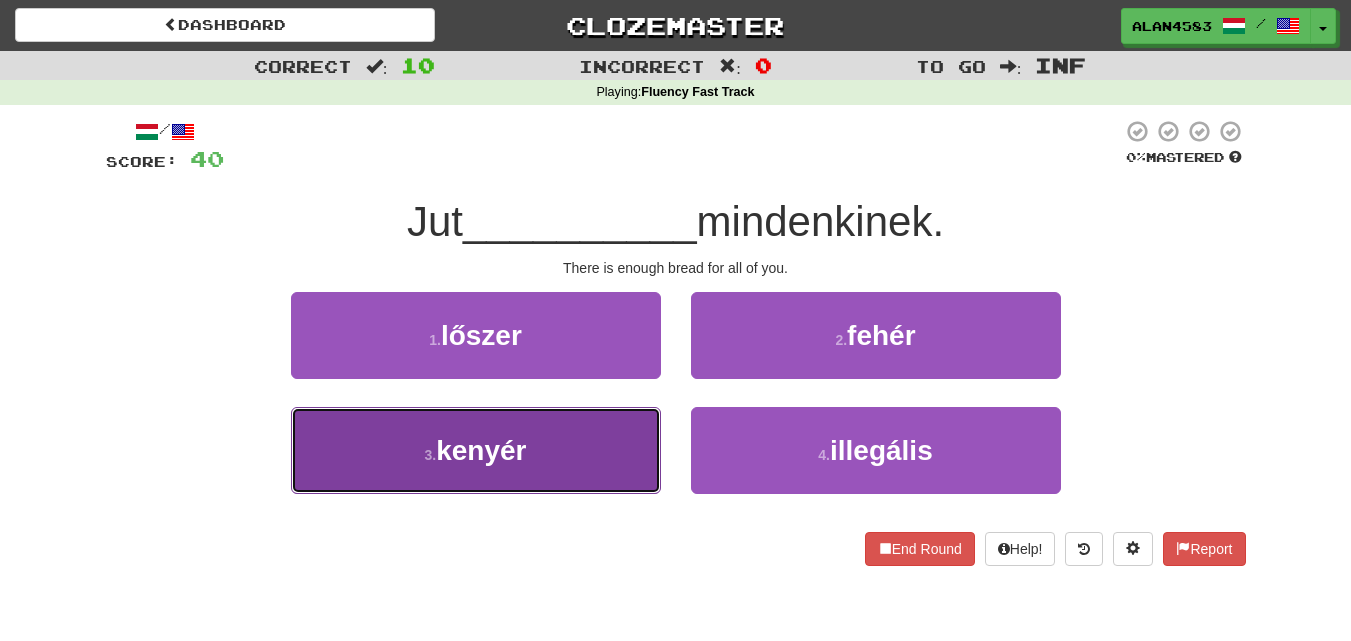 click on "3 .  kenyér" at bounding box center (476, 450) 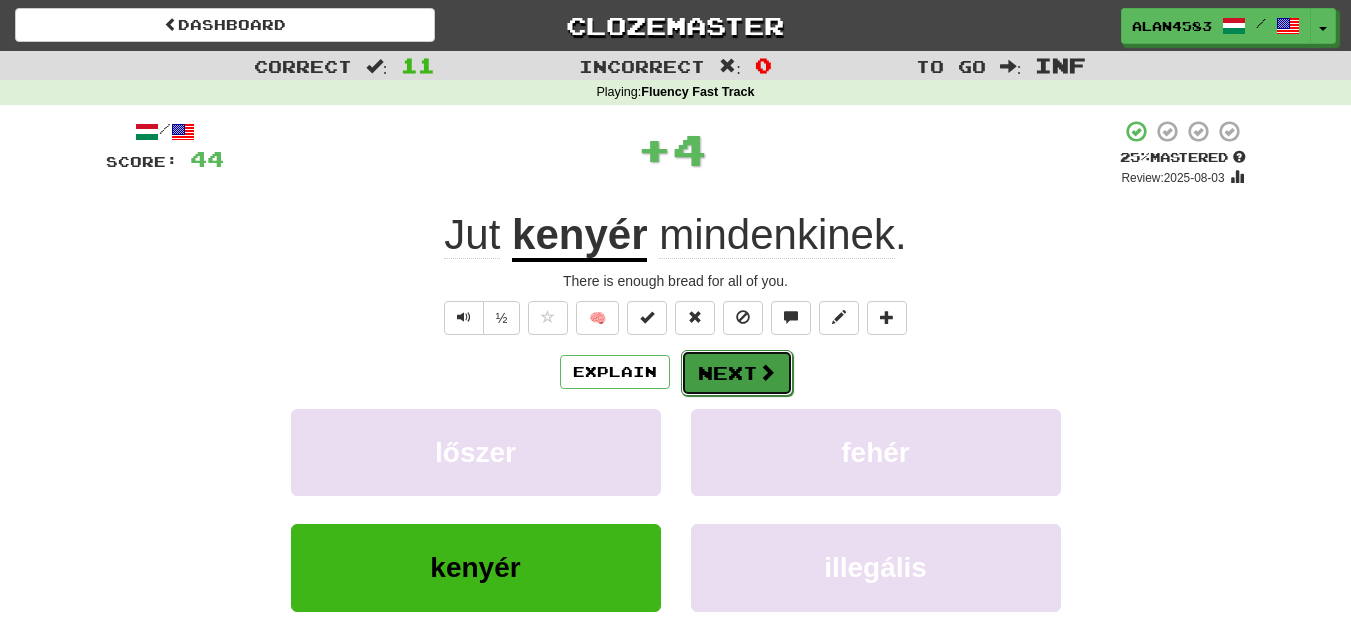 click on "Next" at bounding box center (737, 373) 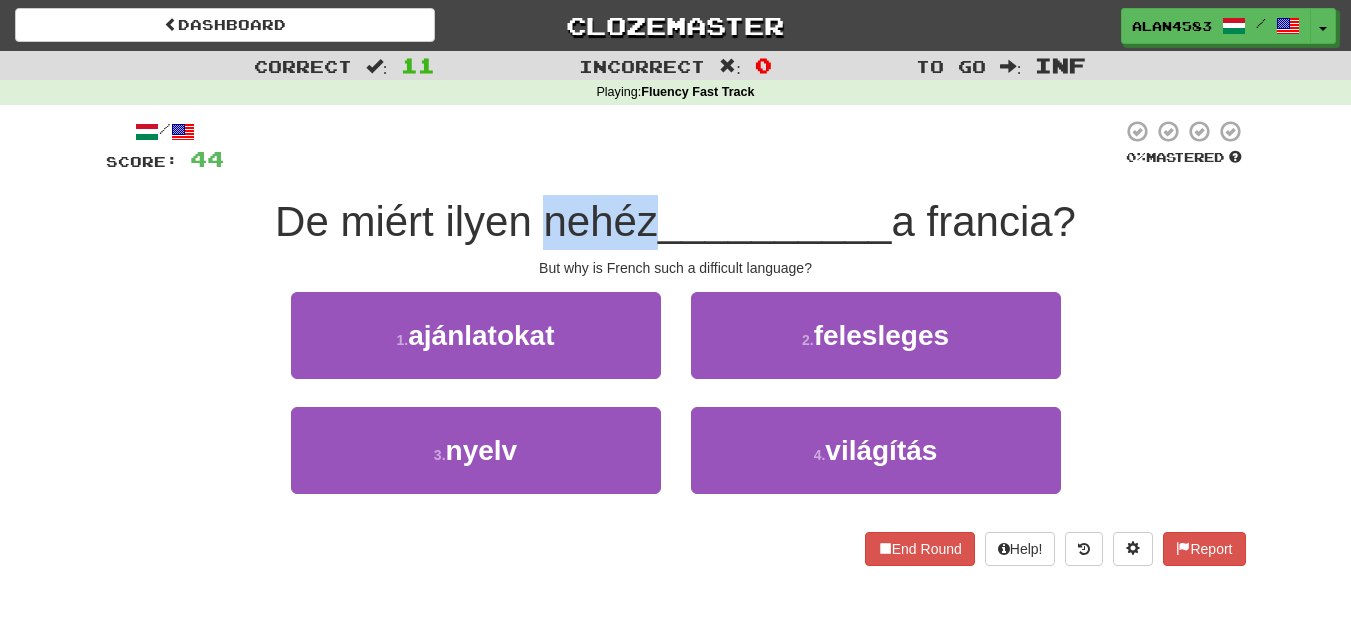 drag, startPoint x: 532, startPoint y: 230, endPoint x: 640, endPoint y: 220, distance: 108.461975 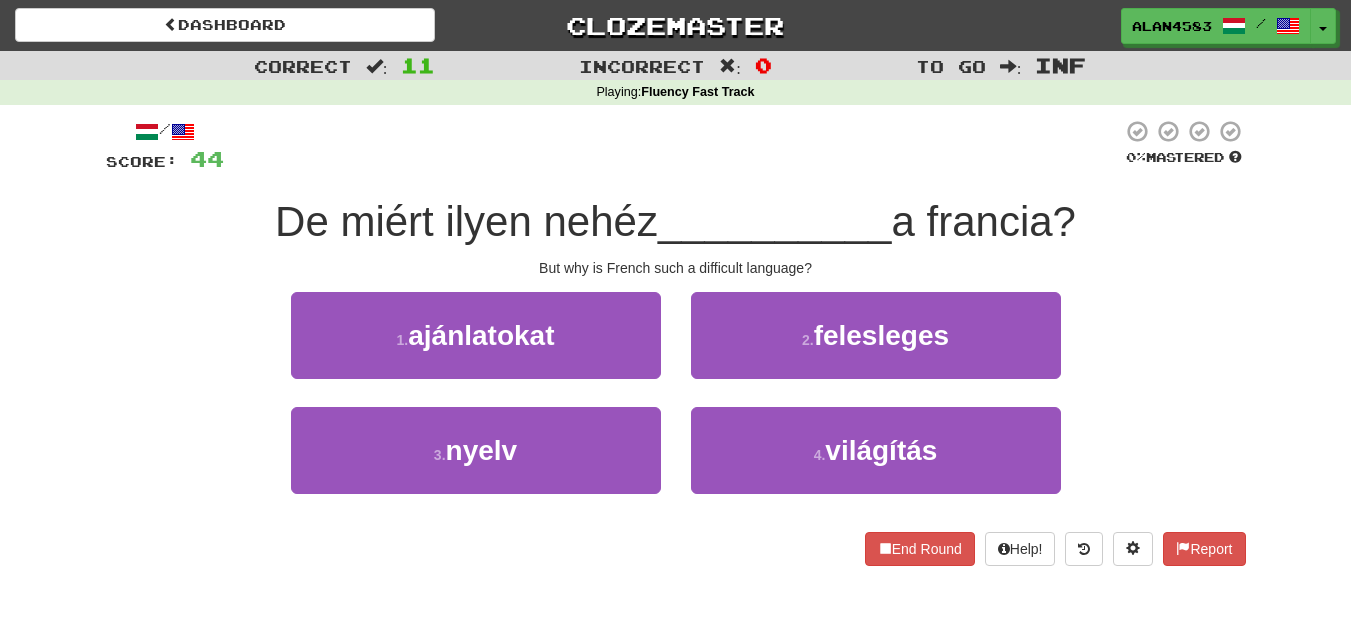 click at bounding box center [673, 146] 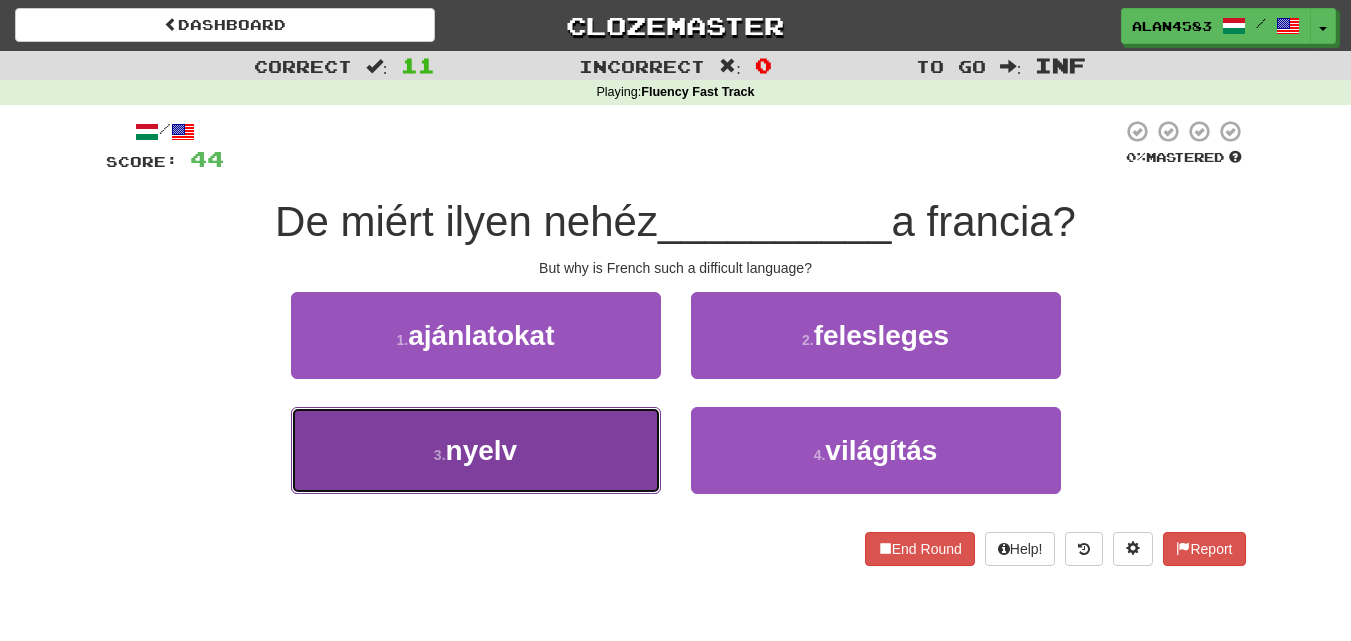 click on "3 .  nyelv" at bounding box center [476, 450] 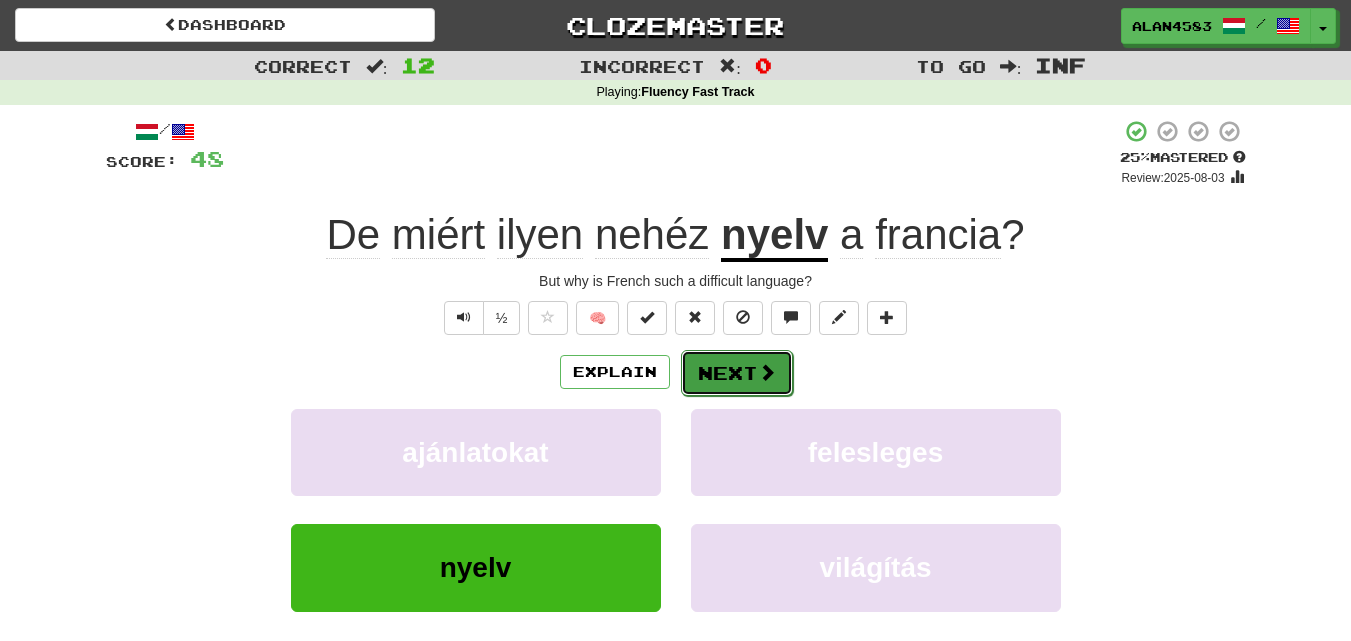 click on "Next" at bounding box center [737, 373] 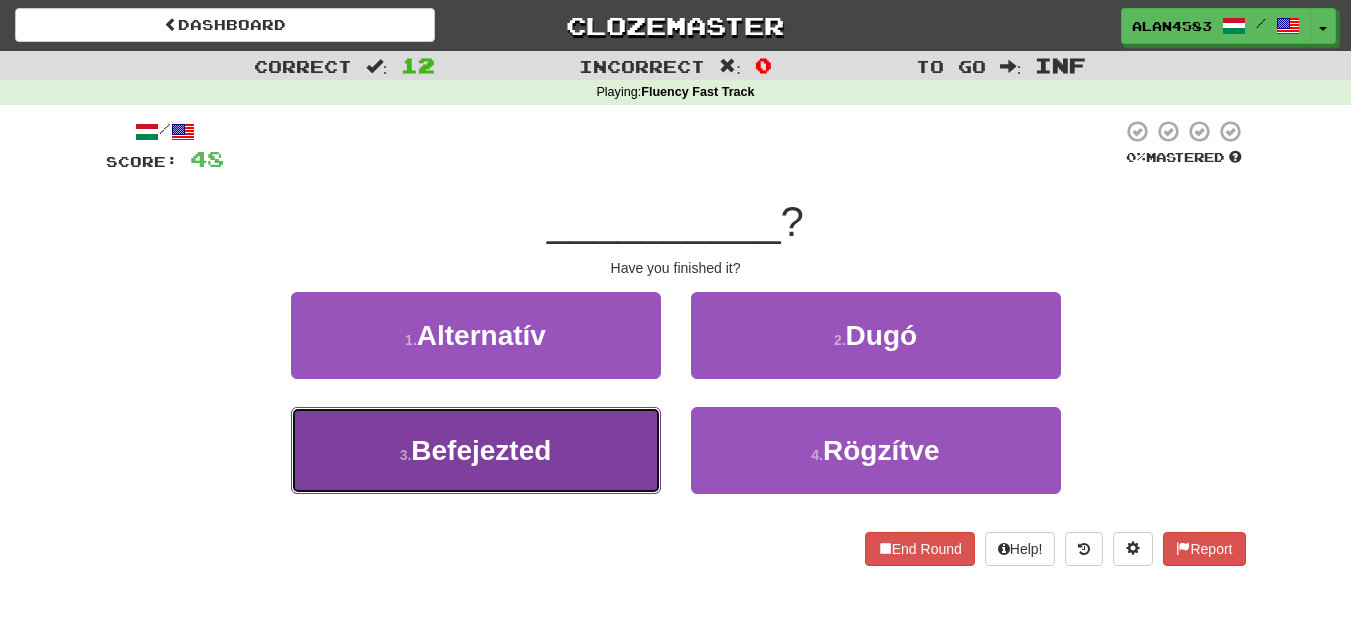 click on "3 .  Befejezted" at bounding box center [476, 450] 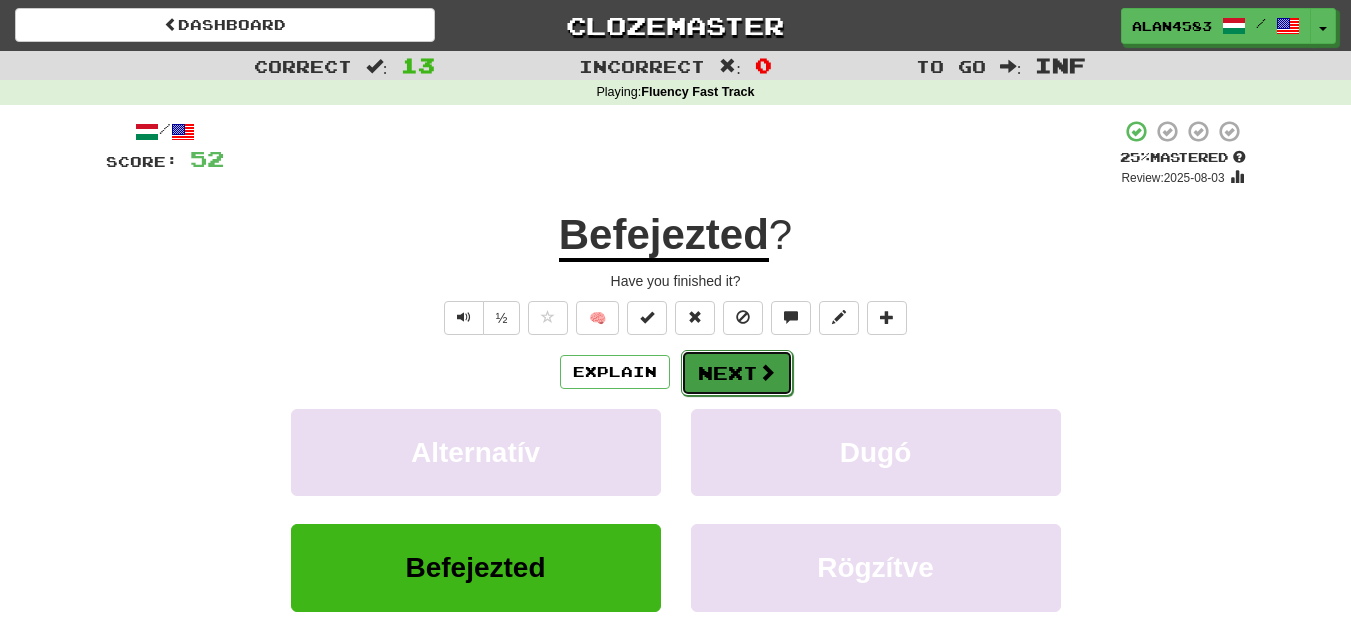 click on "Next" at bounding box center [737, 373] 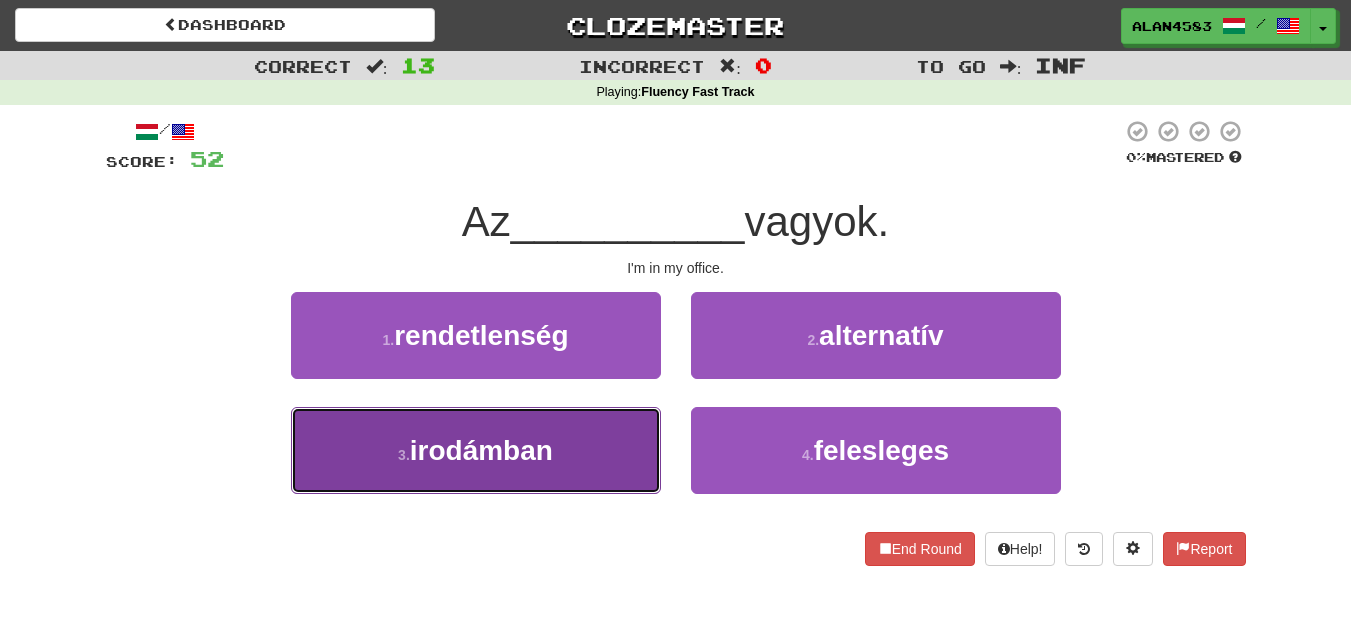 click on "irodámban" at bounding box center (481, 450) 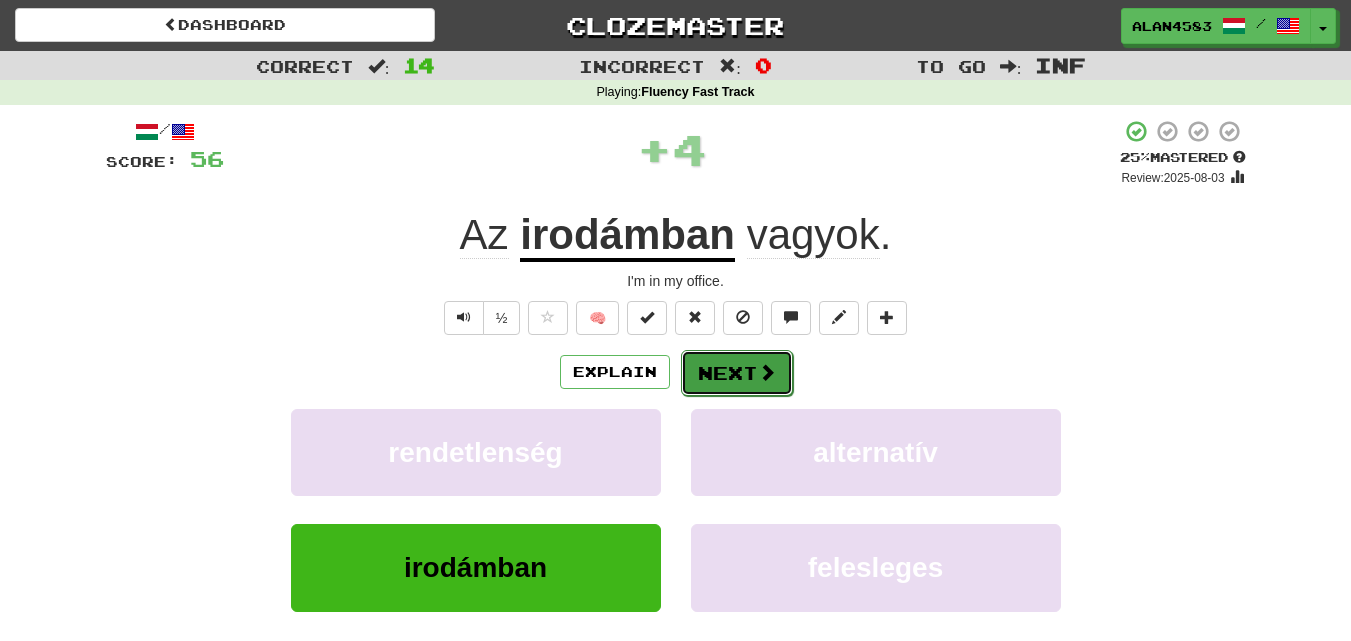 click on "Next" at bounding box center (737, 373) 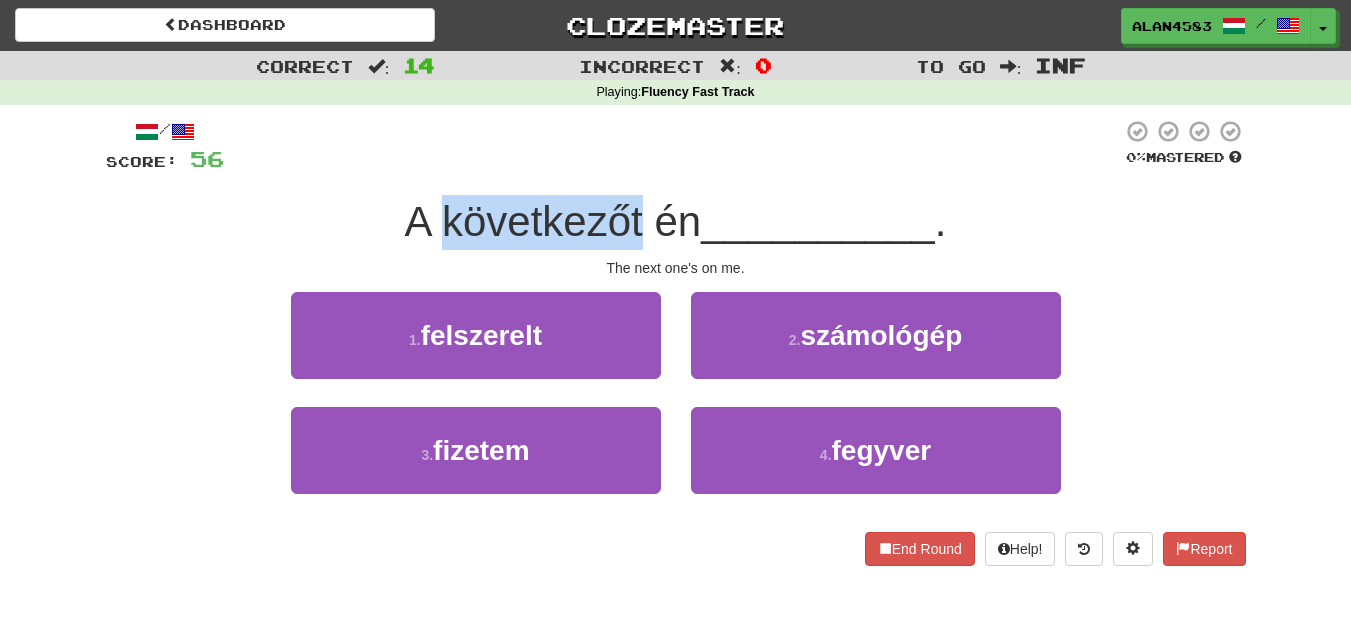 drag, startPoint x: 636, startPoint y: 223, endPoint x: 437, endPoint y: 209, distance: 199.49185 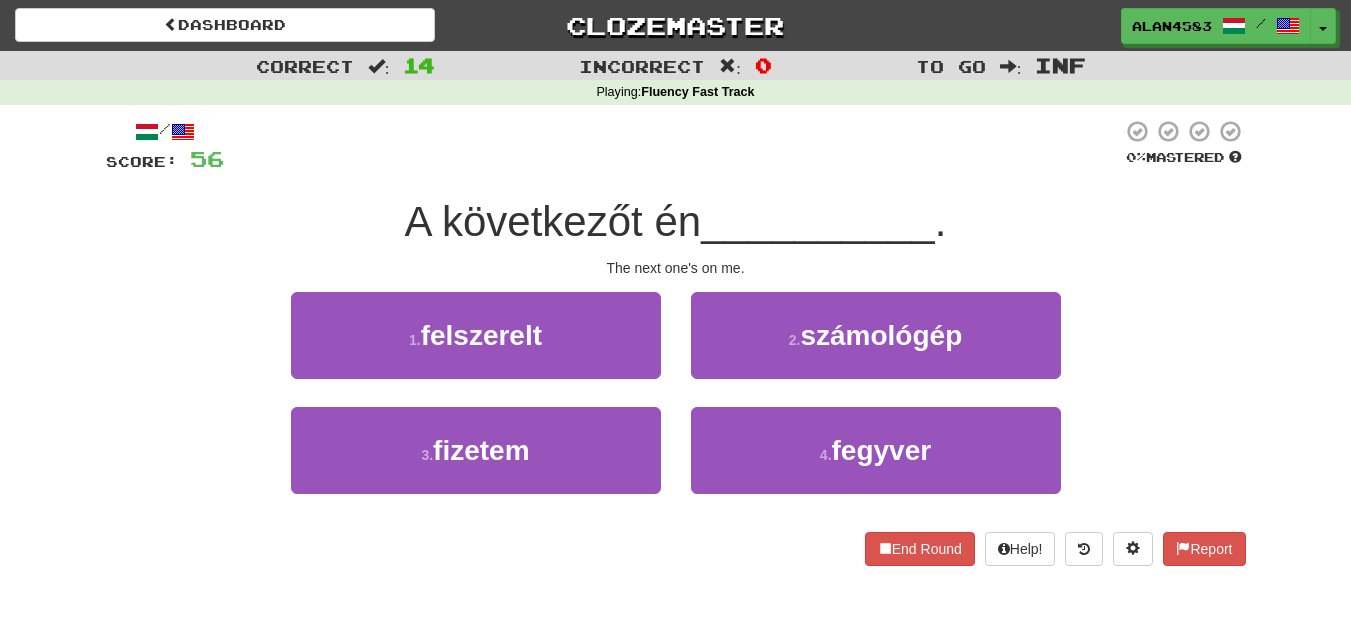 click on "/  Score:   56 0 %  Mastered A következőt én  __________ . The next one's on me. 1 .  felszerelt 2 .  számológép 3 .  fizetem 4 .  fegyver  End Round  Help!  Report" at bounding box center [676, 342] 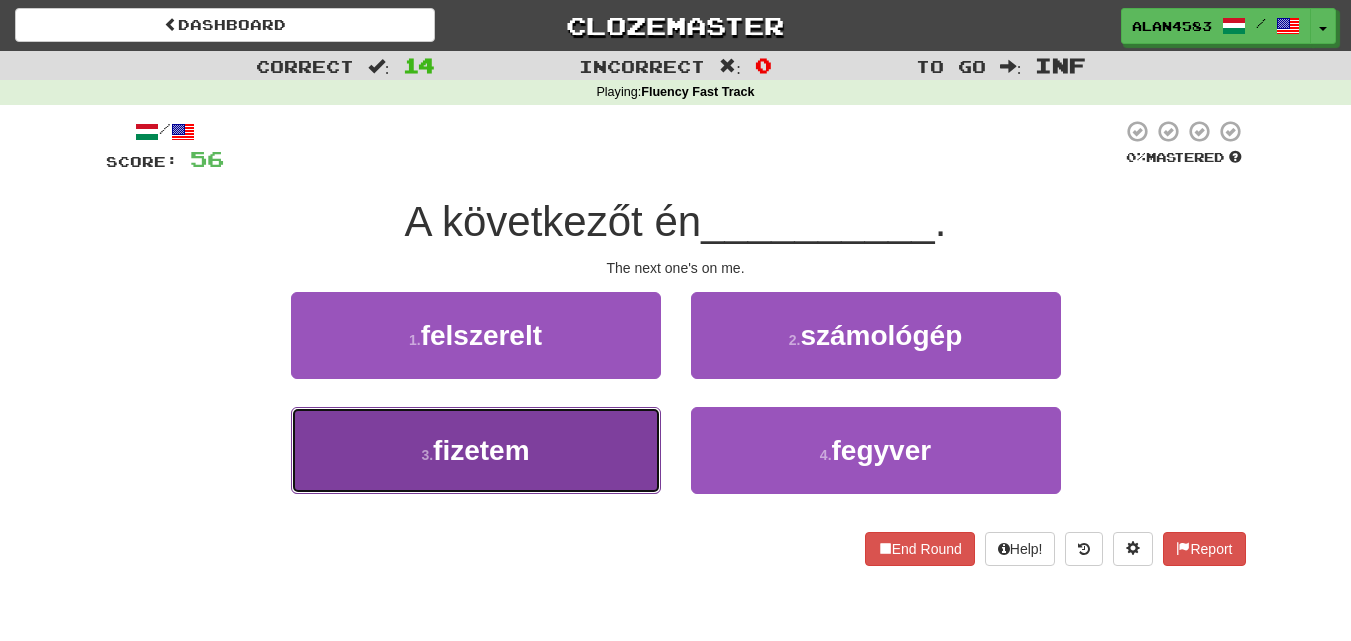 click on "fizetem" at bounding box center [481, 450] 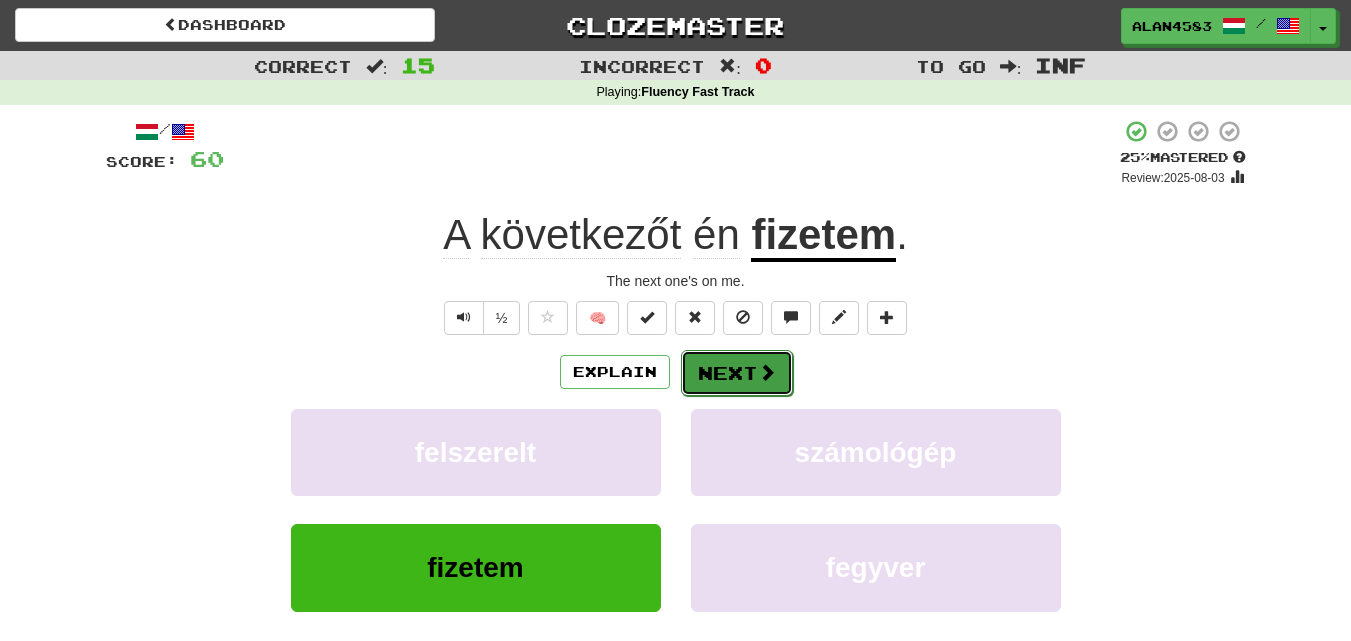 click on "Next" at bounding box center [737, 373] 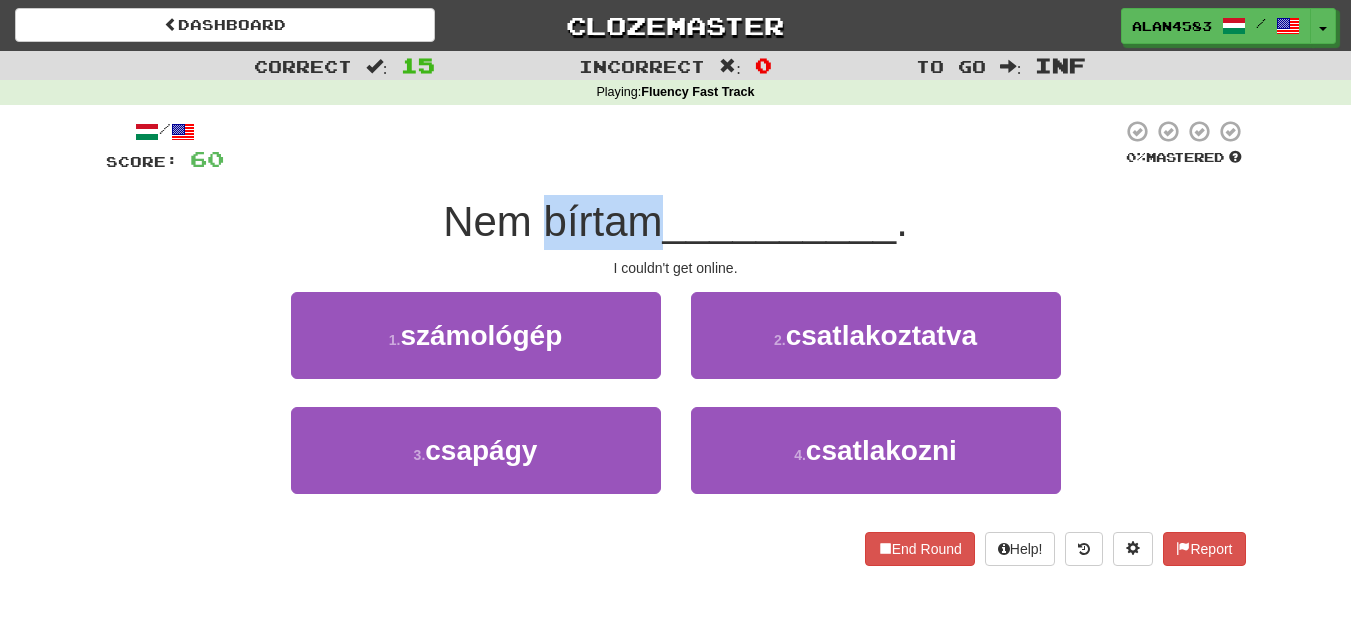 drag, startPoint x: 541, startPoint y: 208, endPoint x: 648, endPoint y: 206, distance: 107.01869 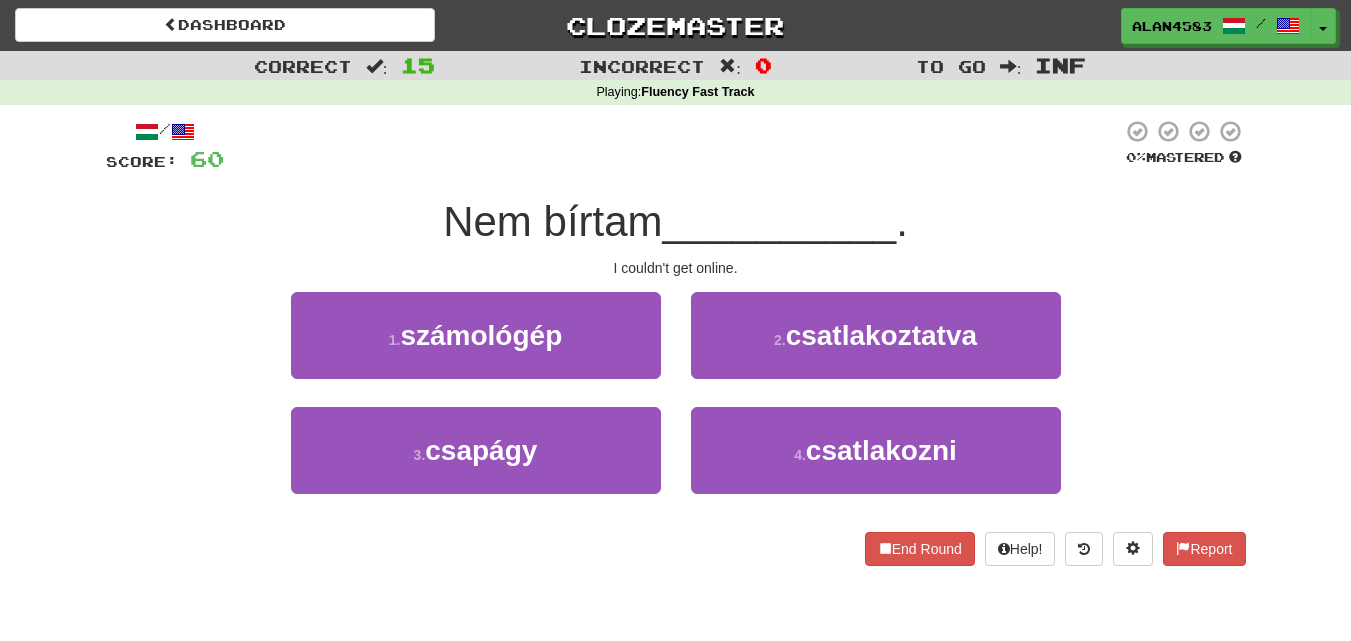click at bounding box center [673, 146] 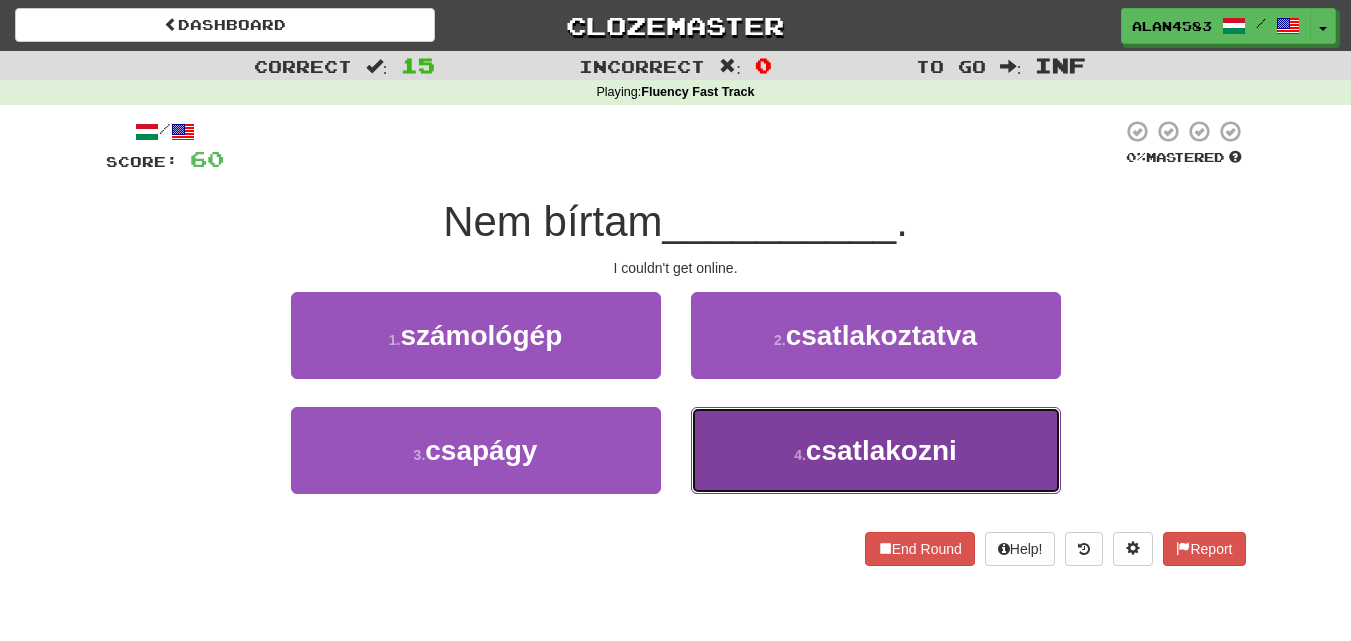 click on "4 .  csatlakozni" at bounding box center [876, 450] 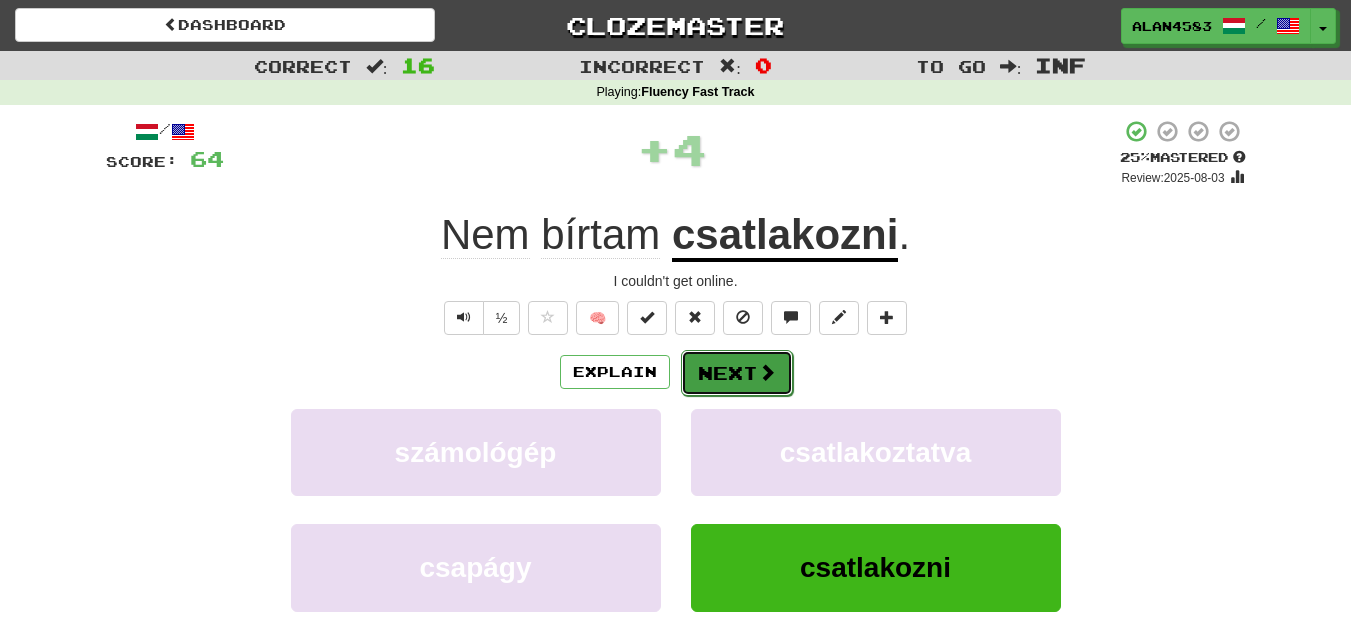 click at bounding box center (767, 372) 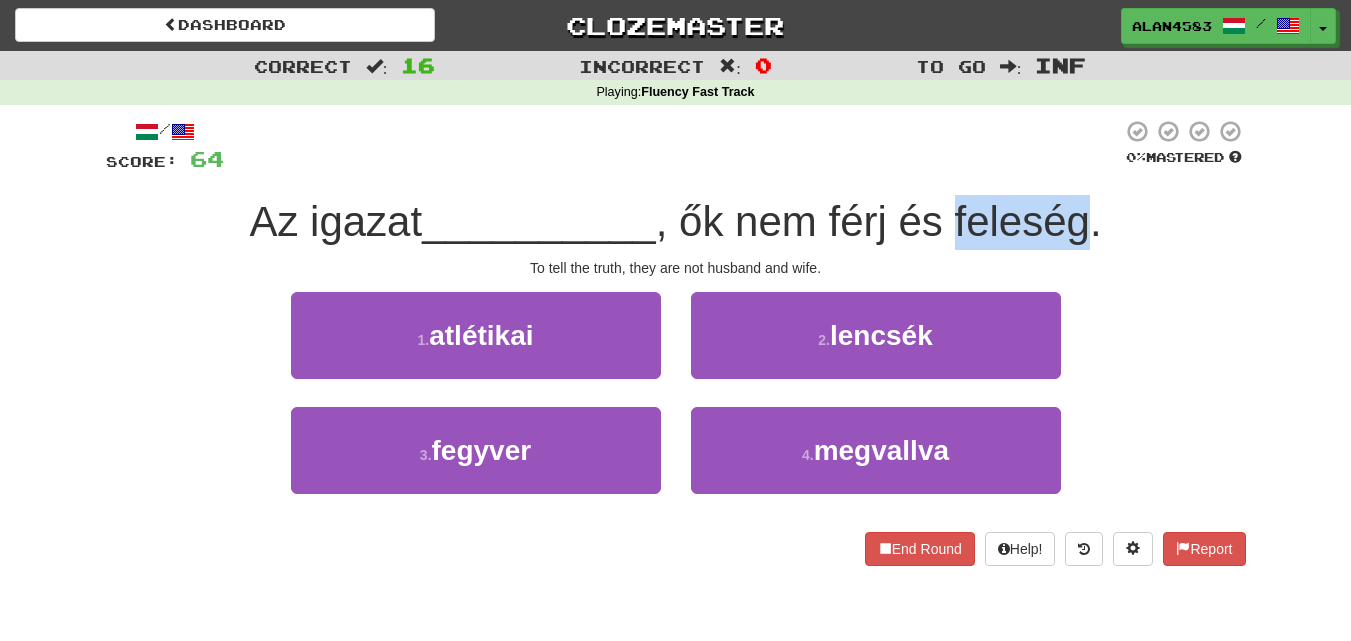 drag, startPoint x: 960, startPoint y: 222, endPoint x: 1100, endPoint y: 220, distance: 140.01428 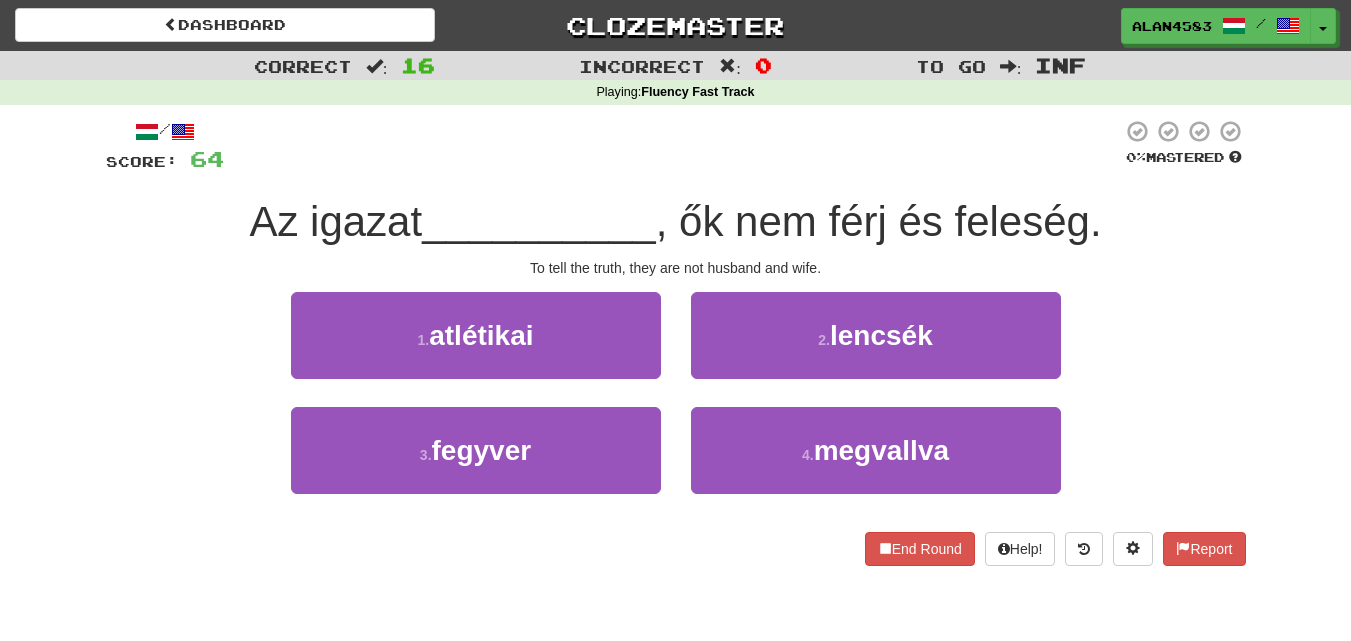 click at bounding box center (673, 146) 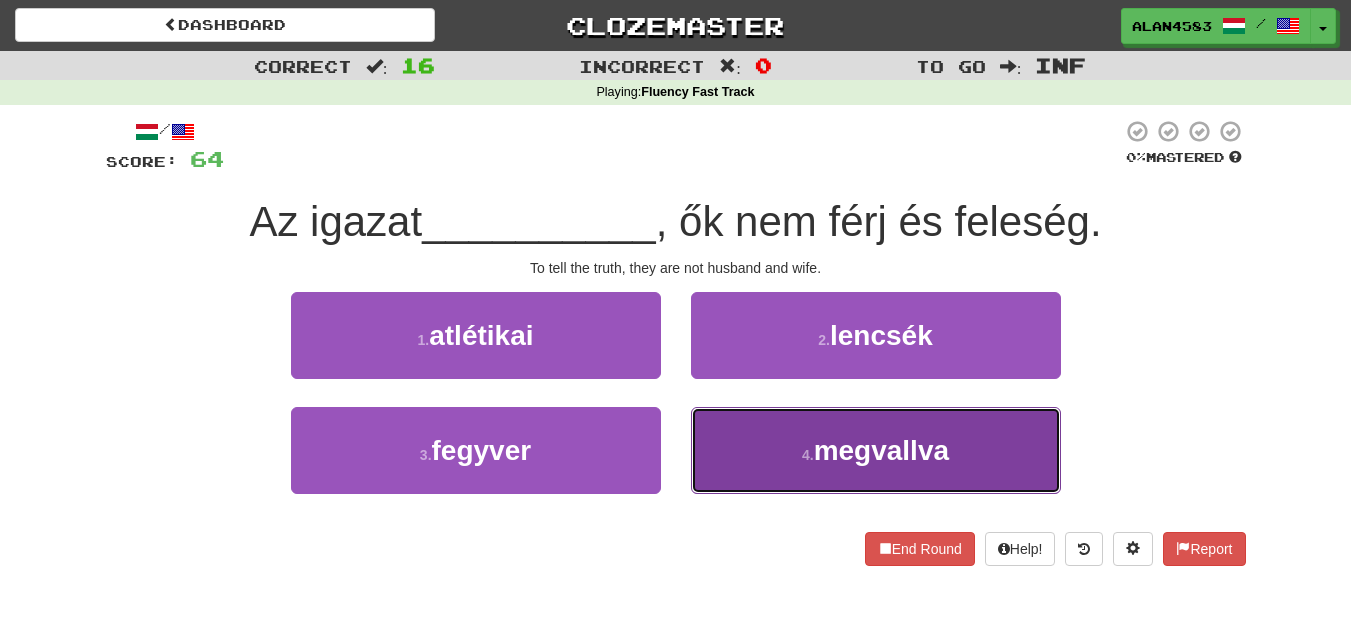 click on "4 .  megvallva" at bounding box center [876, 450] 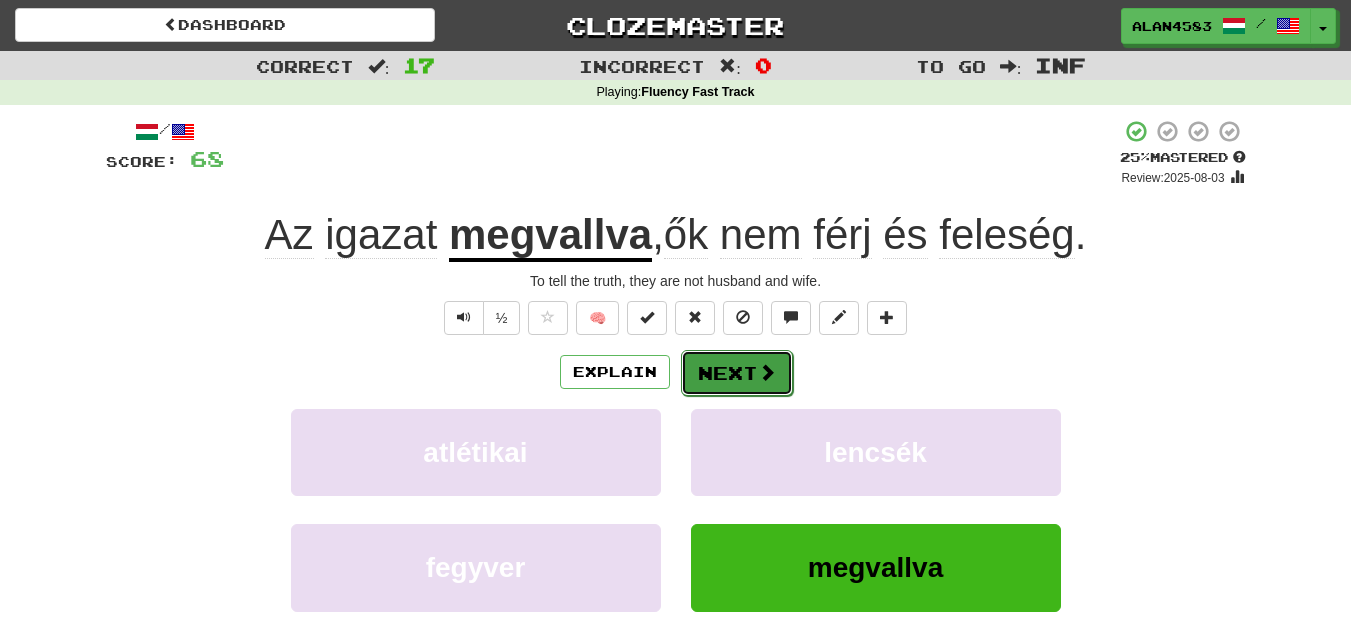 click at bounding box center (767, 372) 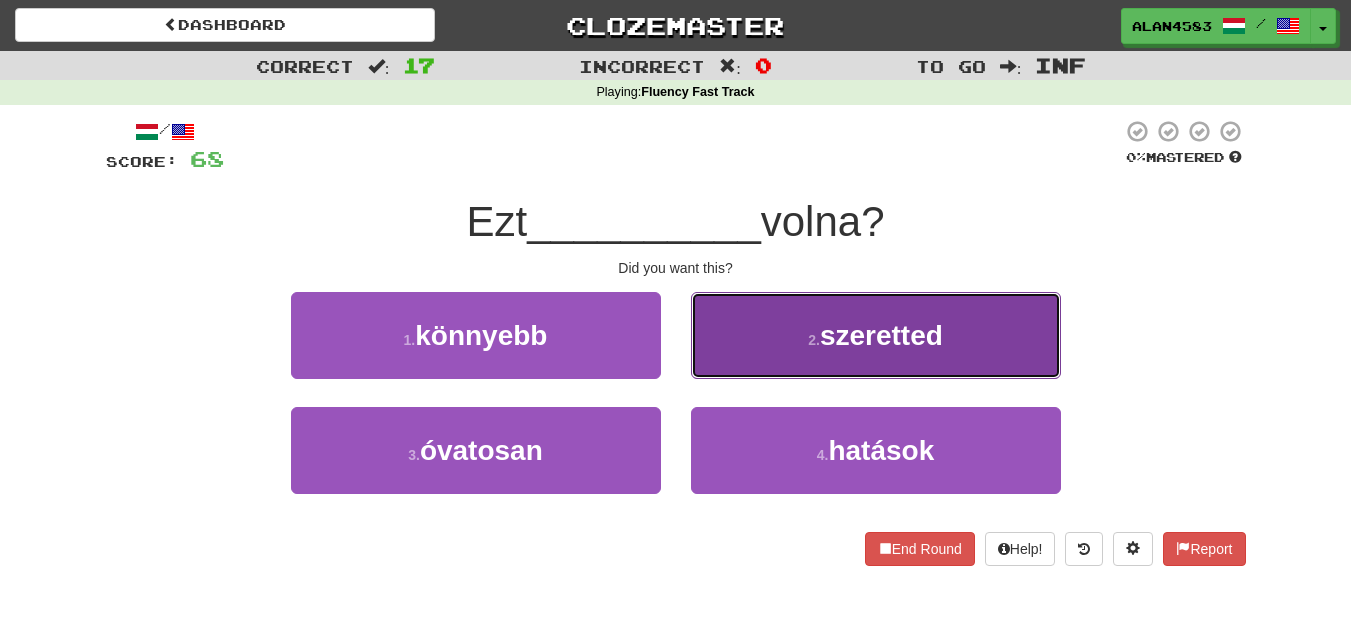 click on "2 .  szeretted" at bounding box center [876, 335] 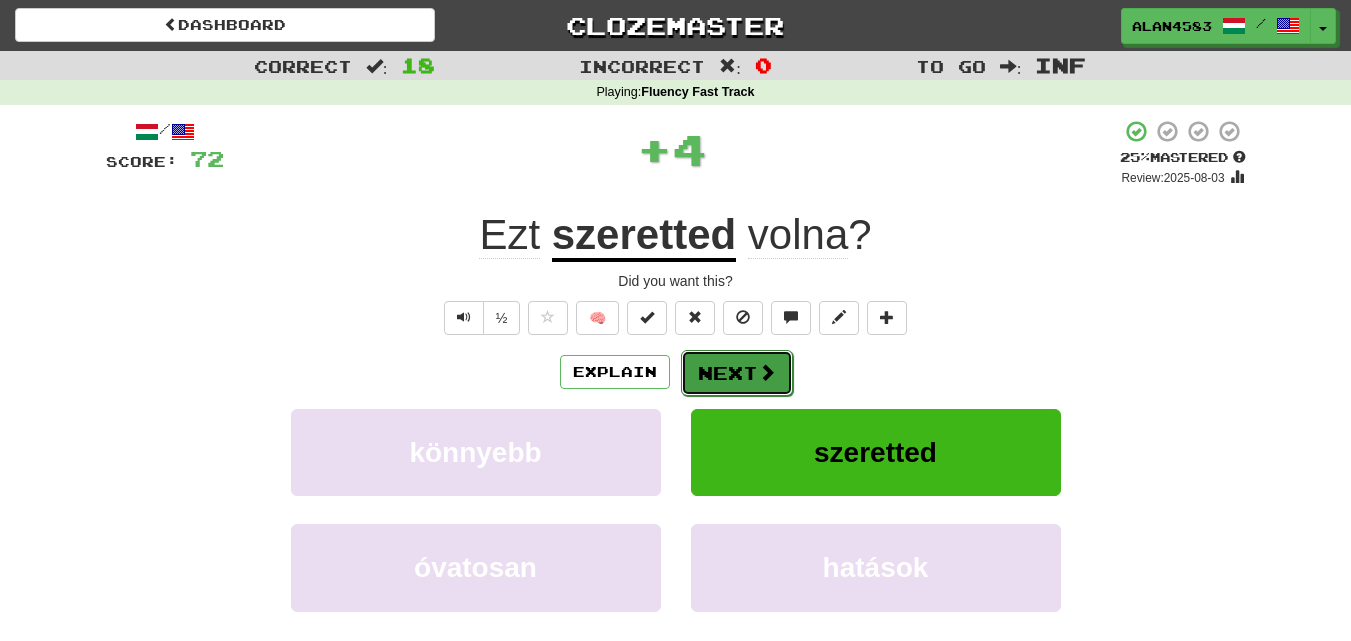 click on "Next" at bounding box center [737, 373] 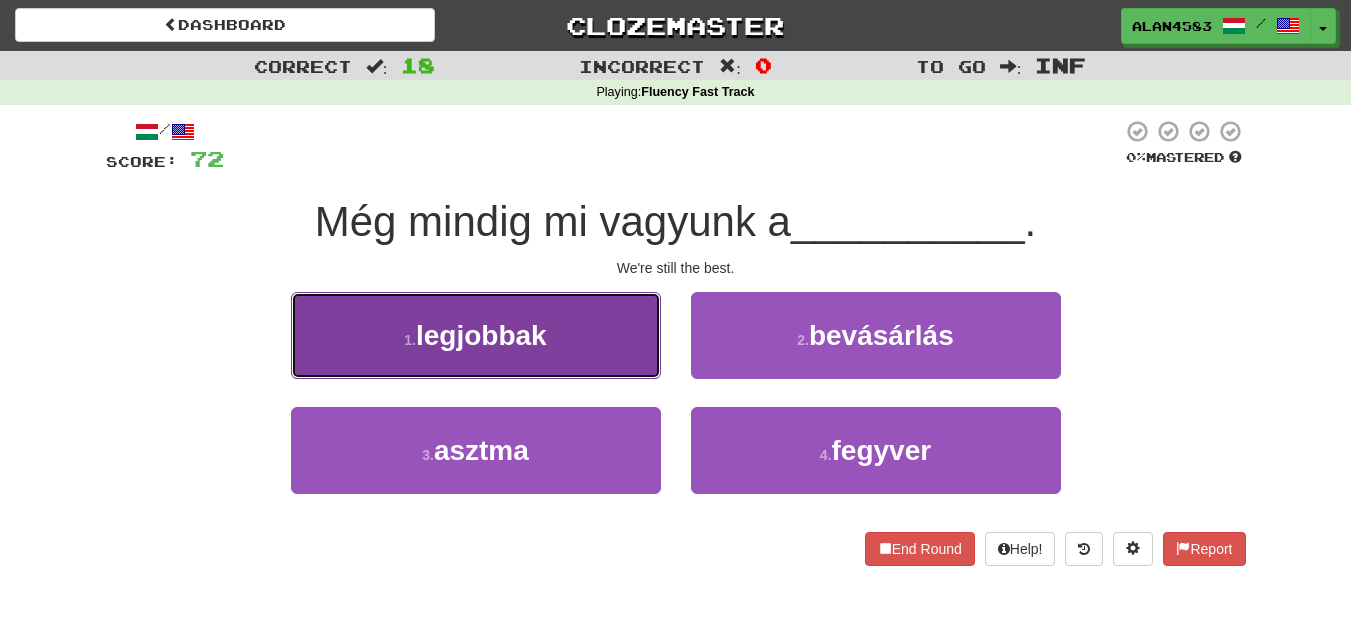 click on "legjobbak" at bounding box center (481, 335) 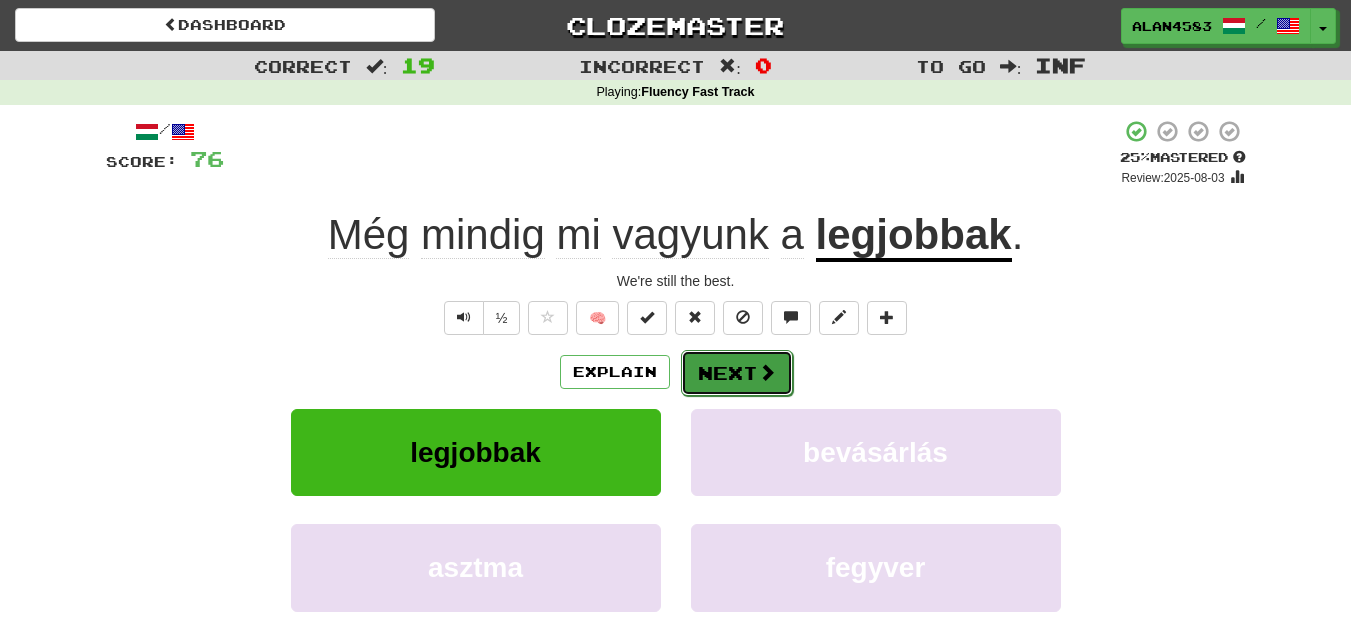 click on "Next" at bounding box center [737, 373] 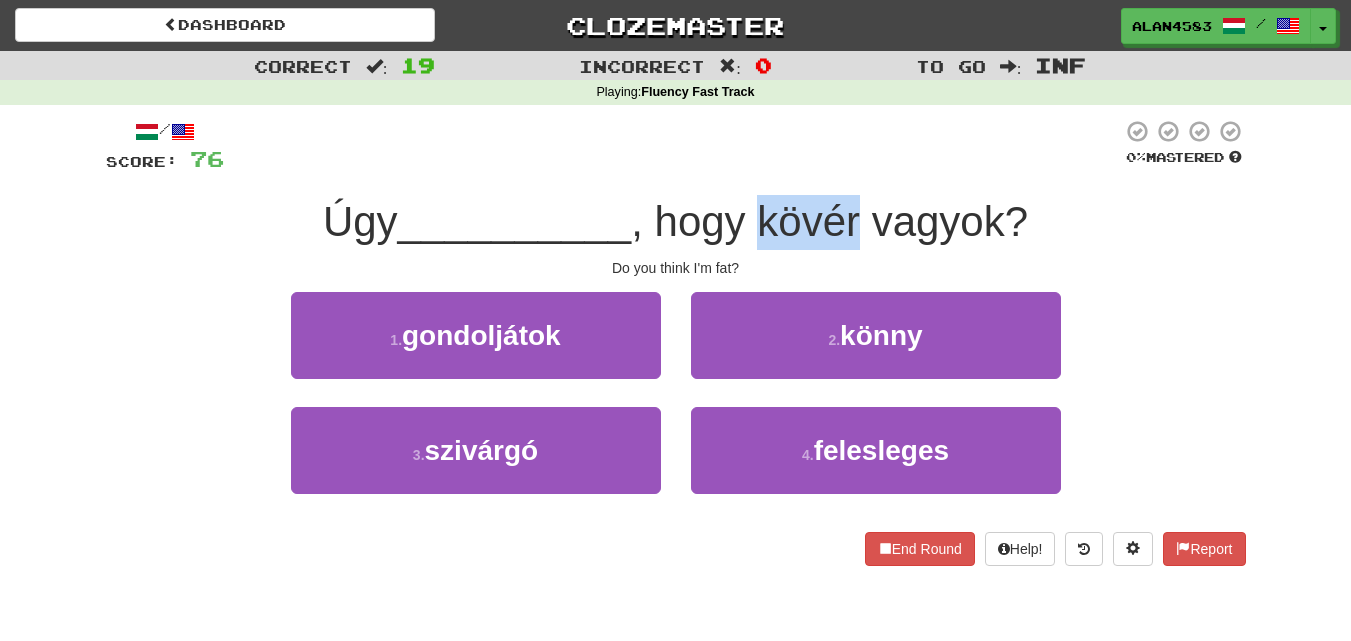 drag, startPoint x: 763, startPoint y: 208, endPoint x: 865, endPoint y: 203, distance: 102.122475 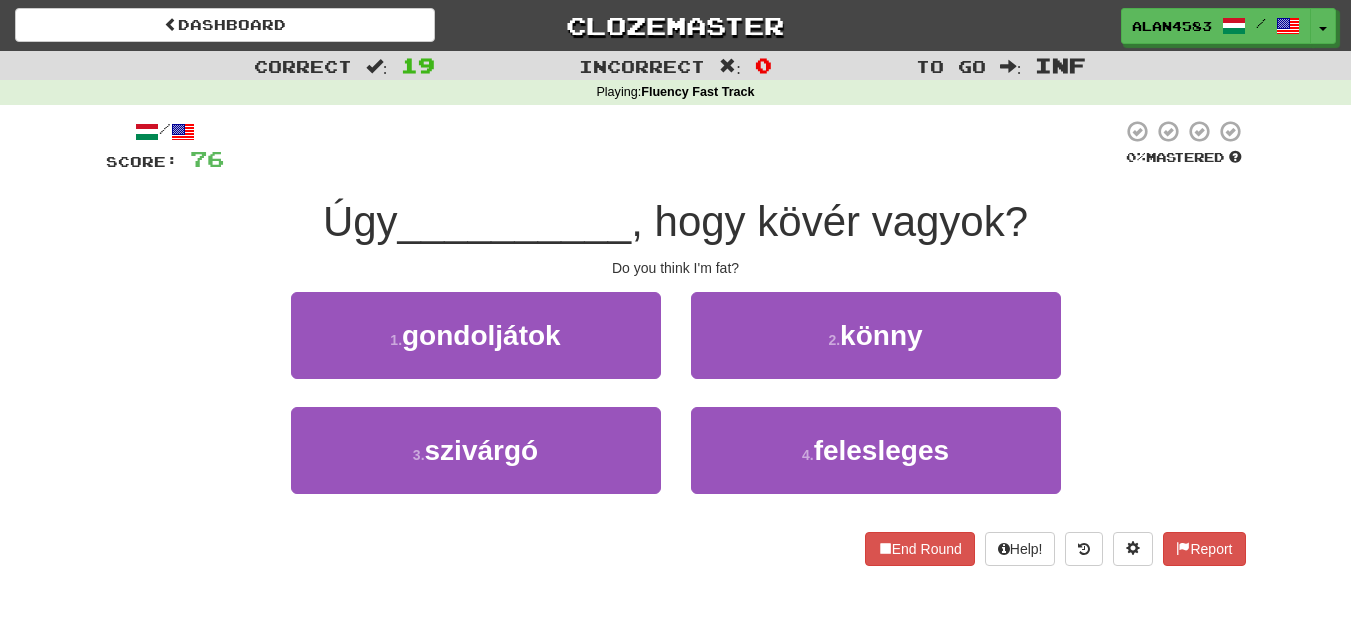 click on "/  Score:   76 0 %  Mastered Úgy  __________ , hogy kövér vagyok? Do you think I'm fat? 1 .  gondoljátok 2 .  könny 3 .  szivárgó 4 .  felesleges  End Round  Help!  Report" at bounding box center [676, 342] 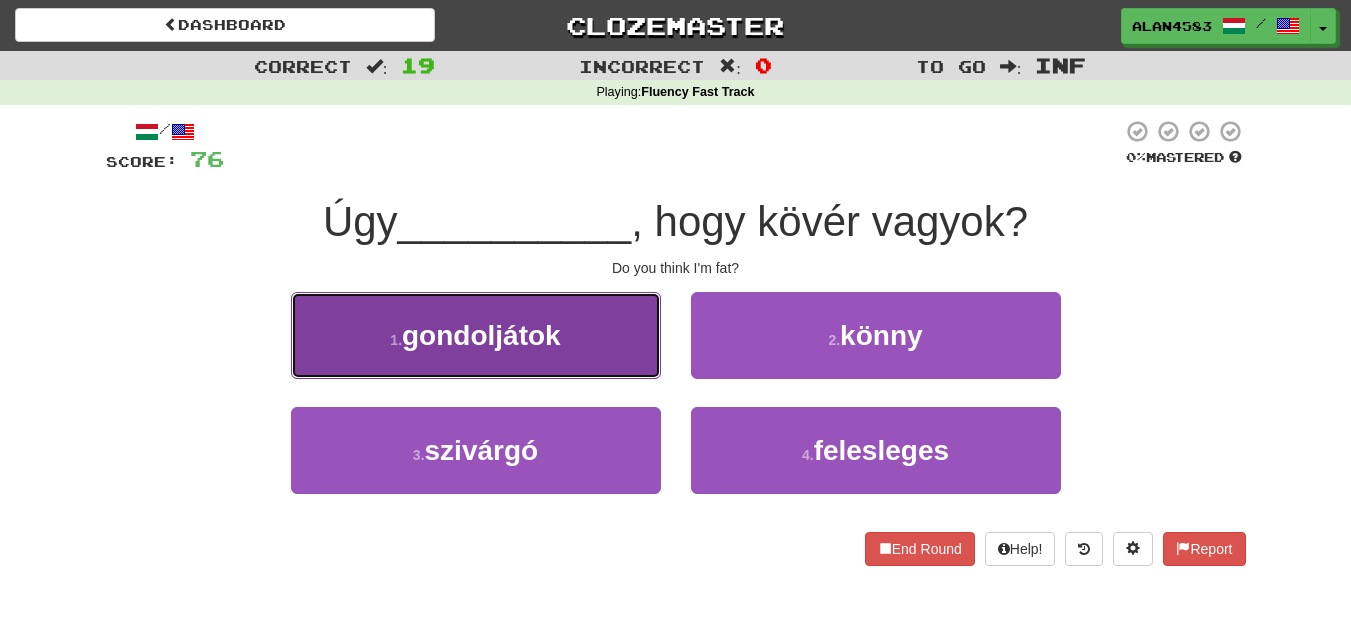click on "1 .  gondoljátok" at bounding box center (476, 335) 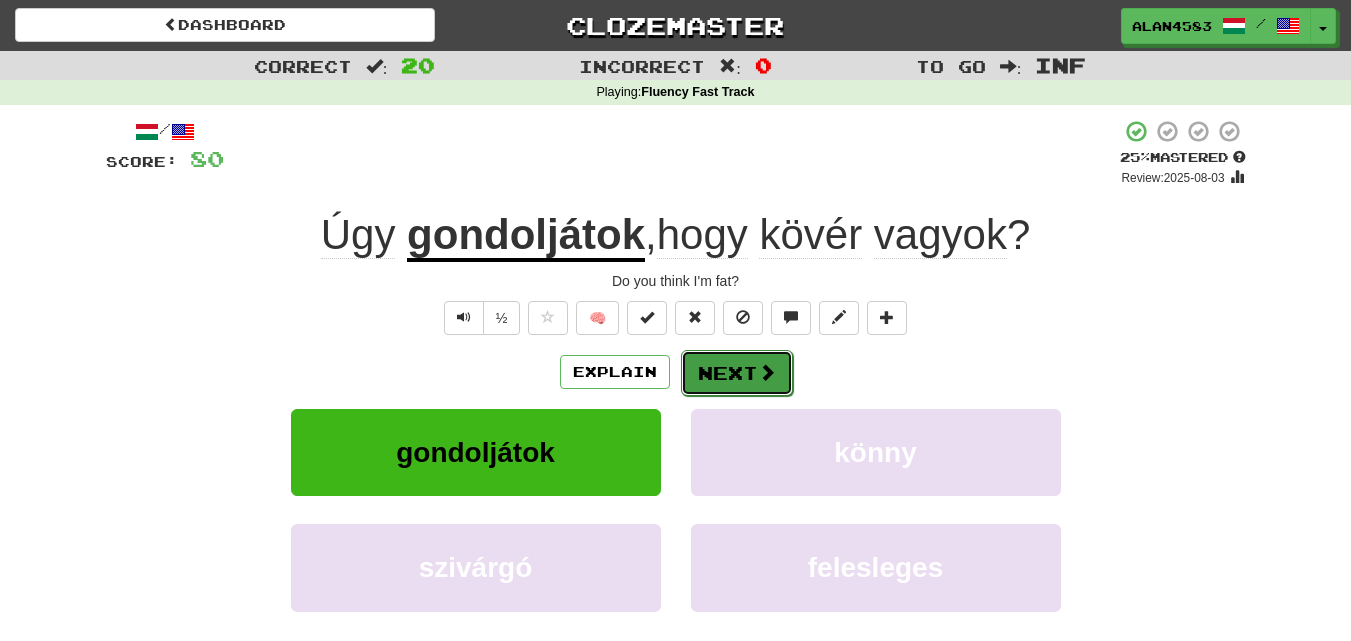click on "Next" at bounding box center [737, 373] 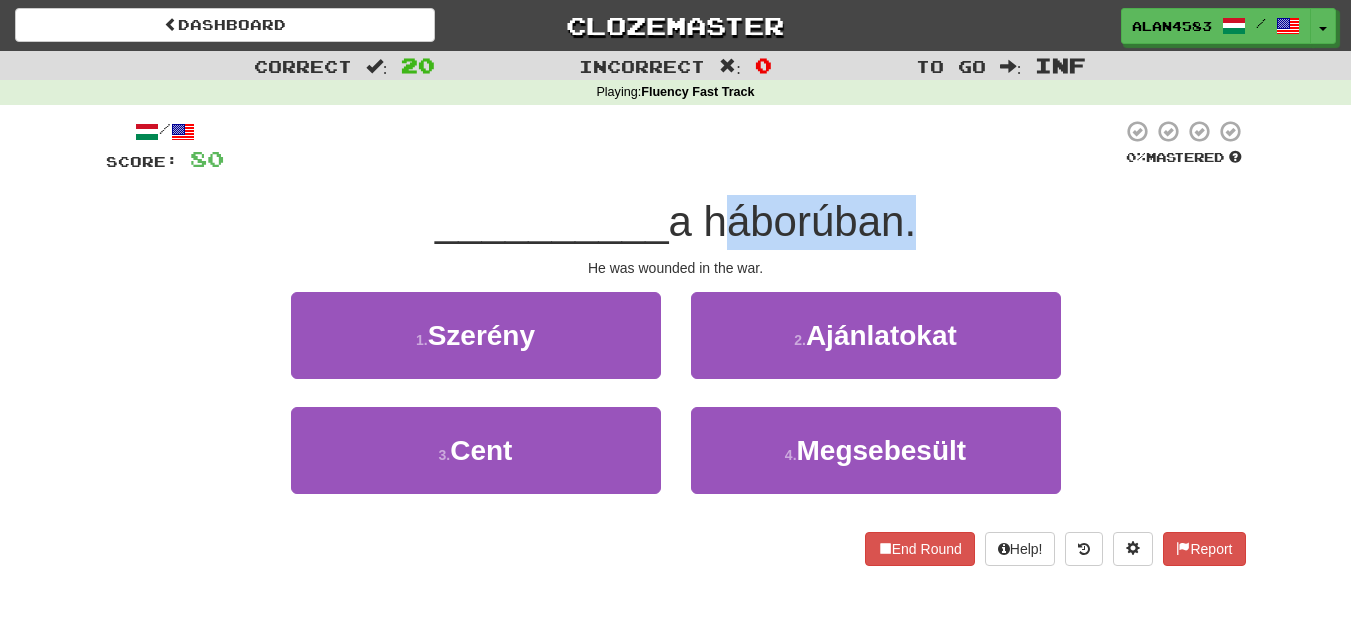 drag, startPoint x: 715, startPoint y: 231, endPoint x: 900, endPoint y: 215, distance: 185.6906 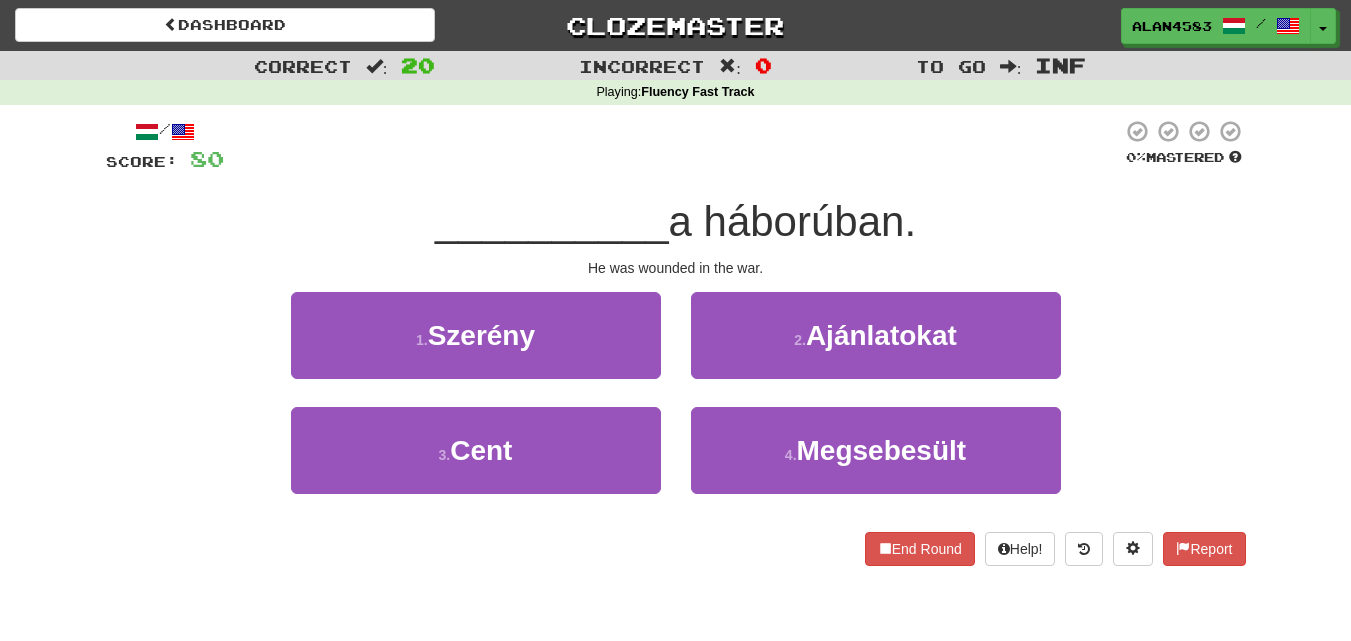 click at bounding box center (673, 146) 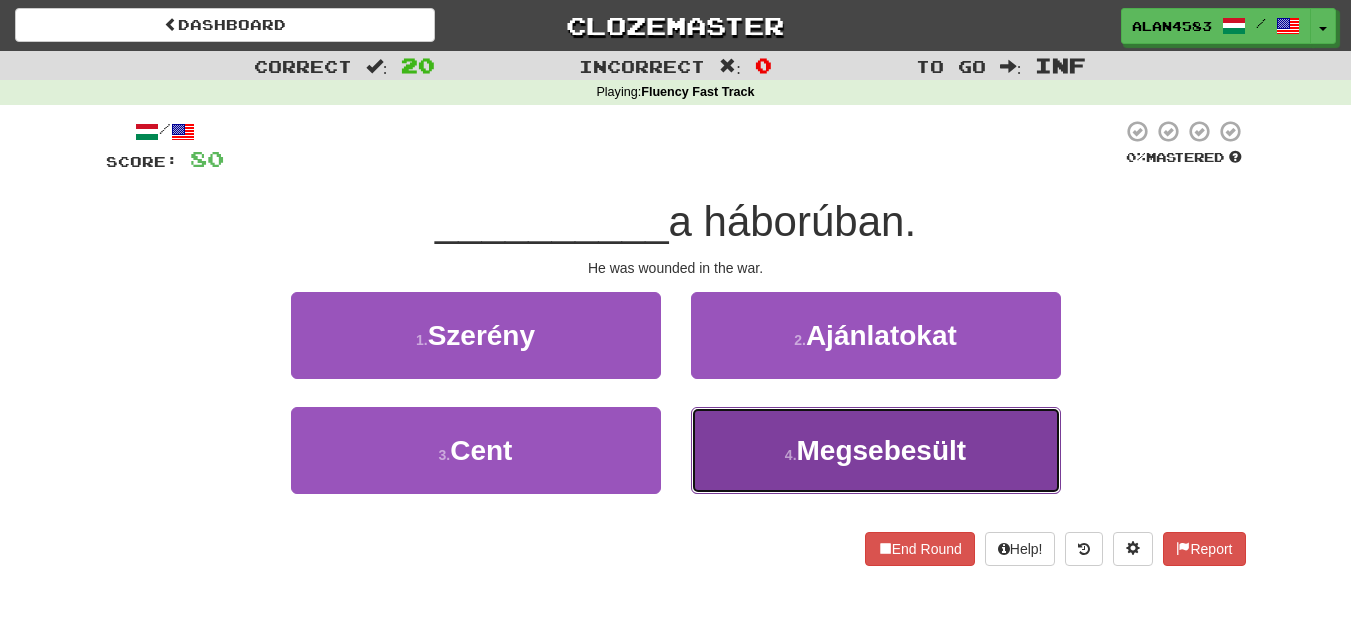 click on "4 .  Megsebesült" at bounding box center [876, 450] 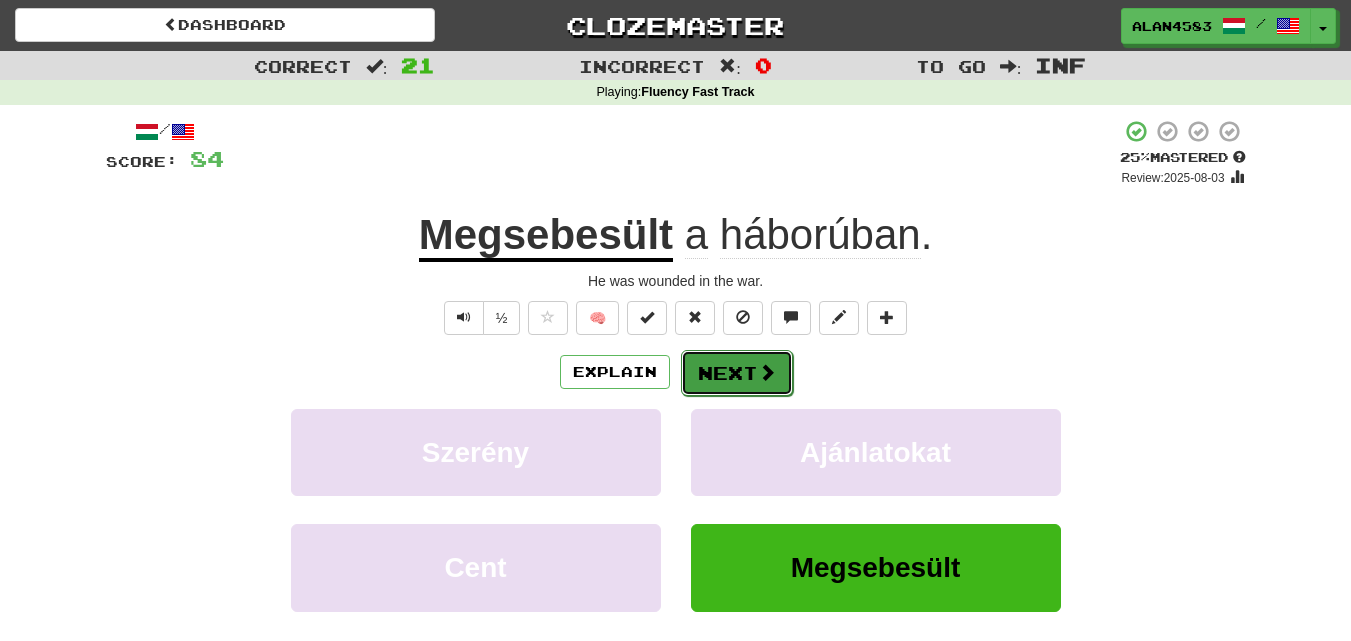 click on "Next" at bounding box center [737, 373] 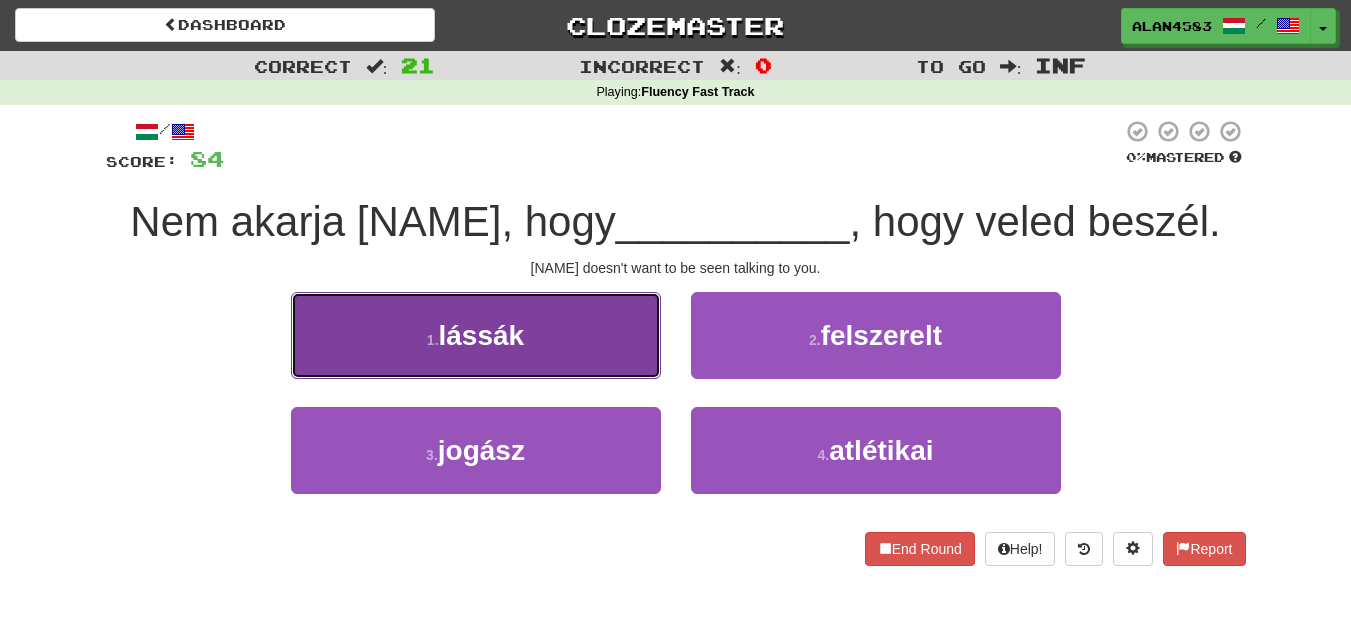 click on "lássák" at bounding box center [482, 335] 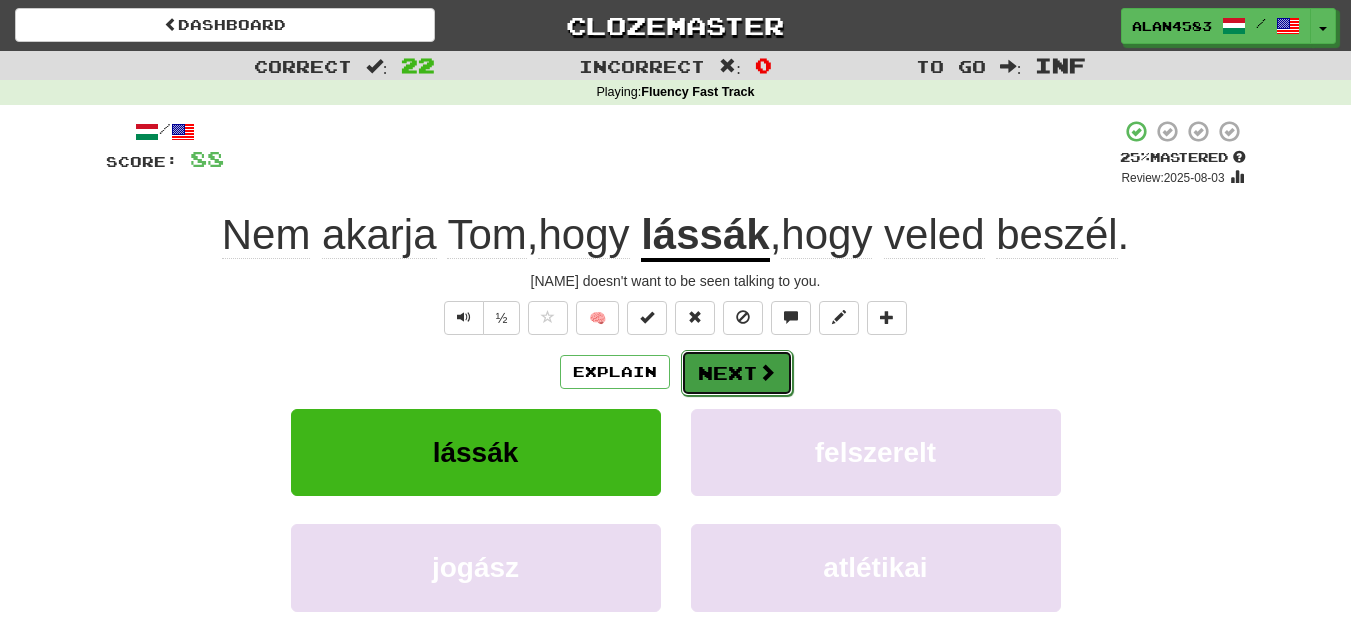 click on "Next" at bounding box center (737, 373) 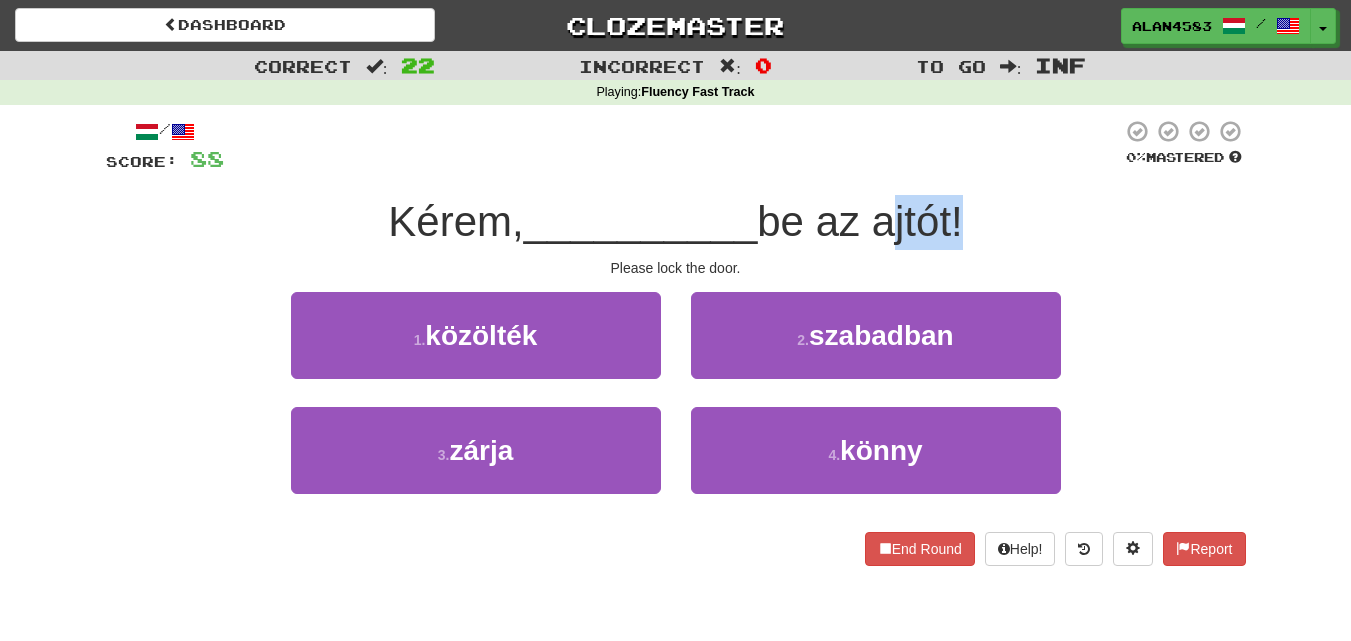 drag, startPoint x: 886, startPoint y: 226, endPoint x: 961, endPoint y: 223, distance: 75.059975 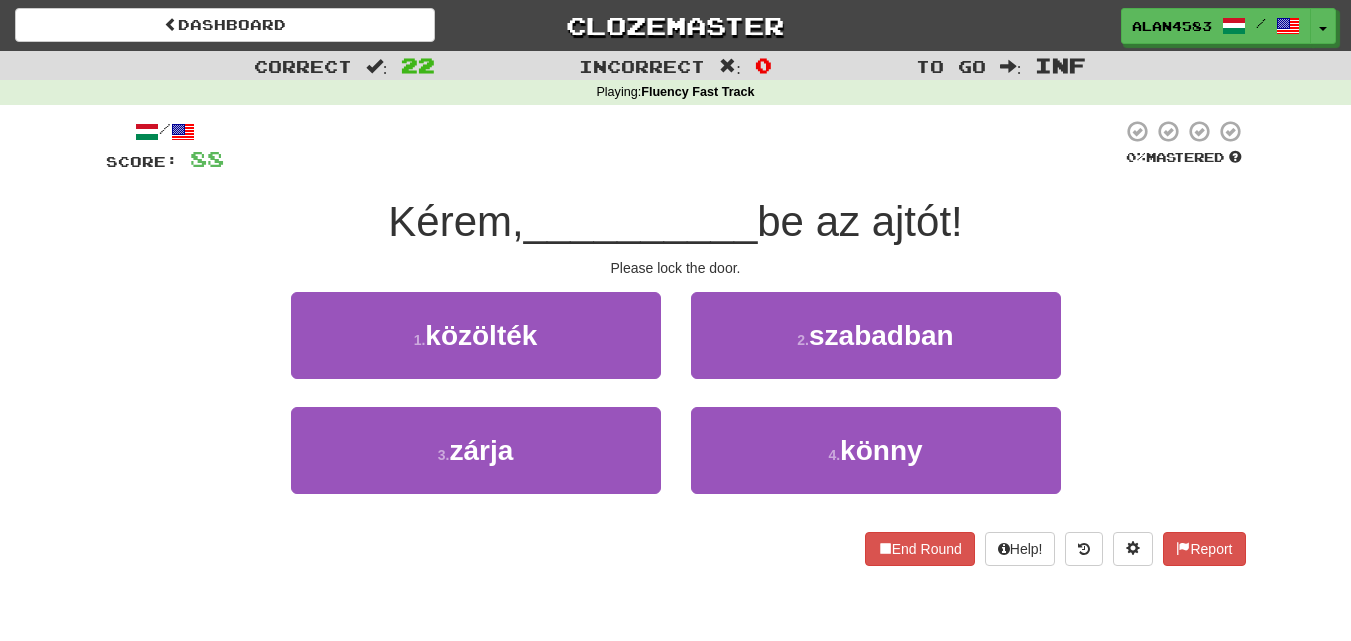 click at bounding box center (673, 146) 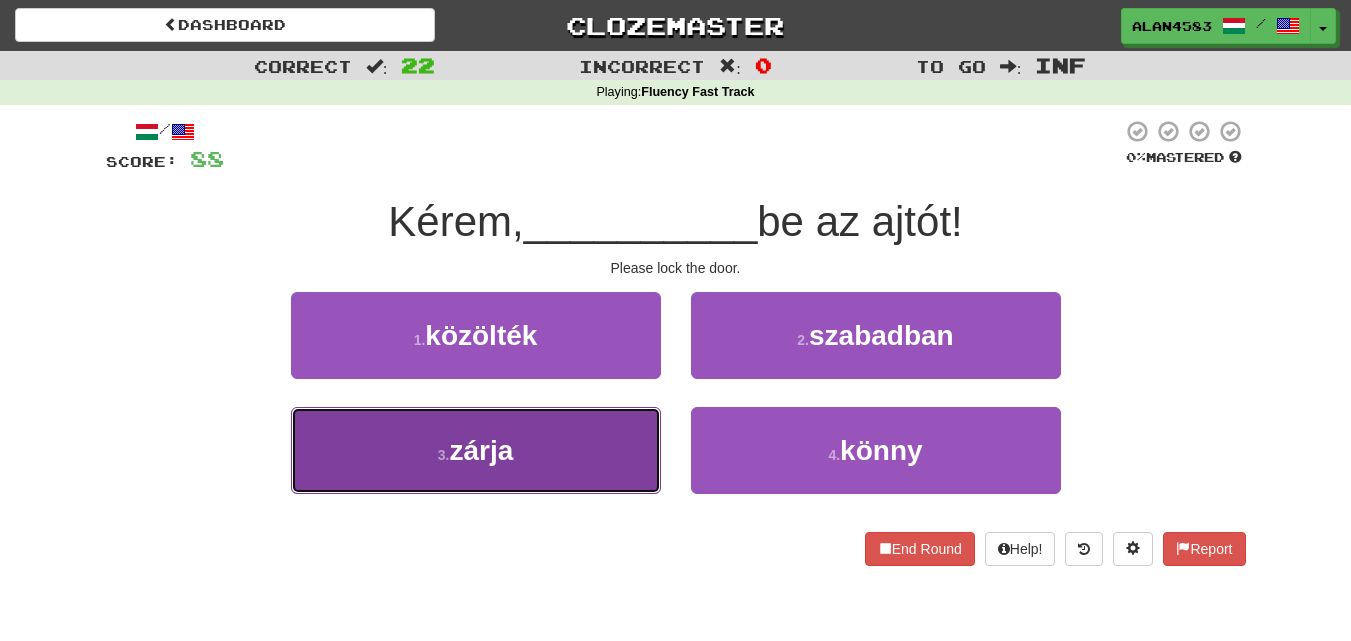 click on "3 .  zárja" at bounding box center (476, 450) 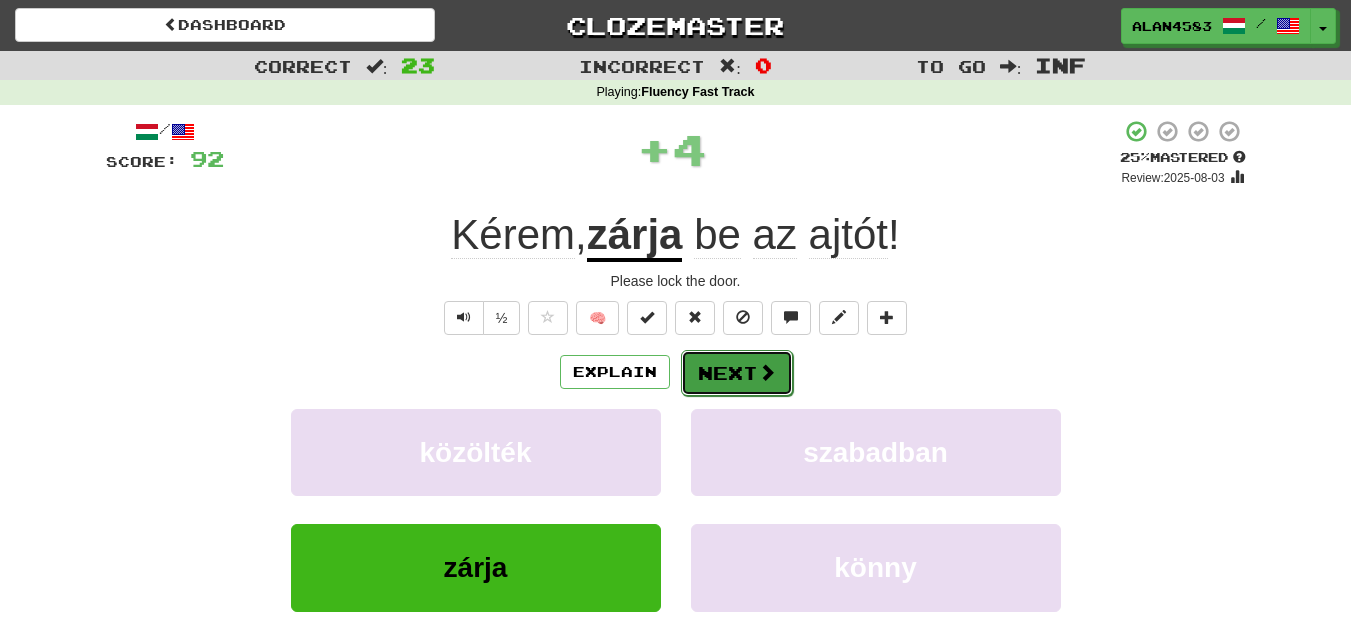 click on "Next" at bounding box center [737, 373] 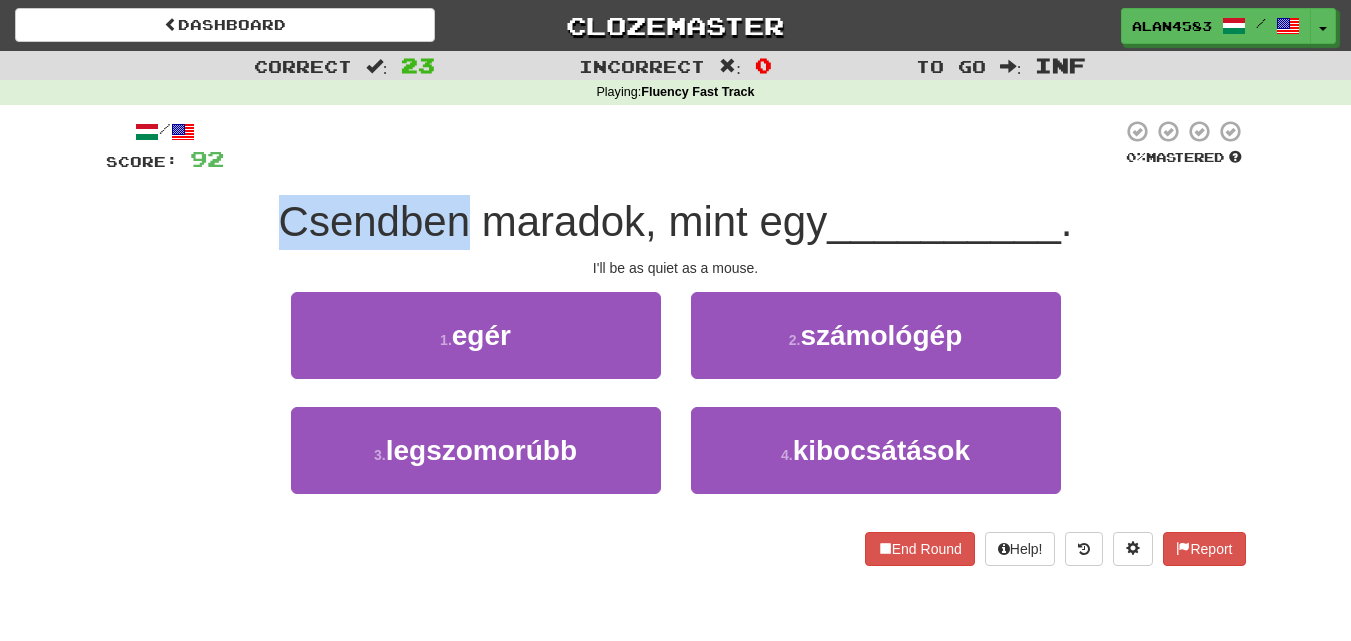 drag, startPoint x: 459, startPoint y: 211, endPoint x: 238, endPoint y: 211, distance: 221 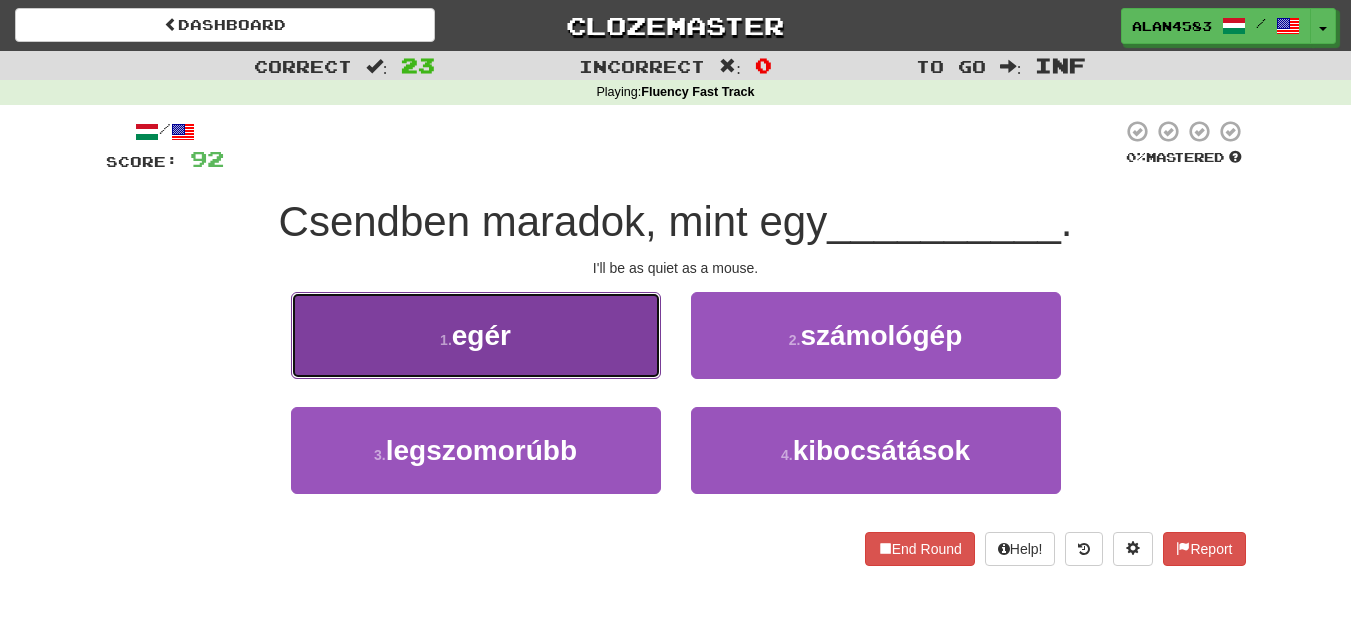 click on "1 .  egér" at bounding box center [476, 335] 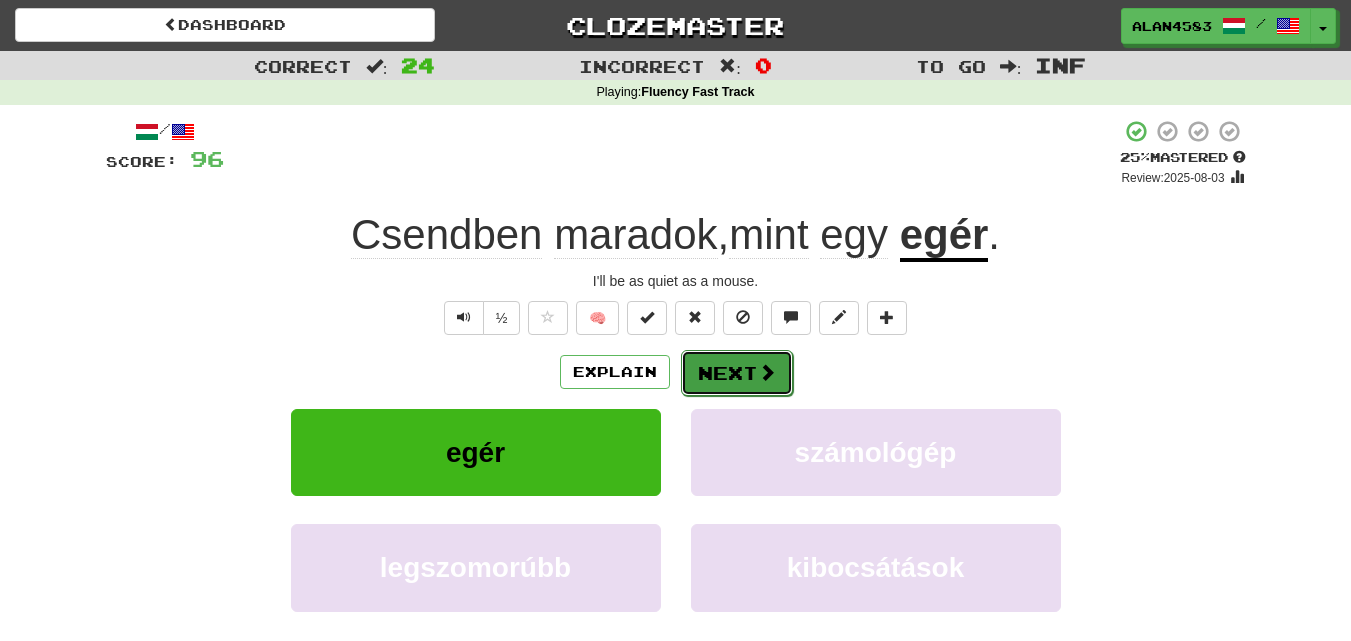 click on "Next" at bounding box center [737, 373] 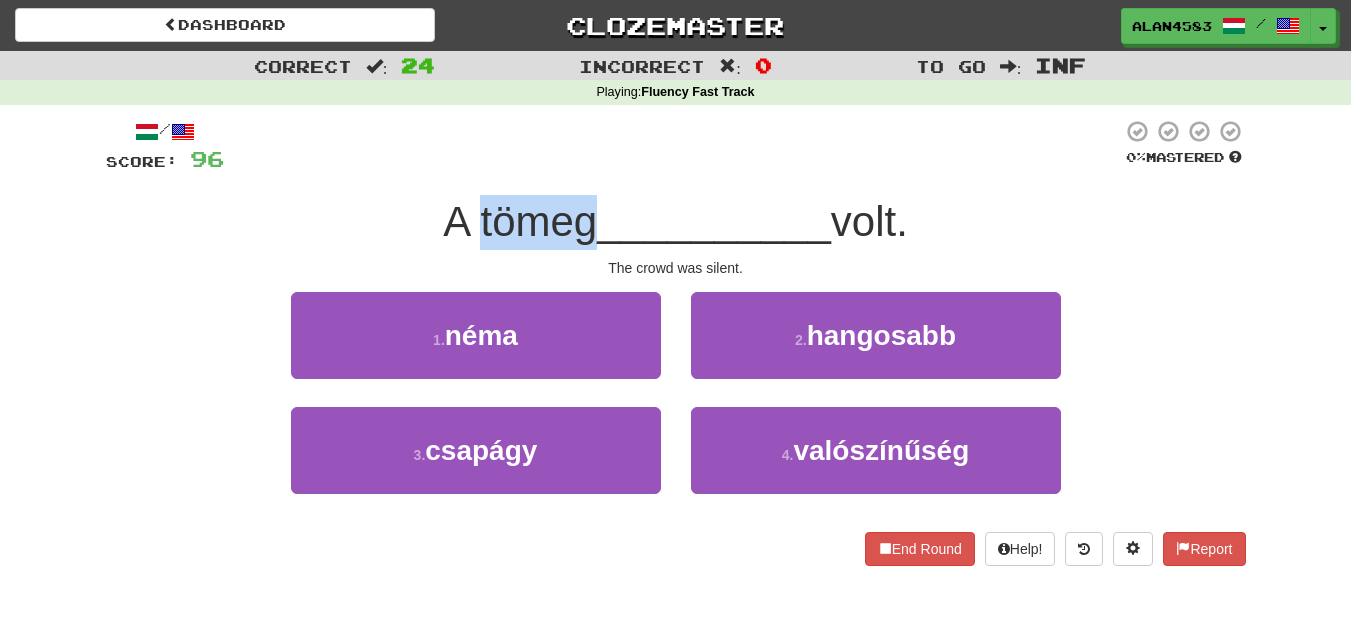 drag, startPoint x: 470, startPoint y: 216, endPoint x: 576, endPoint y: 205, distance: 106.56923 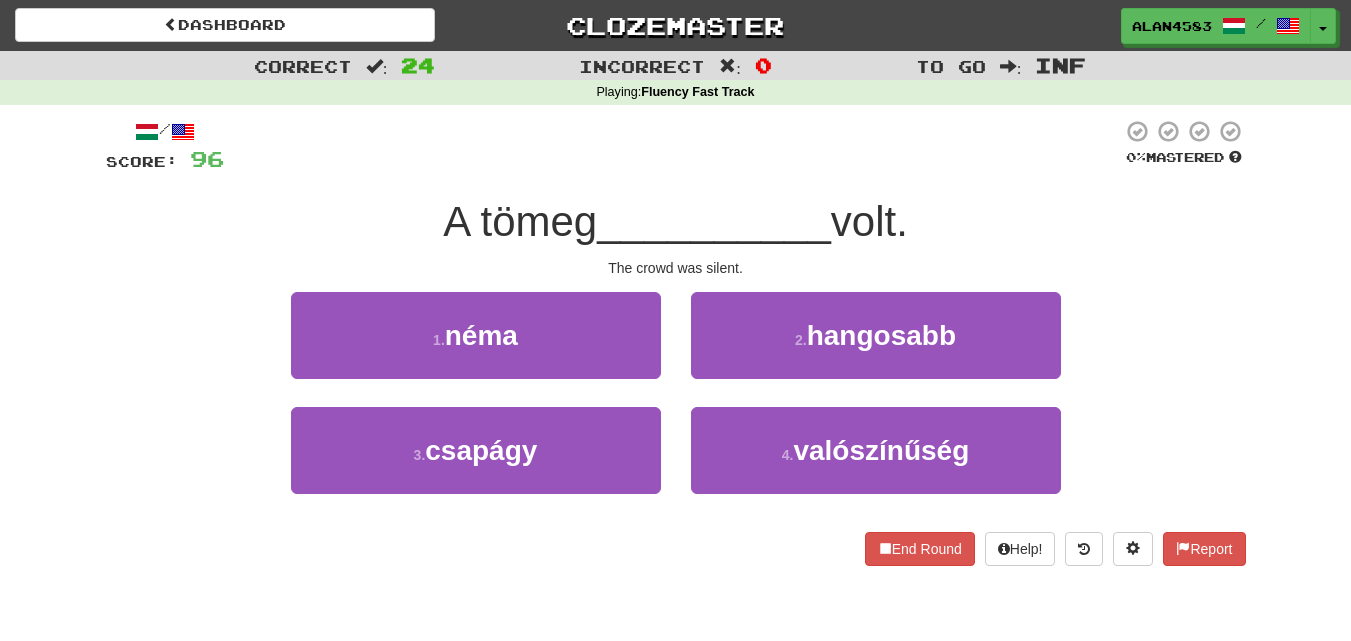 click at bounding box center [673, 146] 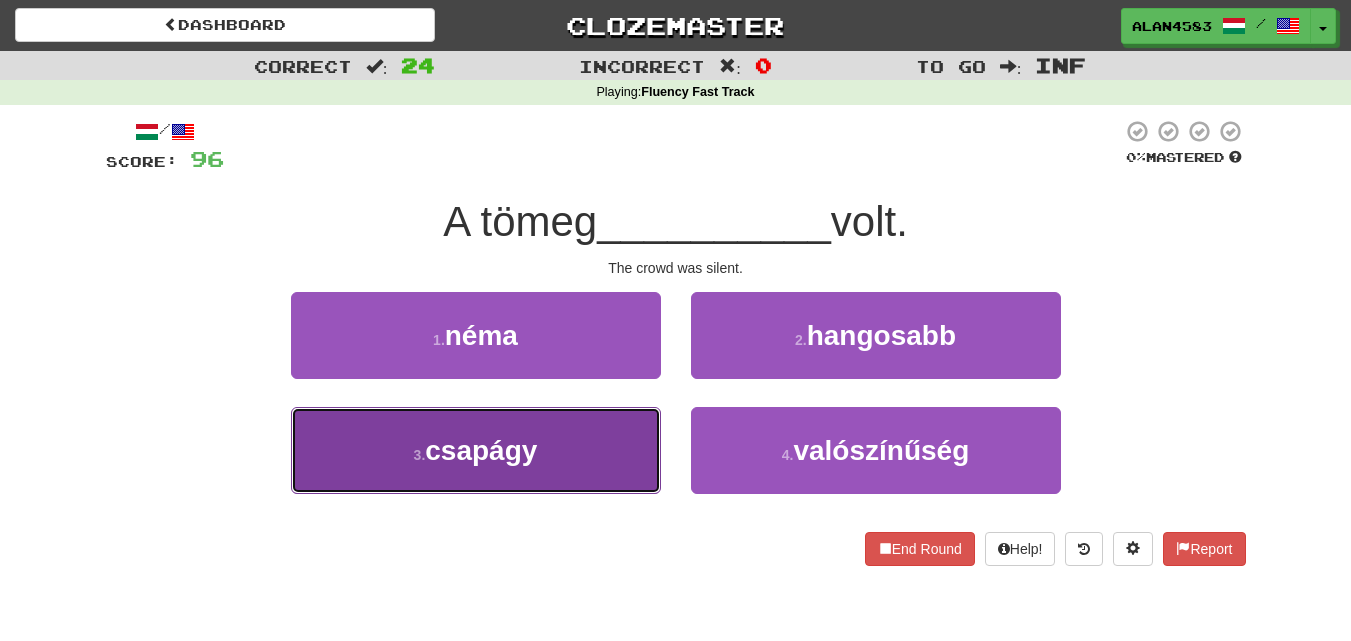 click on "3 ." at bounding box center [420, 455] 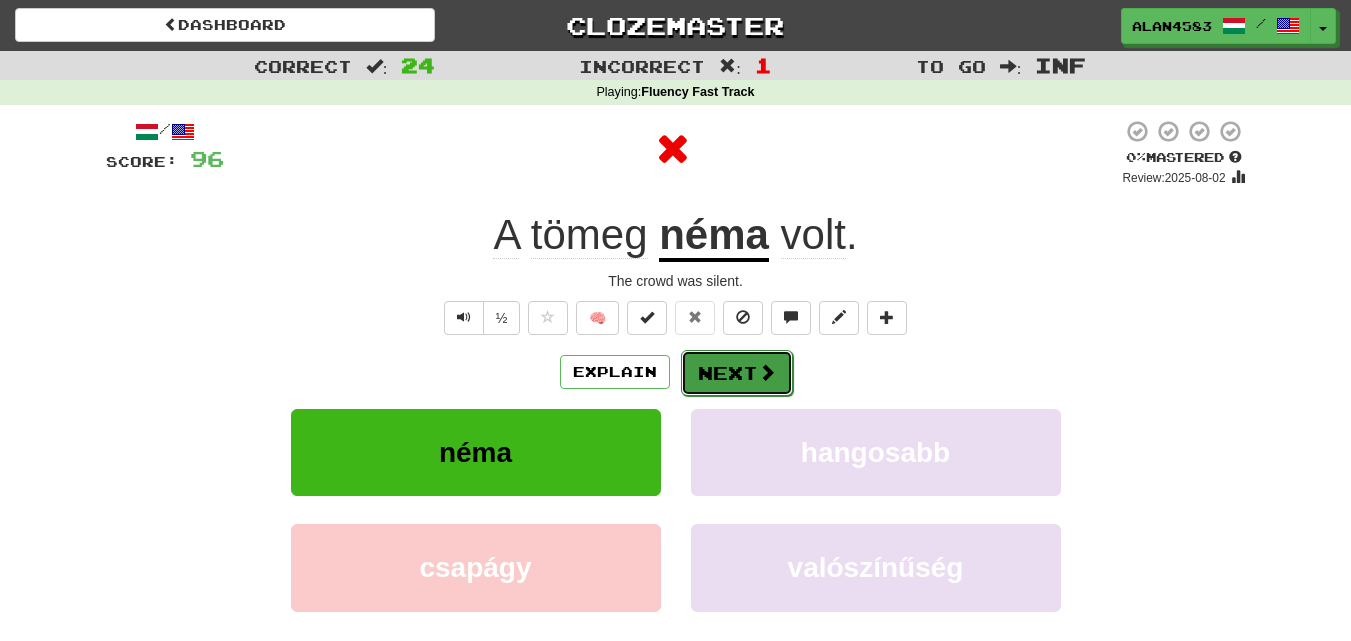 click on "Next" at bounding box center [737, 373] 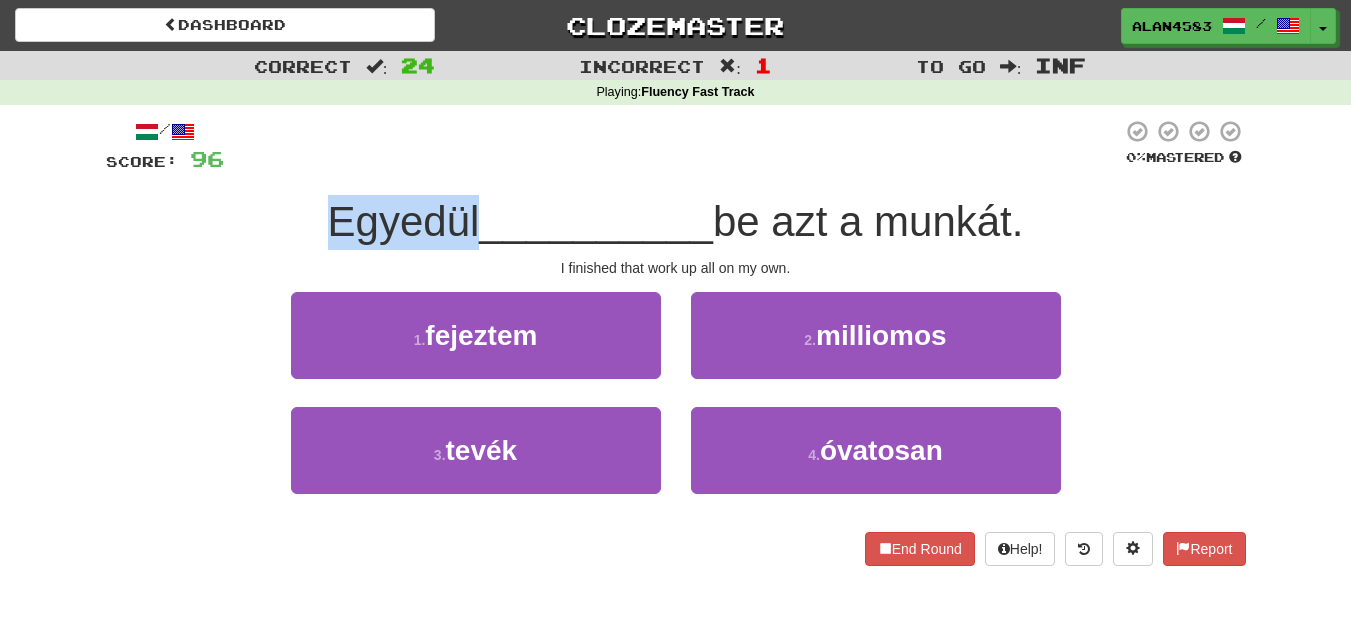 drag, startPoint x: 466, startPoint y: 227, endPoint x: 267, endPoint y: 227, distance: 199 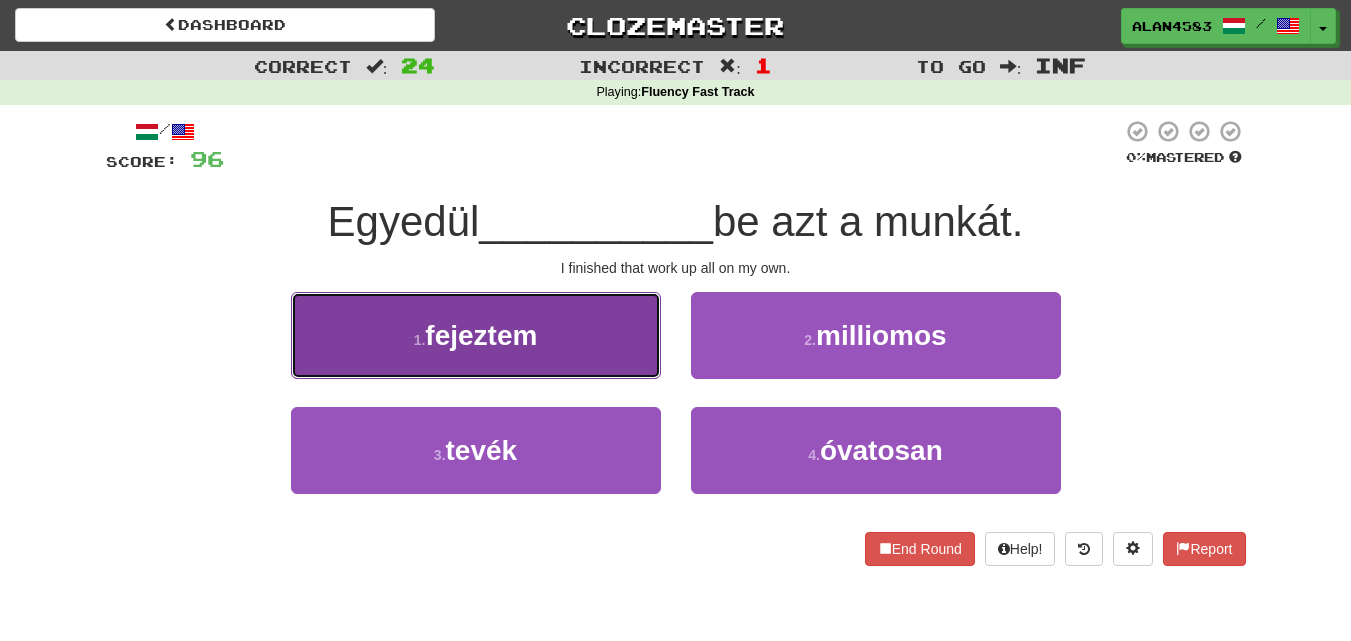 click on "1 .  fejeztem" at bounding box center [476, 335] 